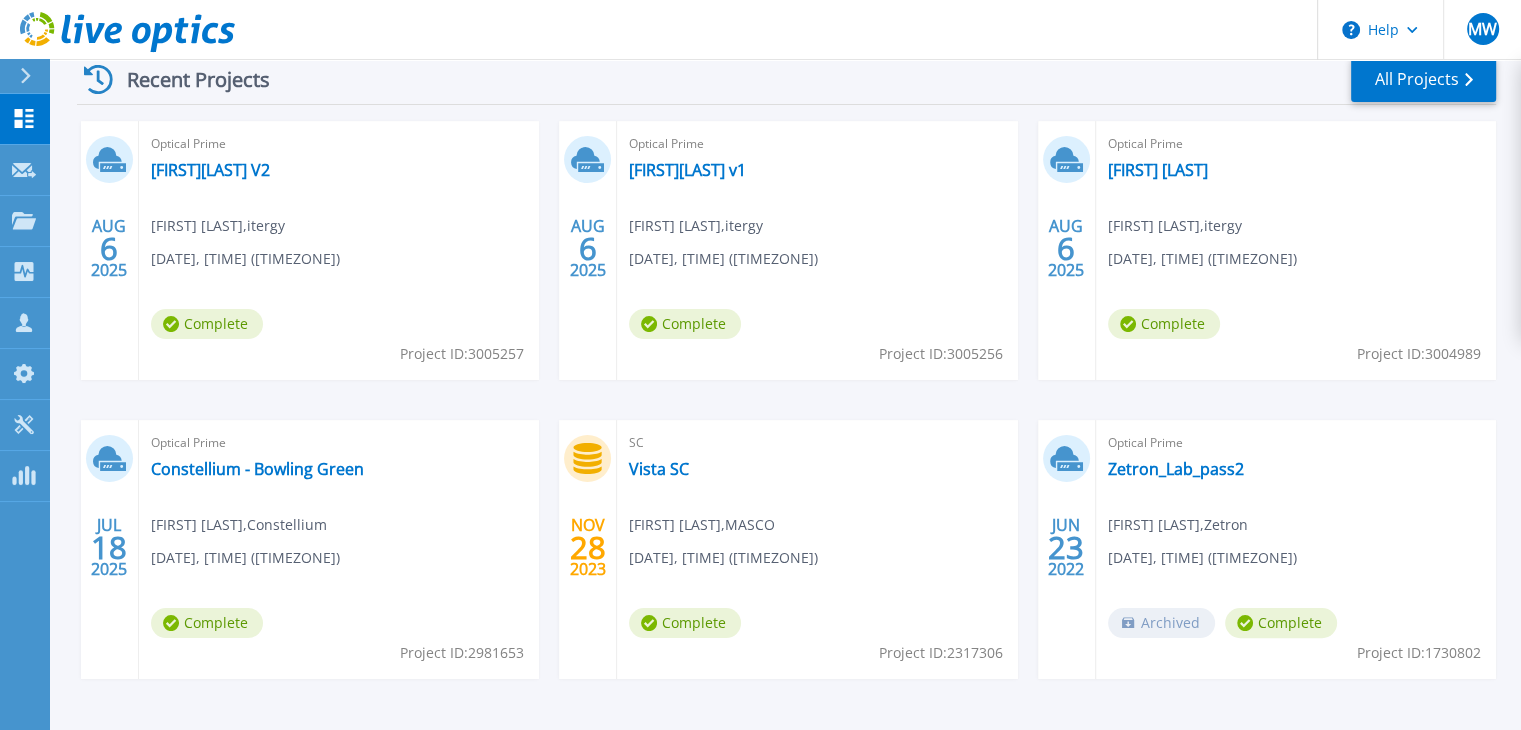 scroll, scrollTop: 278, scrollLeft: 0, axis: vertical 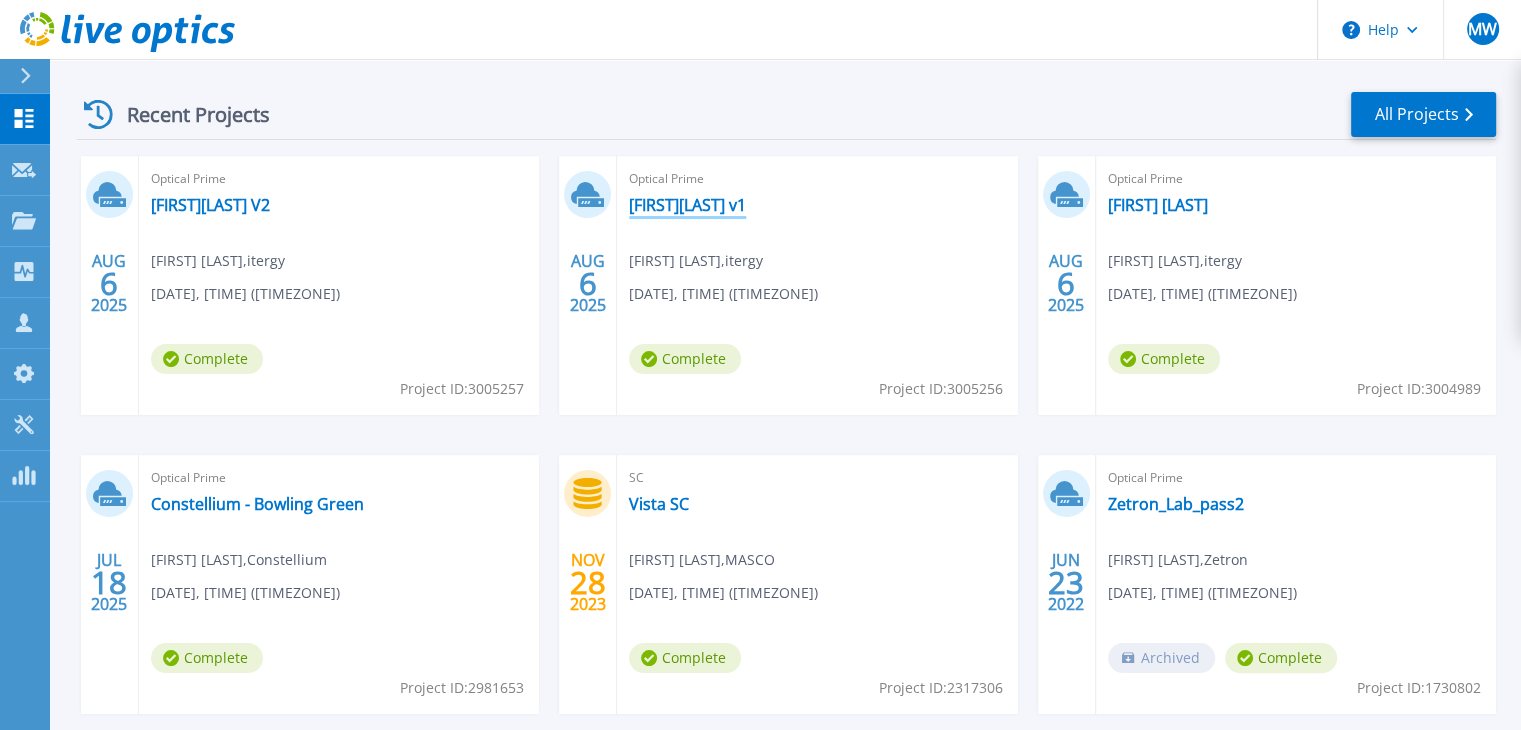 click on "[FIRST][LAST] v1" at bounding box center (687, 205) 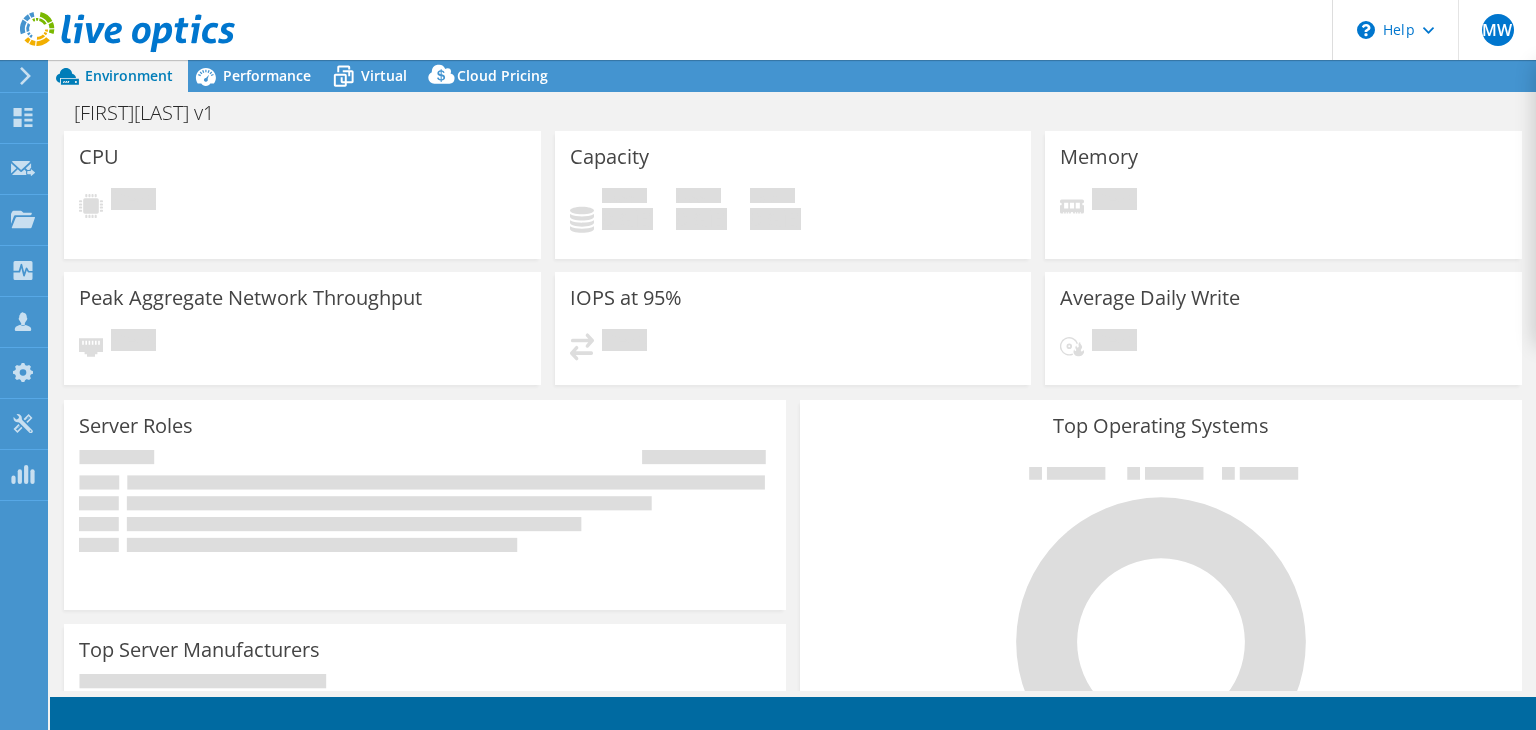 scroll, scrollTop: 0, scrollLeft: 0, axis: both 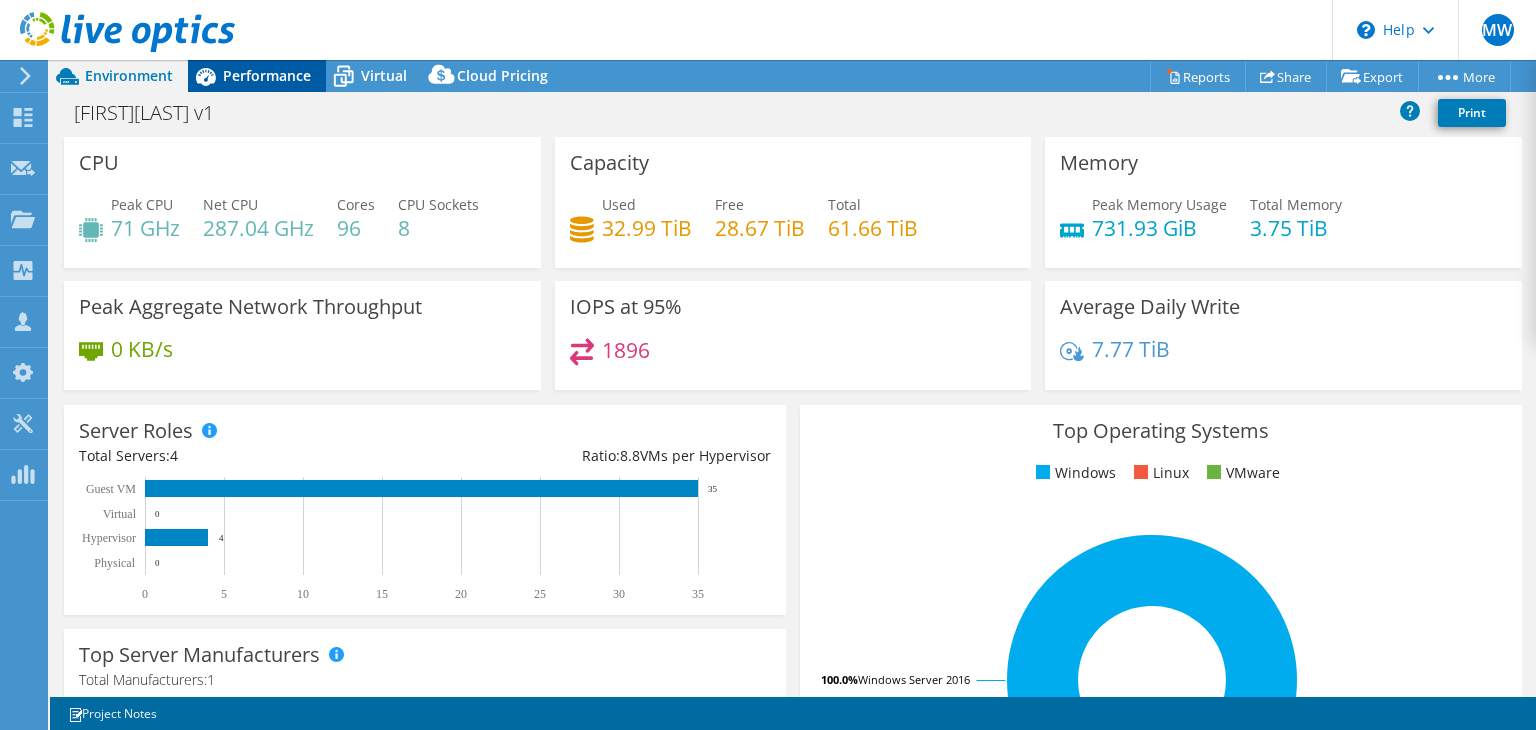 click on "Performance" at bounding box center [267, 75] 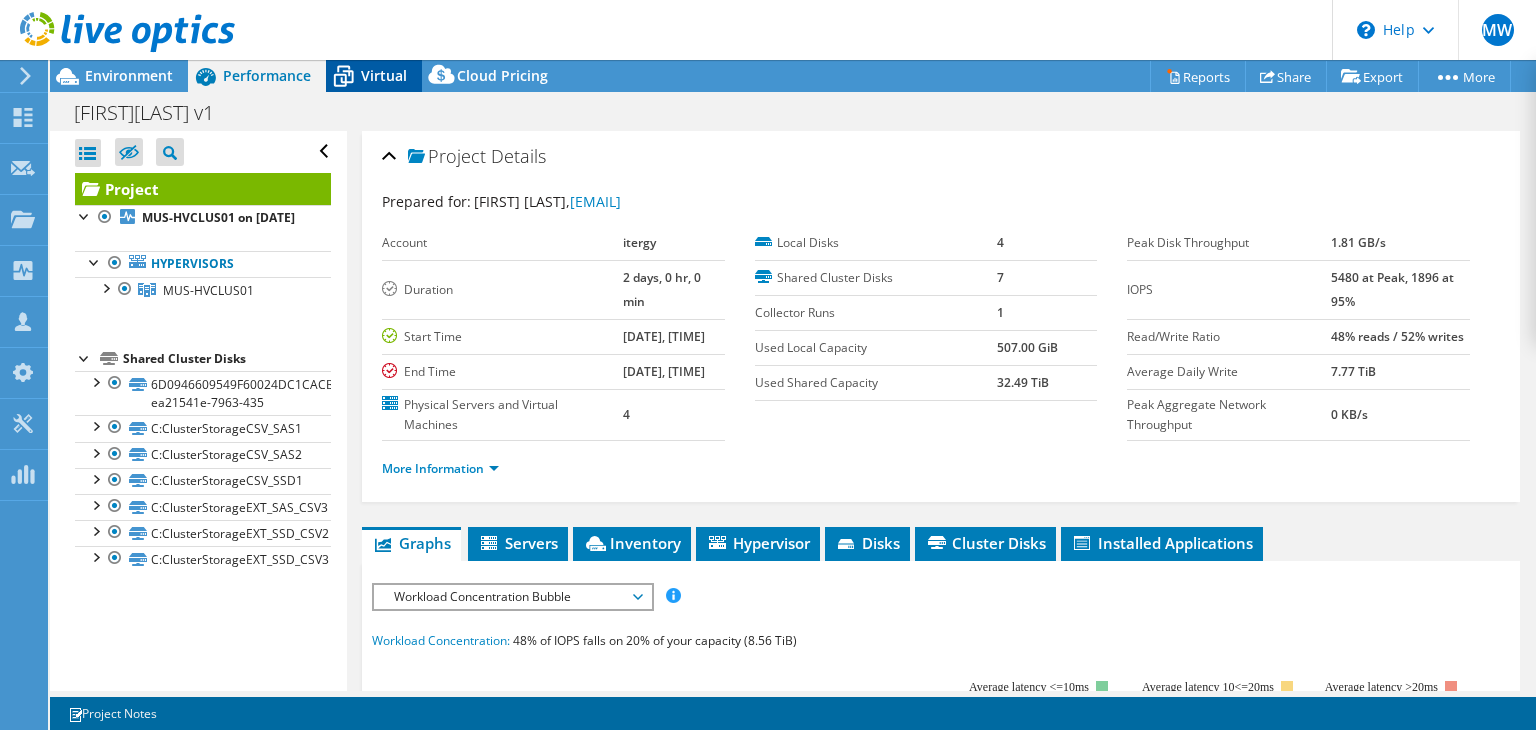 click 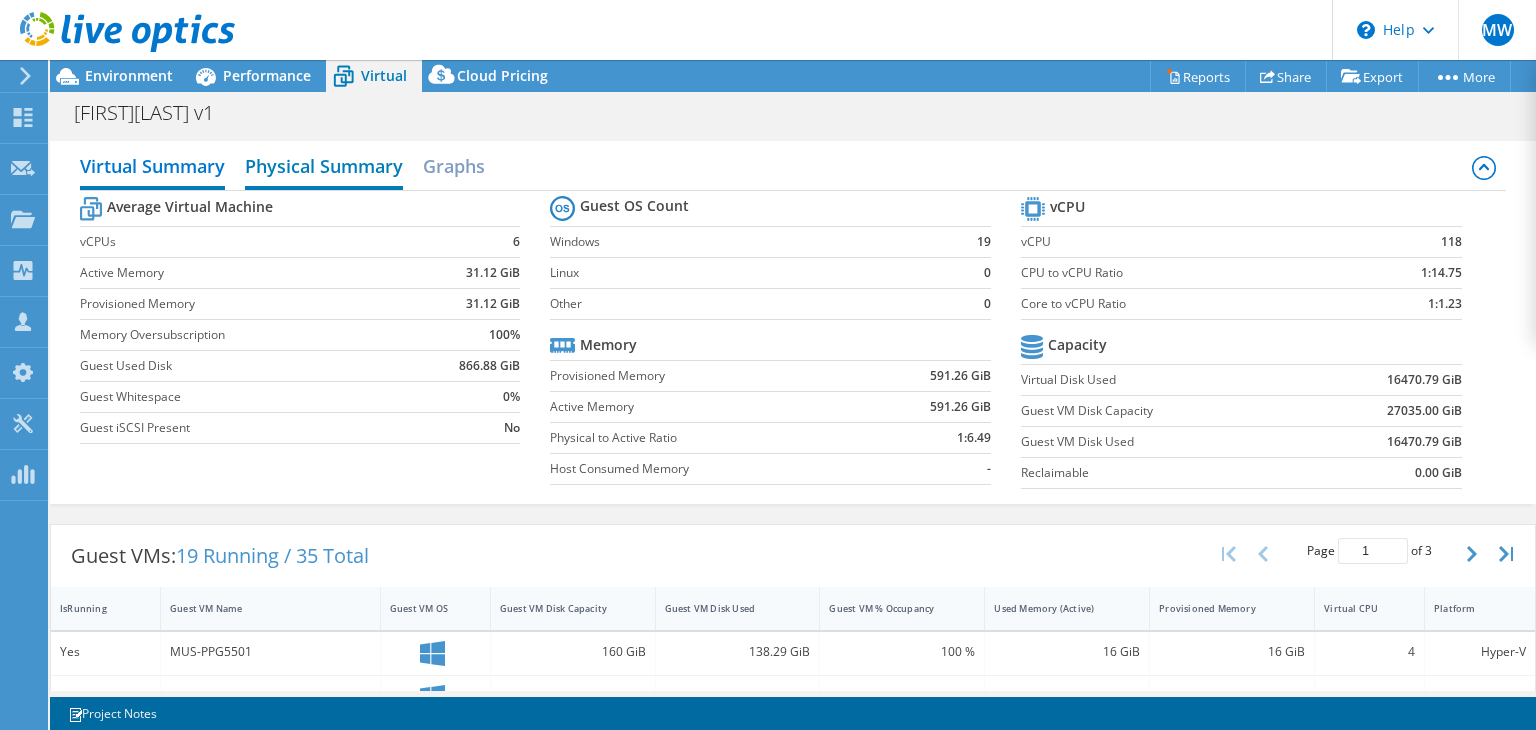 click on "Physical Summary" at bounding box center (324, 168) 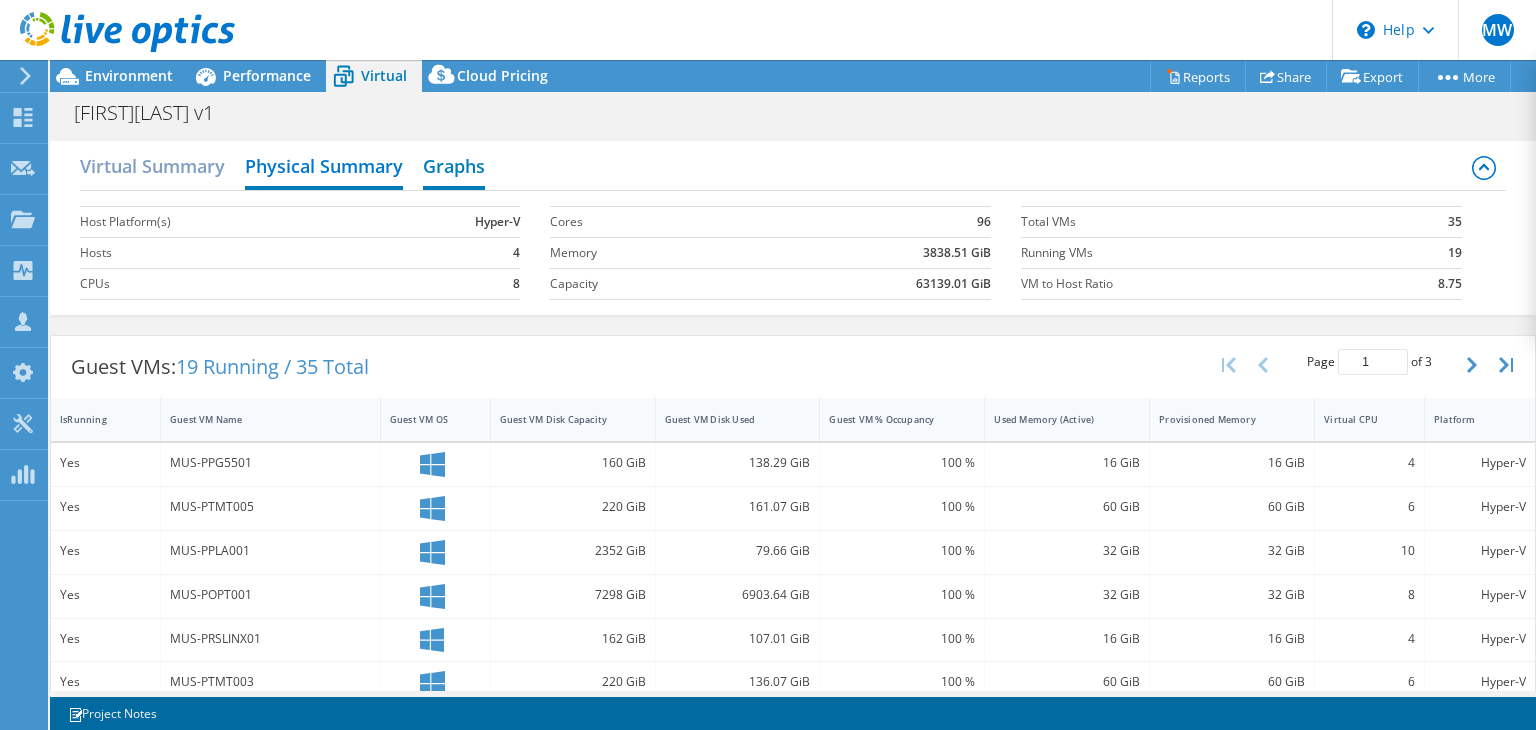 click on "Graphs" at bounding box center [454, 168] 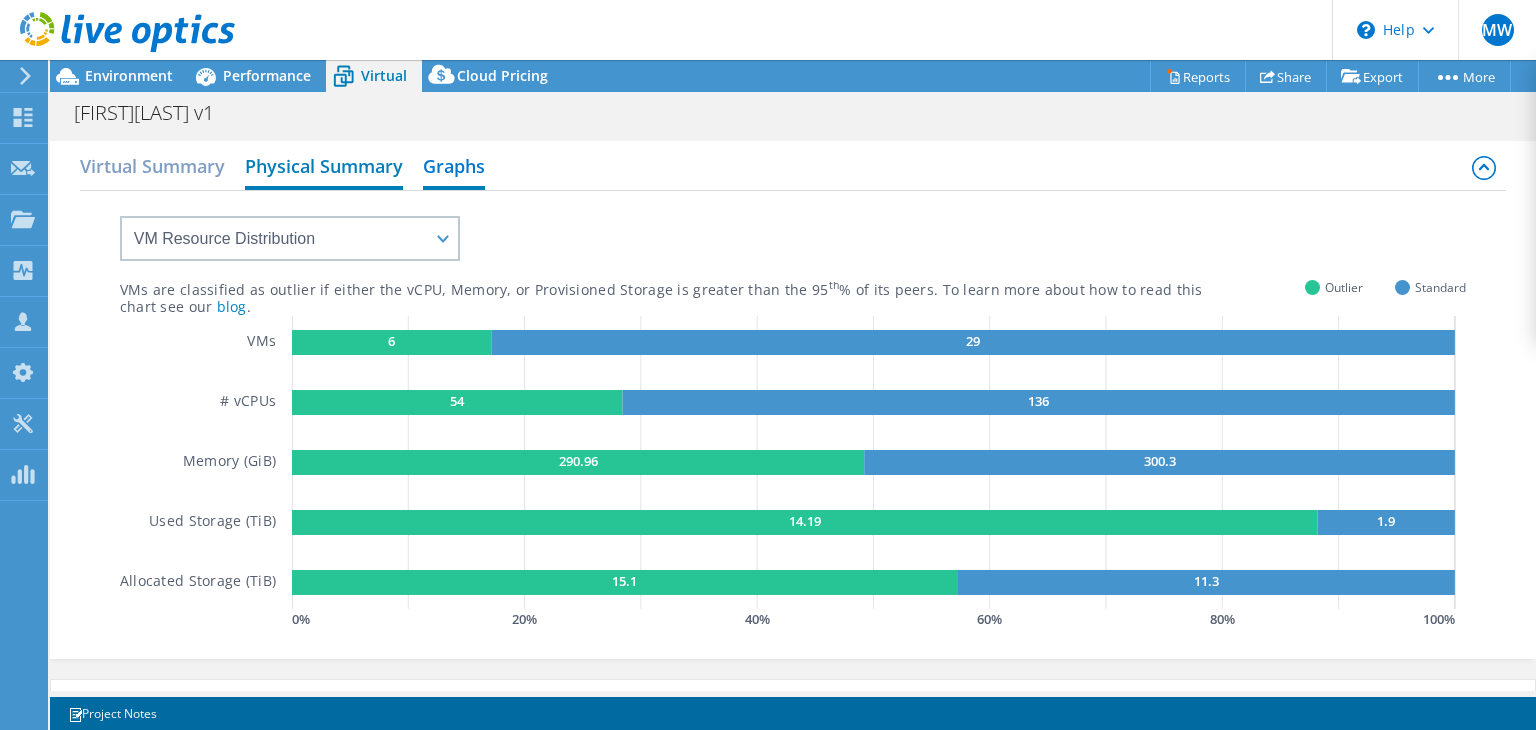 click on "Physical Summary" at bounding box center [324, 168] 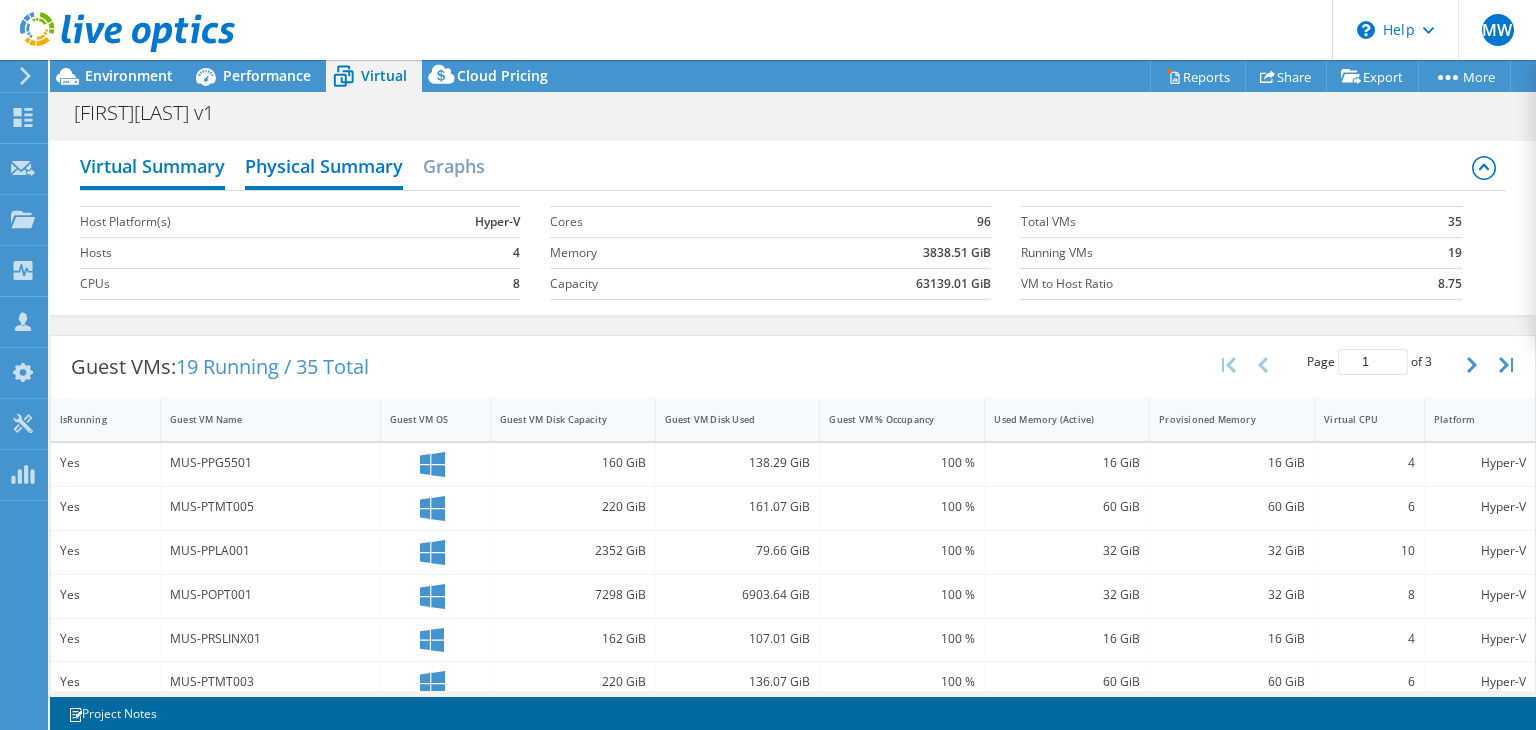 click on "Virtual Summary" at bounding box center [152, 168] 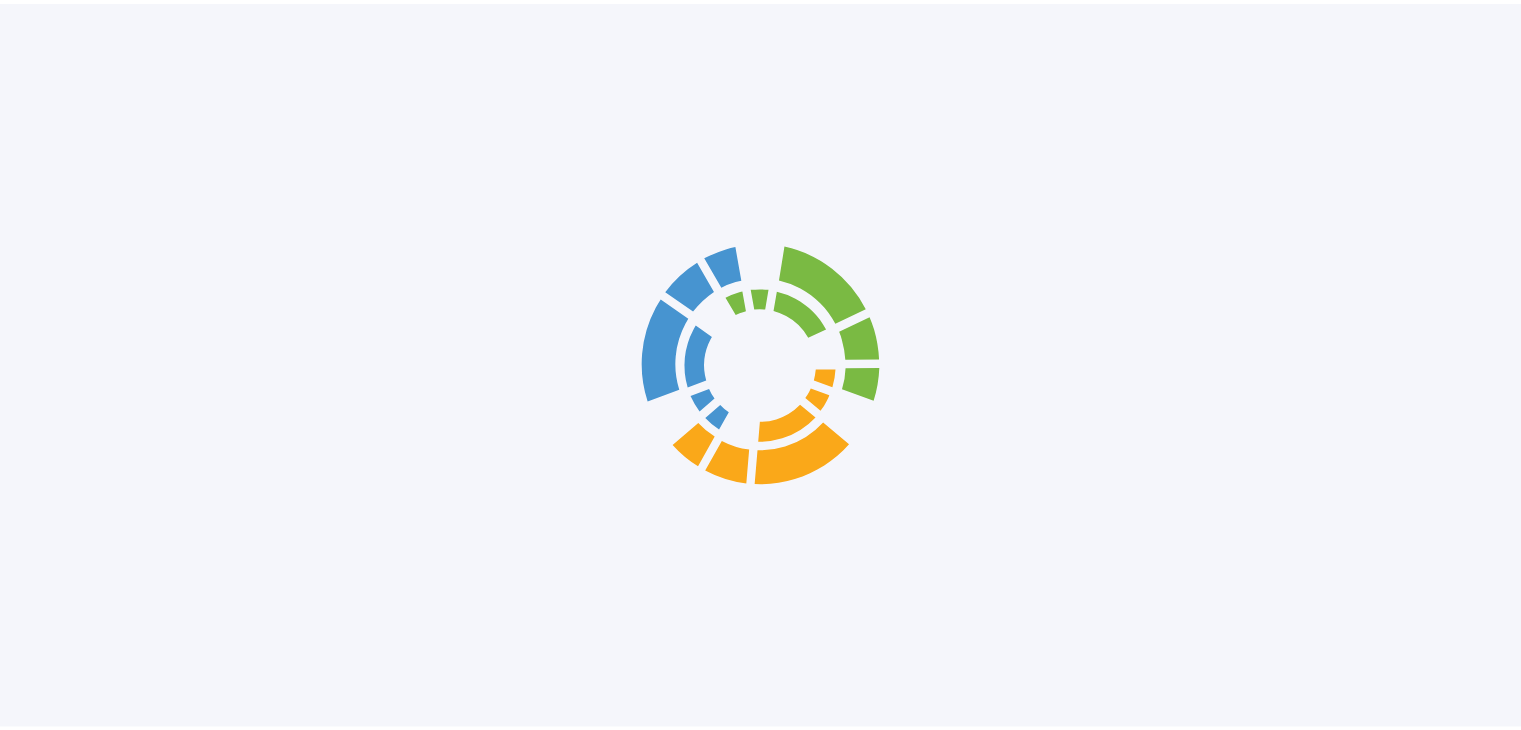 scroll, scrollTop: 0, scrollLeft: 0, axis: both 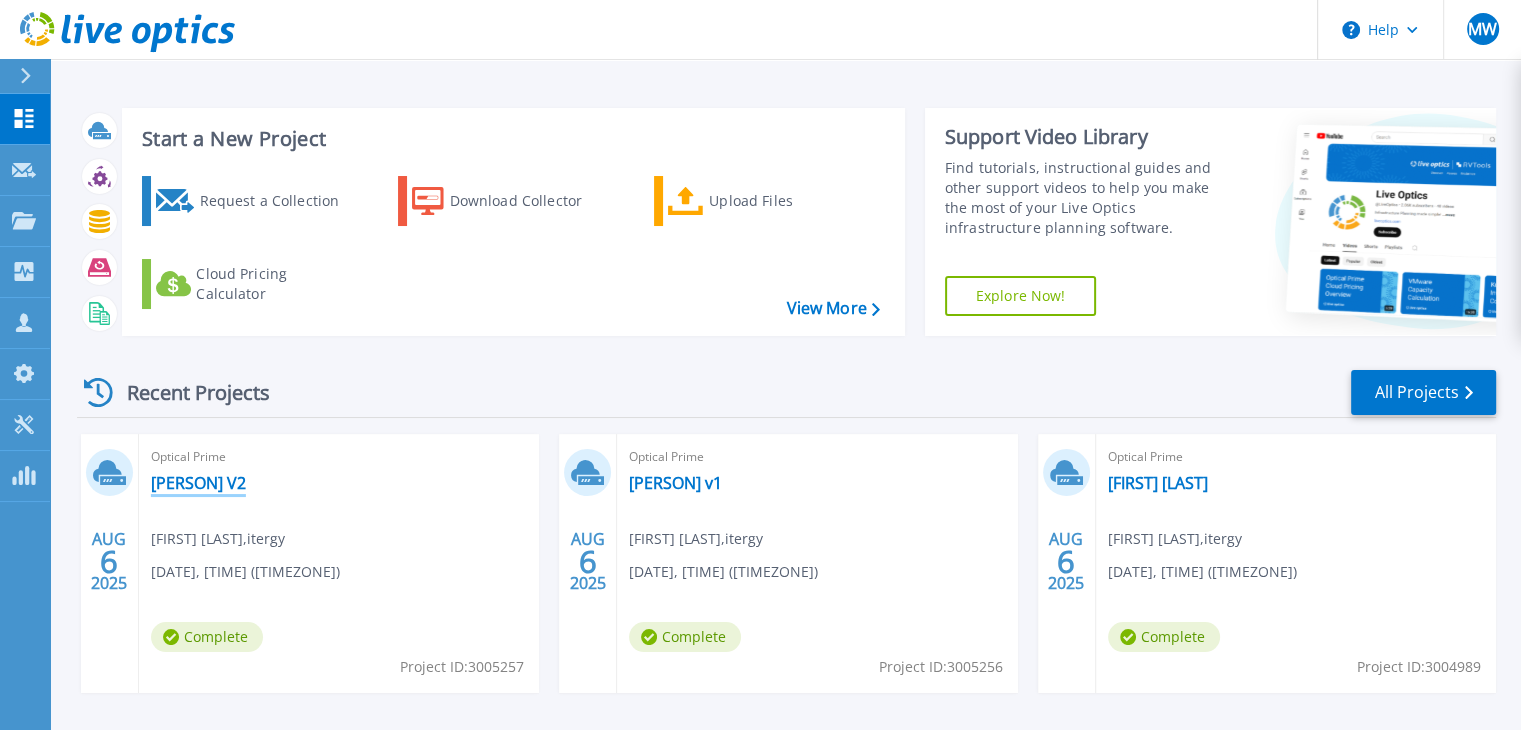 click on "[FIRST][LAST] V2" at bounding box center [198, 483] 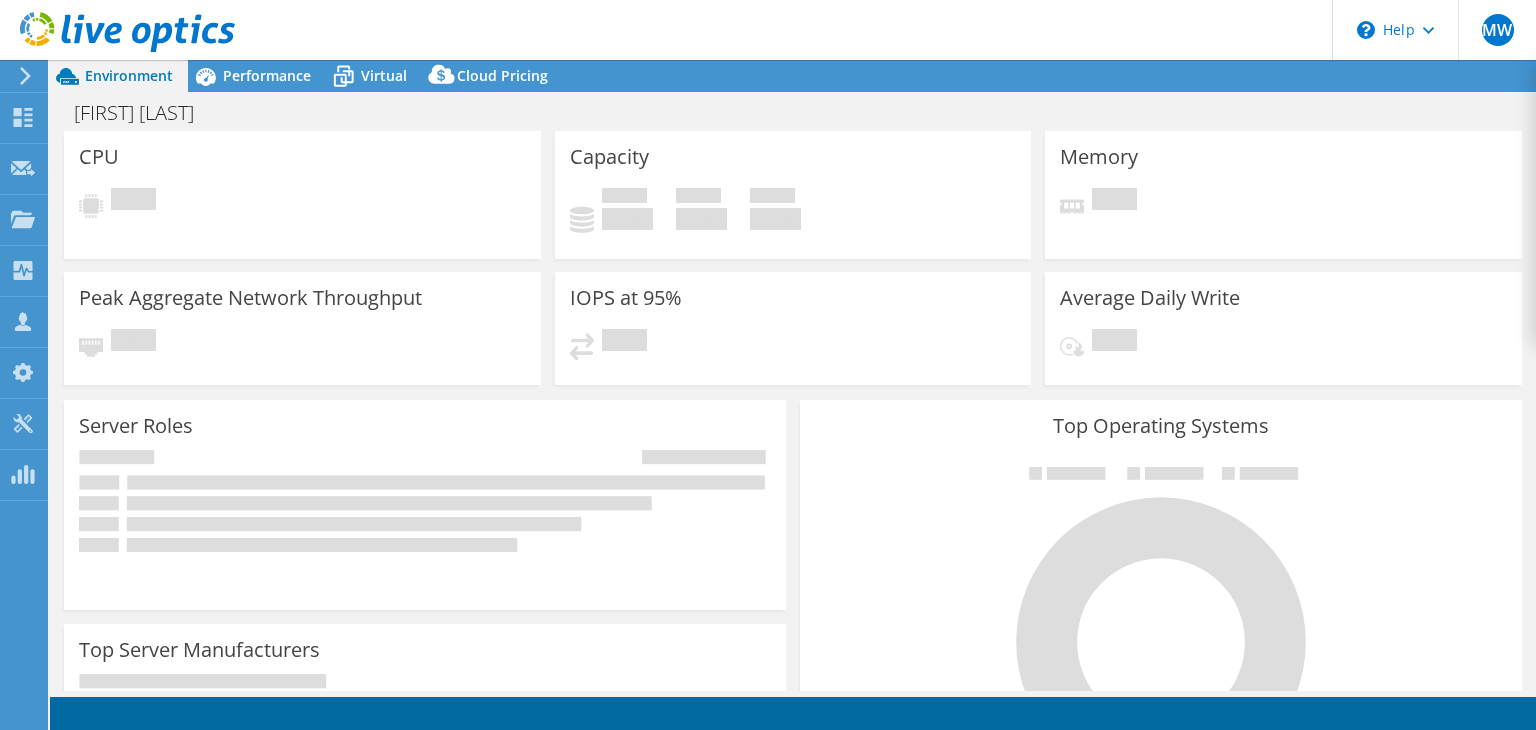 scroll, scrollTop: 0, scrollLeft: 0, axis: both 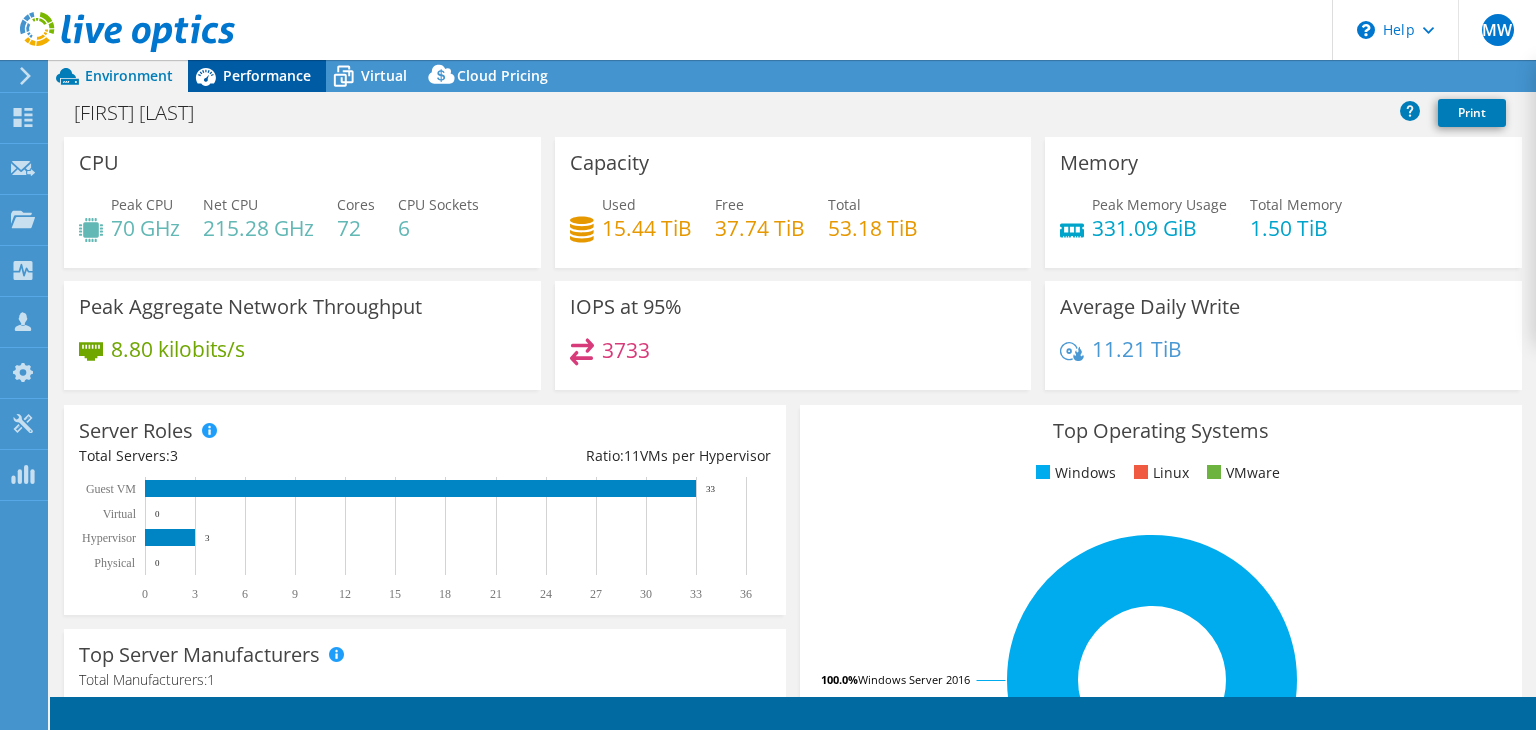 click on "Performance" at bounding box center (267, 75) 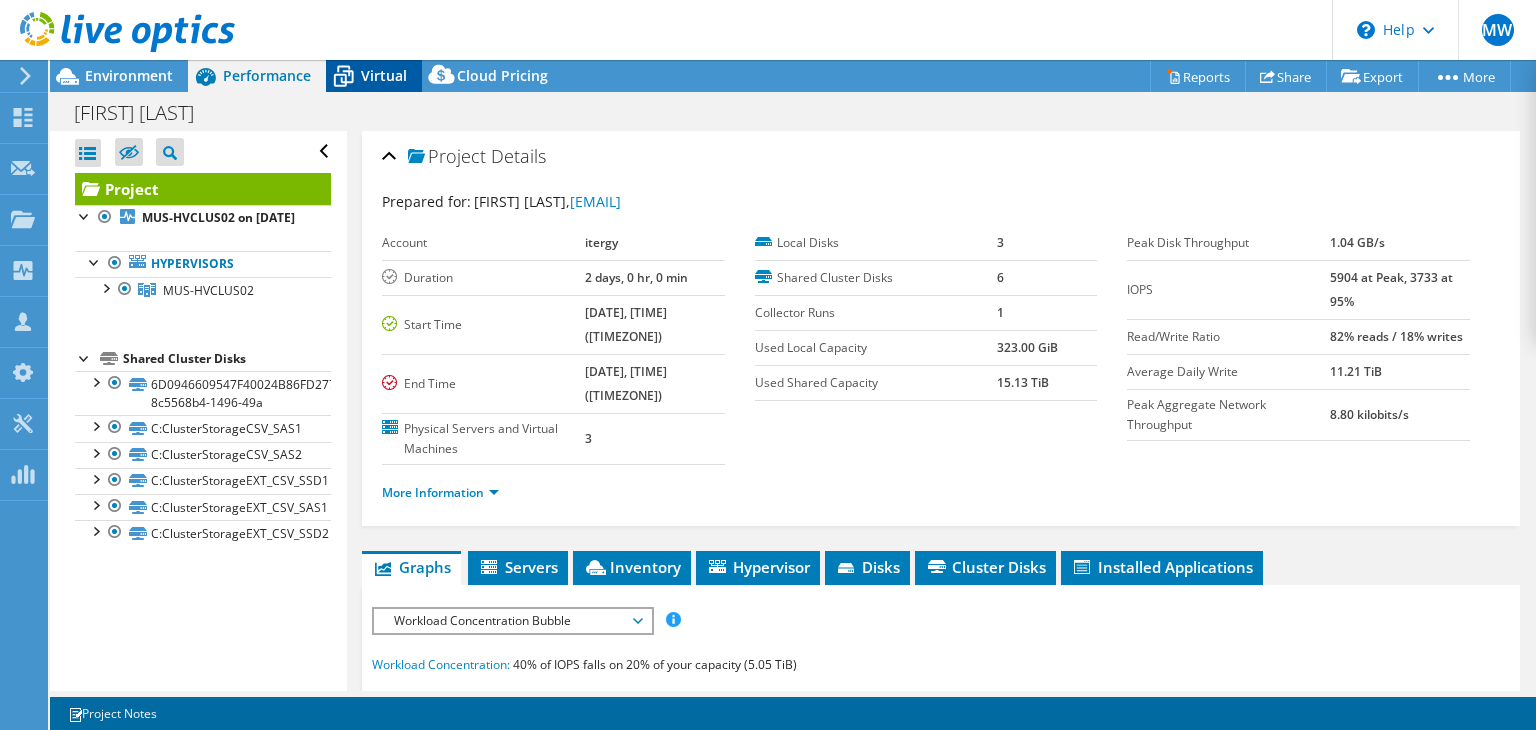click on "Virtual" at bounding box center [384, 75] 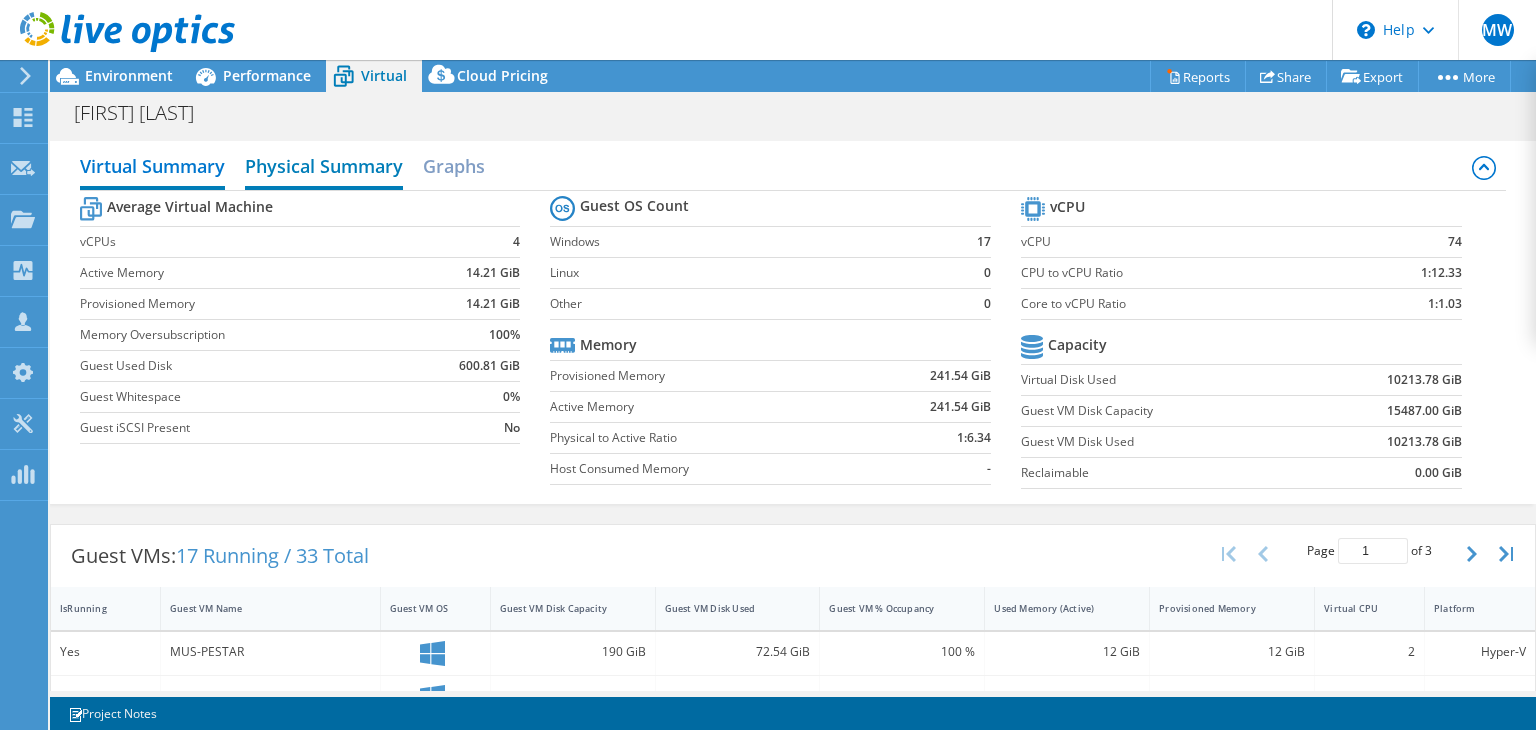 click on "Physical Summary" at bounding box center (324, 168) 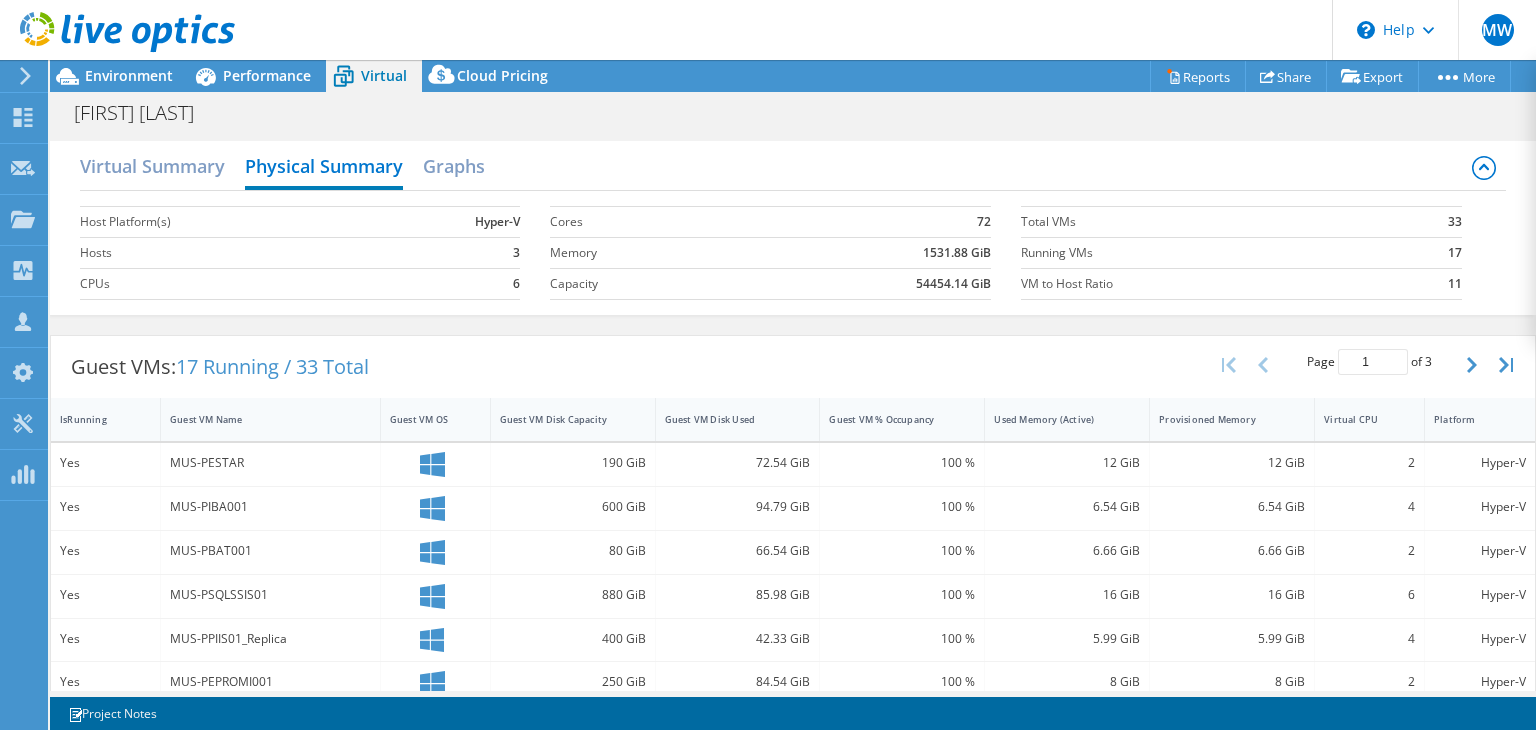 scroll, scrollTop: 0, scrollLeft: 0, axis: both 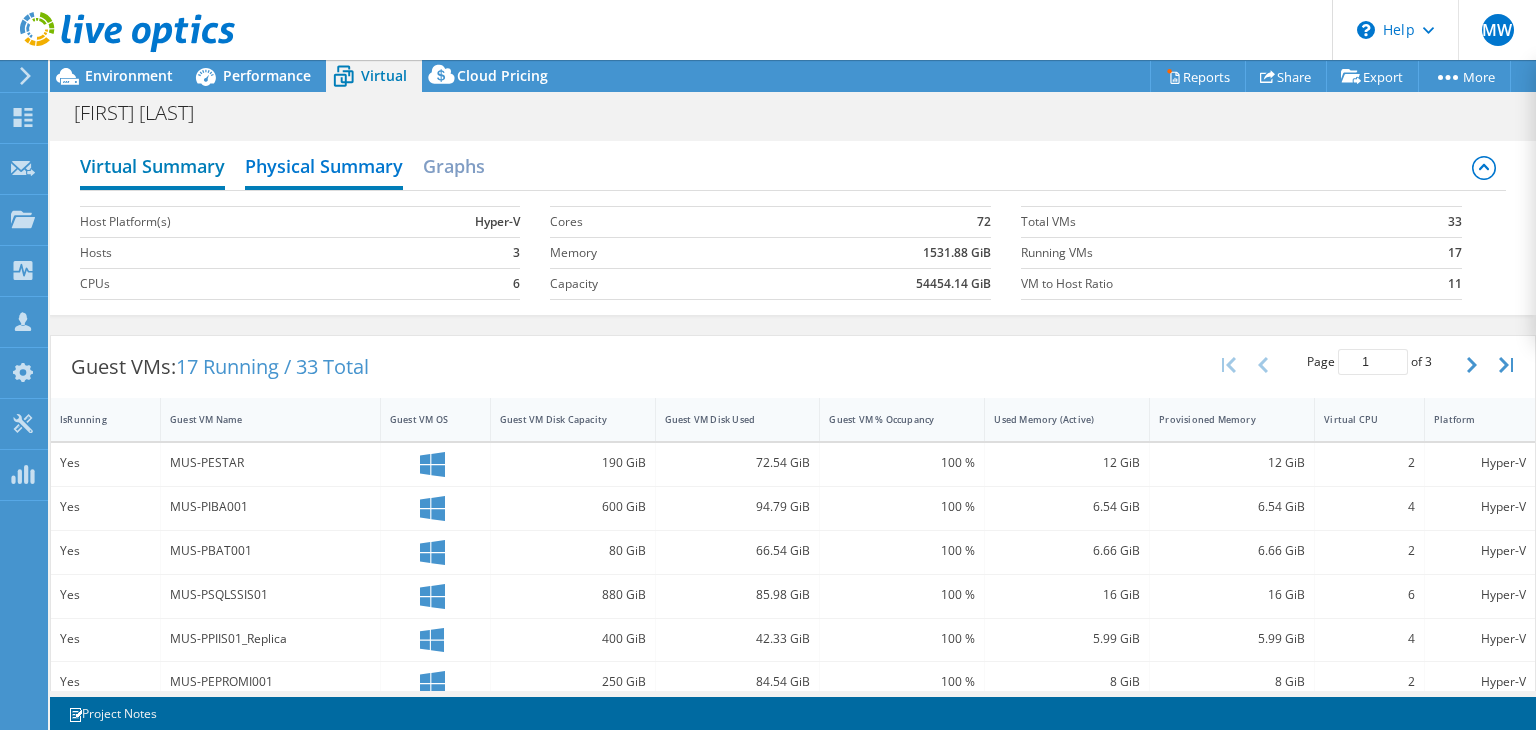click on "Virtual Summary" at bounding box center [152, 168] 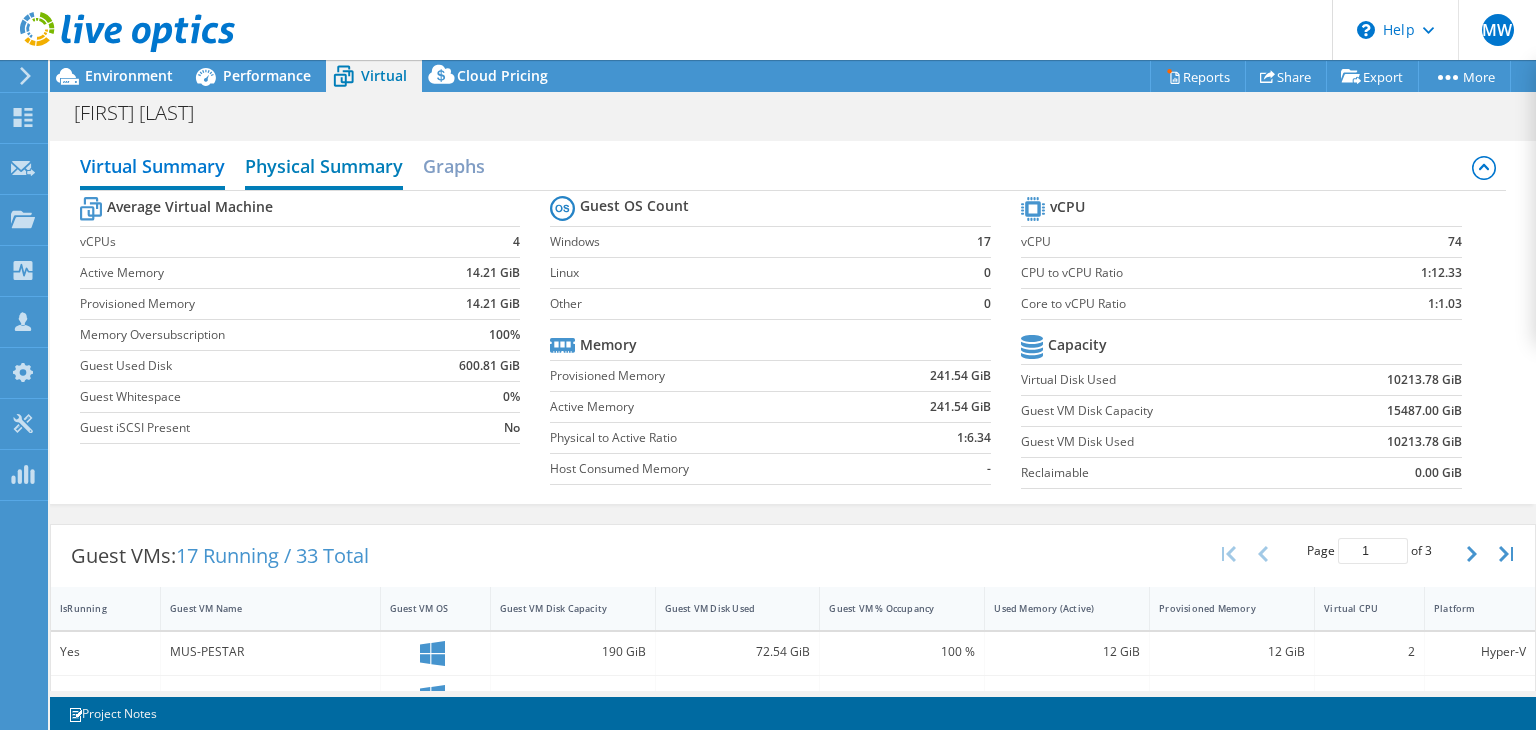 click on "Physical Summary" at bounding box center (324, 168) 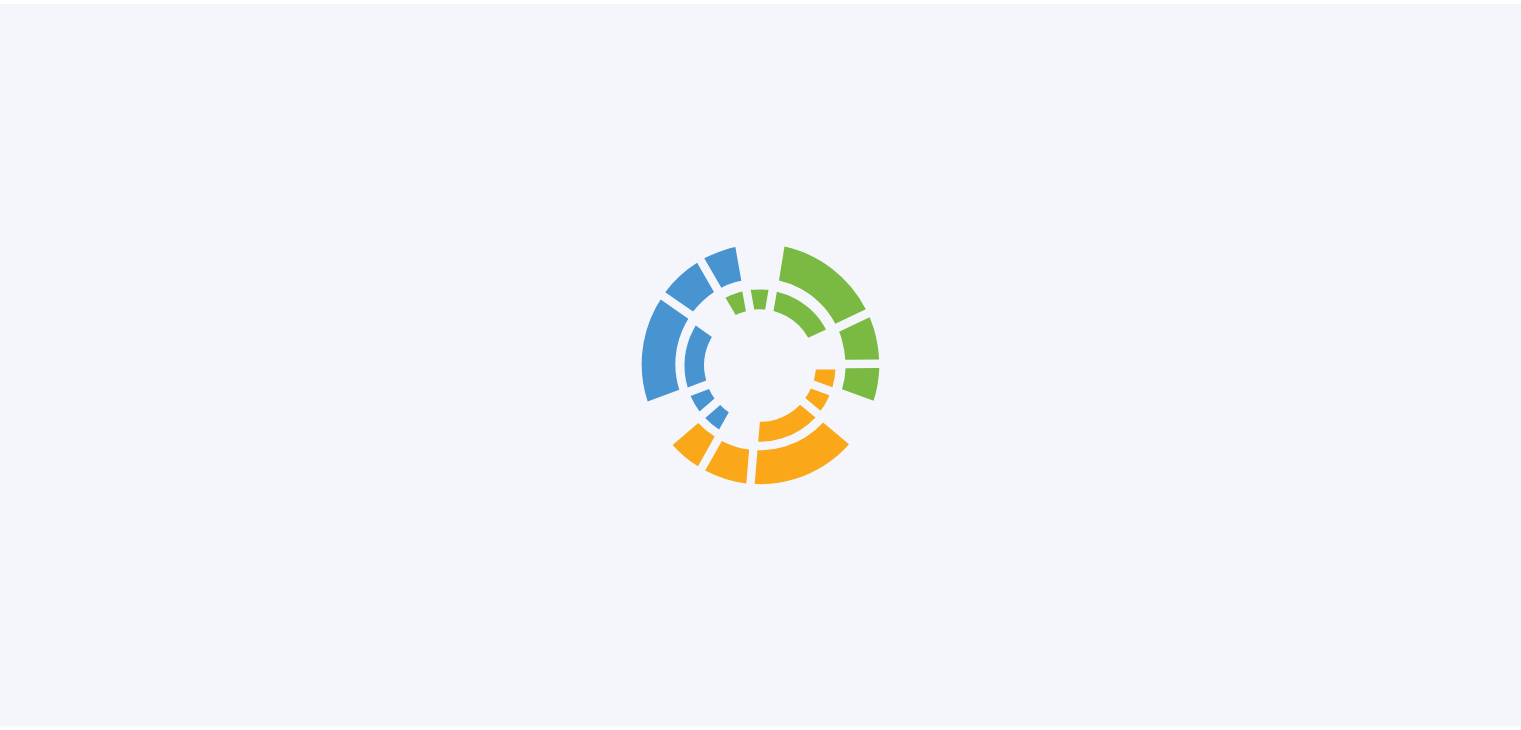scroll, scrollTop: 0, scrollLeft: 0, axis: both 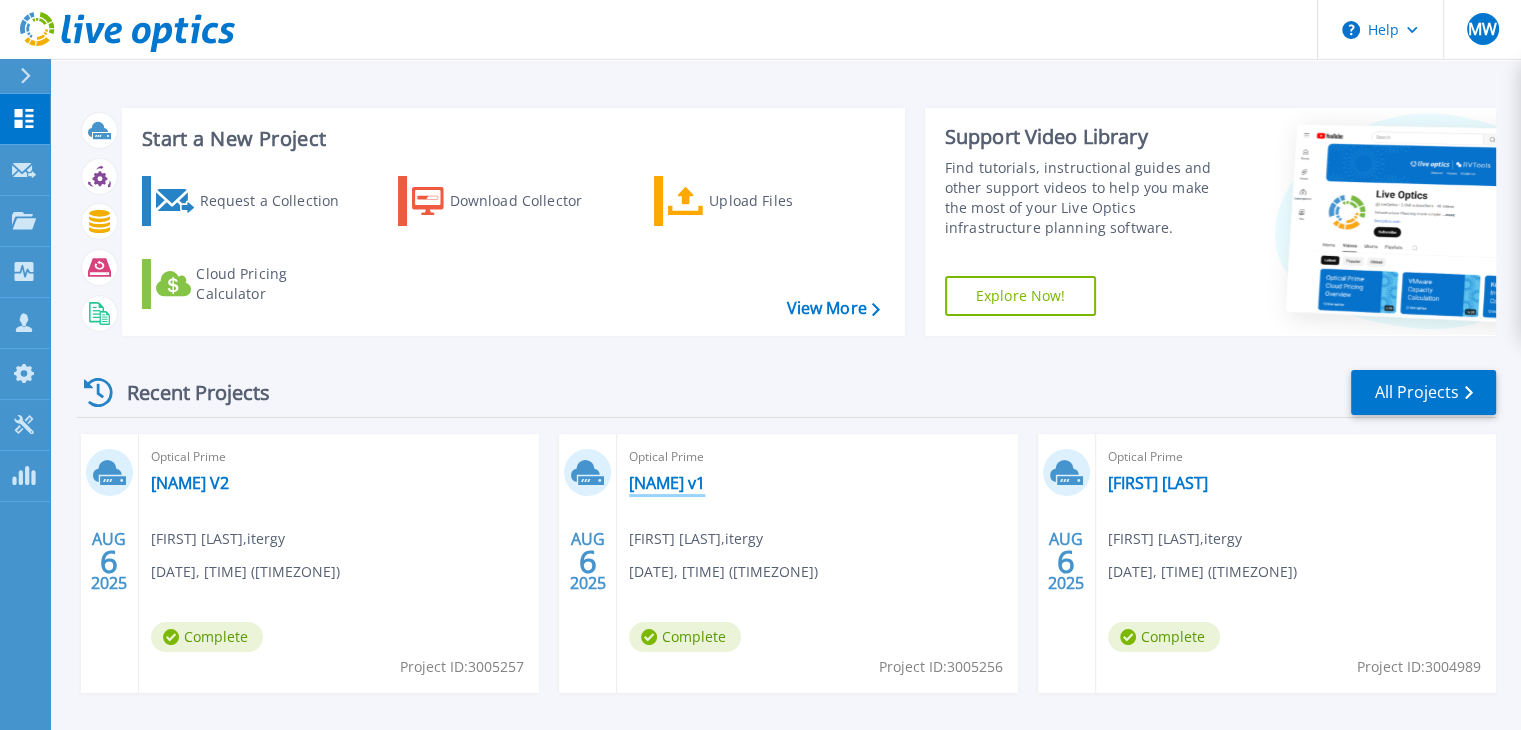 click on "[NAME] v1" at bounding box center [667, 483] 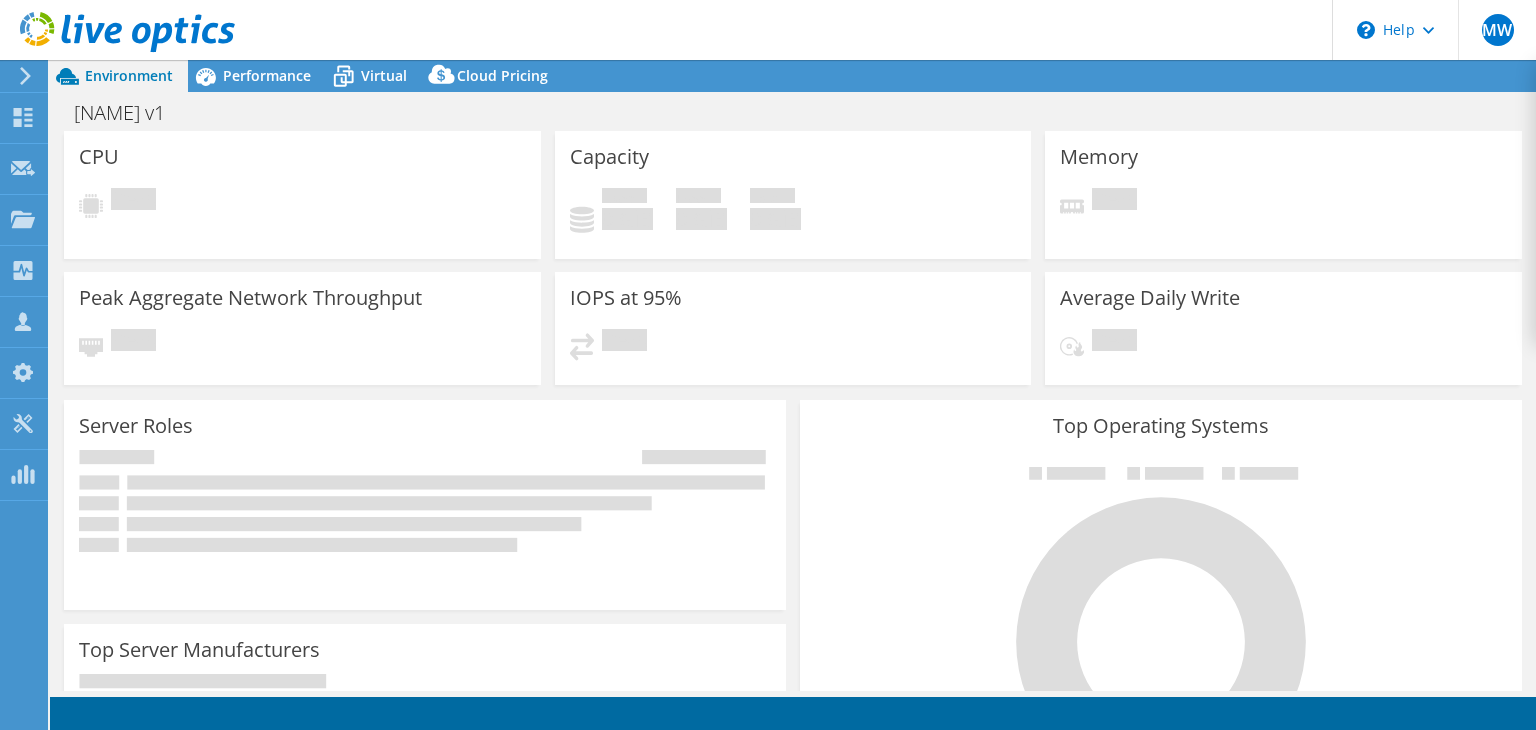scroll, scrollTop: 0, scrollLeft: 0, axis: both 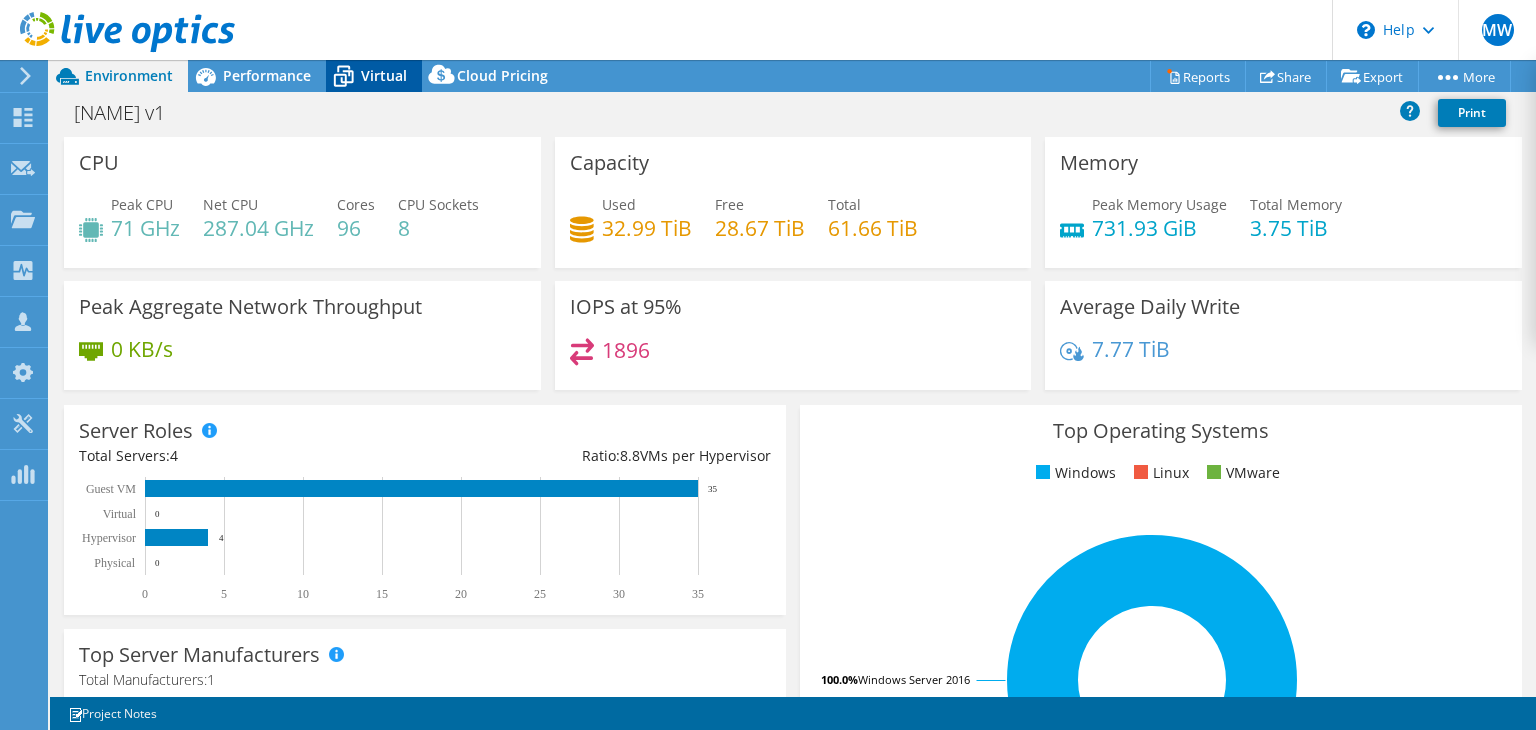 click on "Virtual" at bounding box center [384, 75] 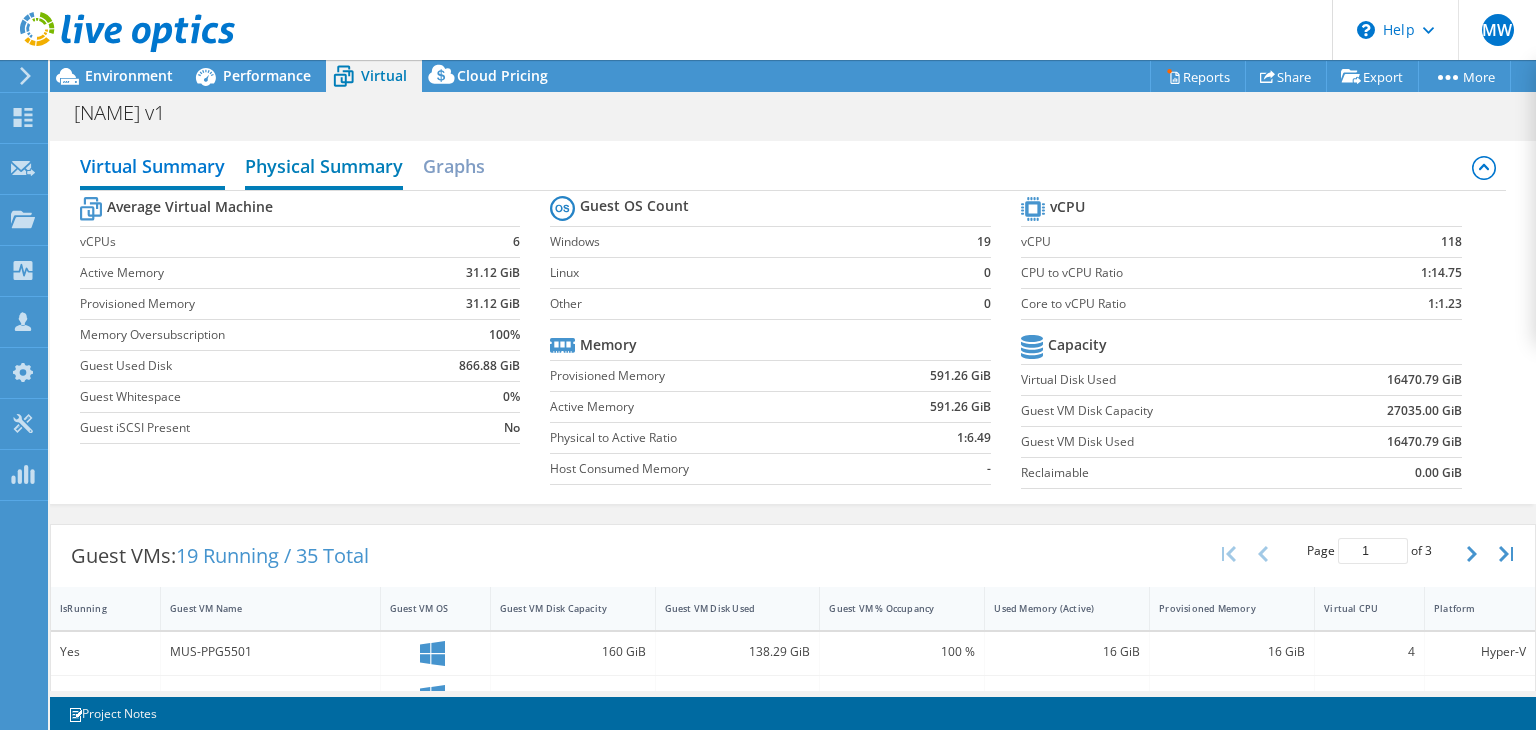 click on "Physical Summary" at bounding box center (324, 168) 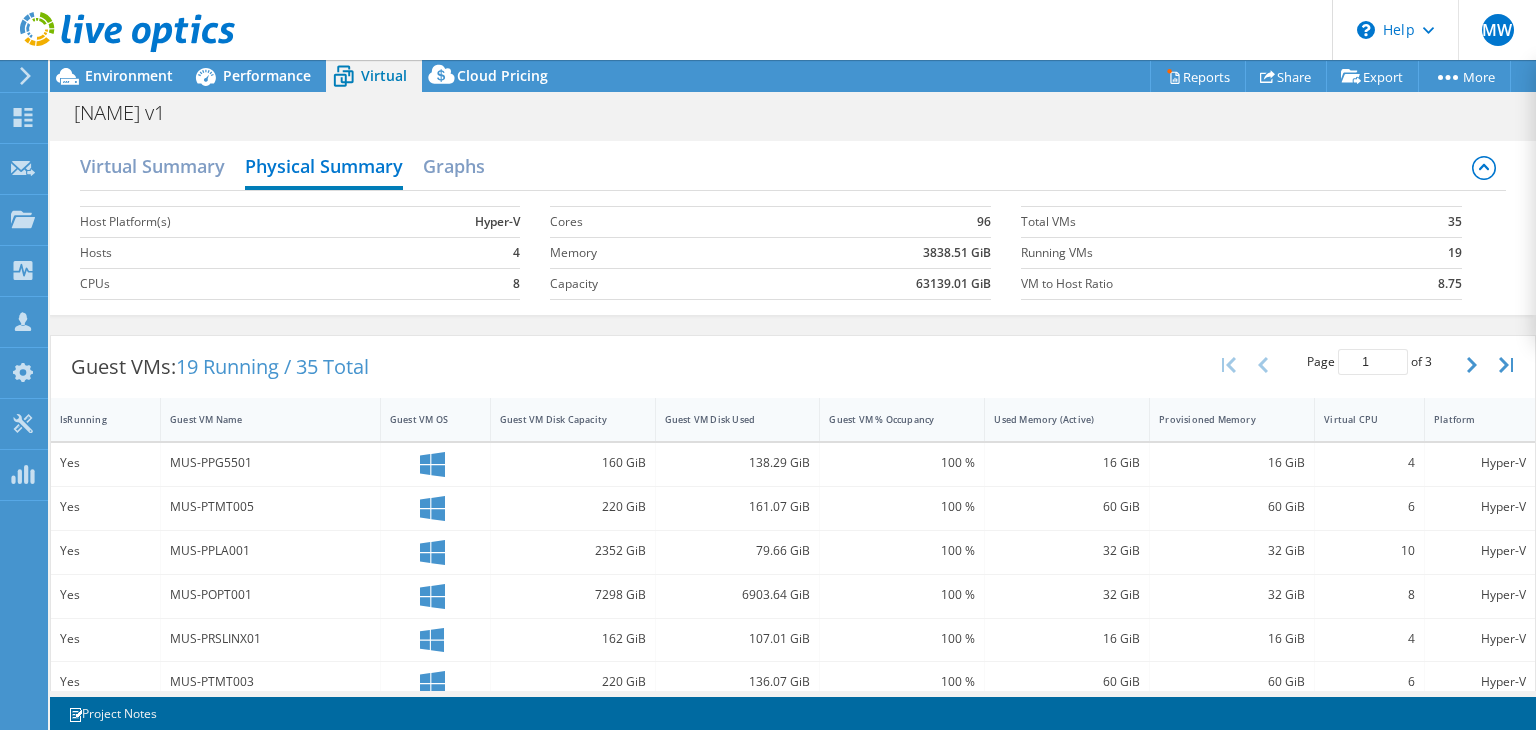 scroll, scrollTop: 589, scrollLeft: 0, axis: vertical 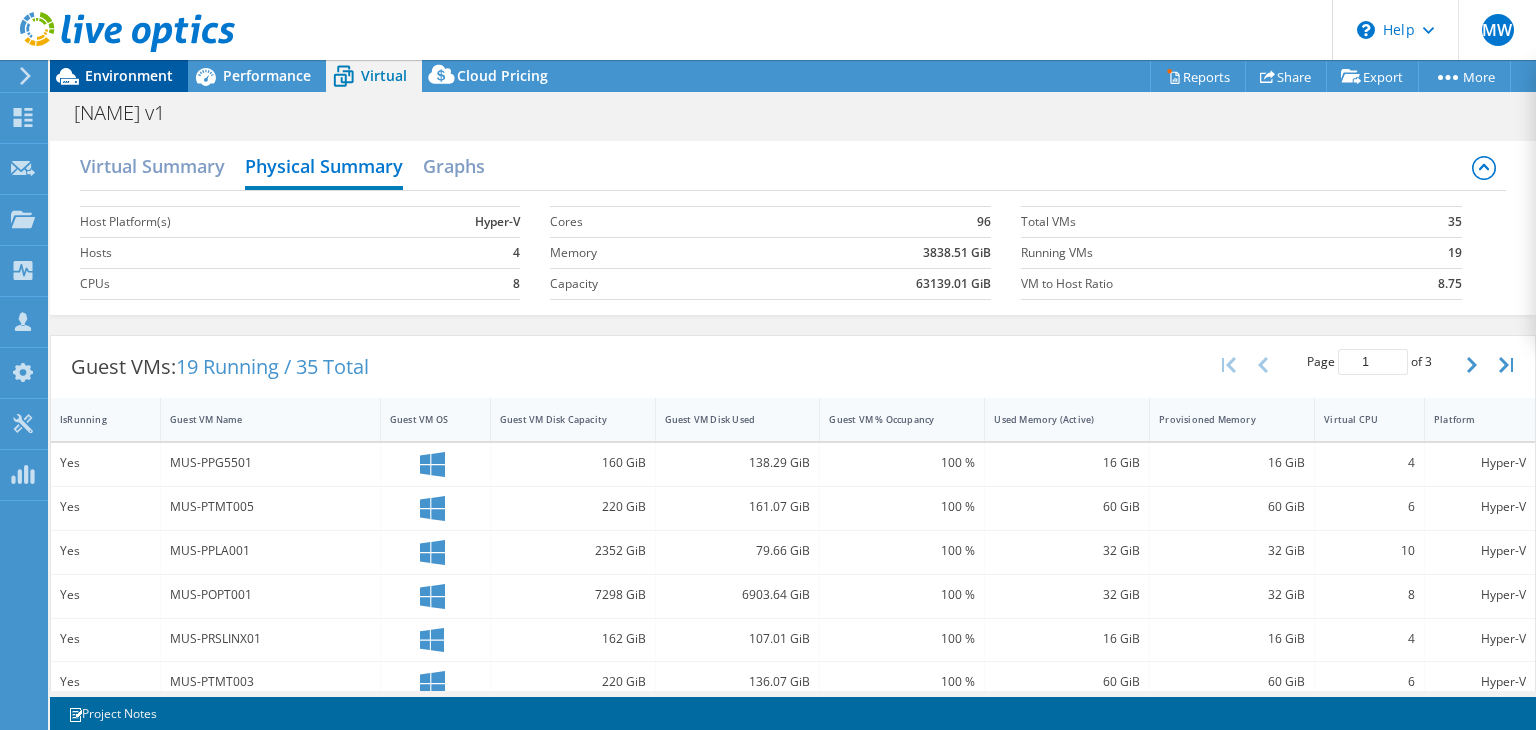 click on "Environment" at bounding box center (129, 75) 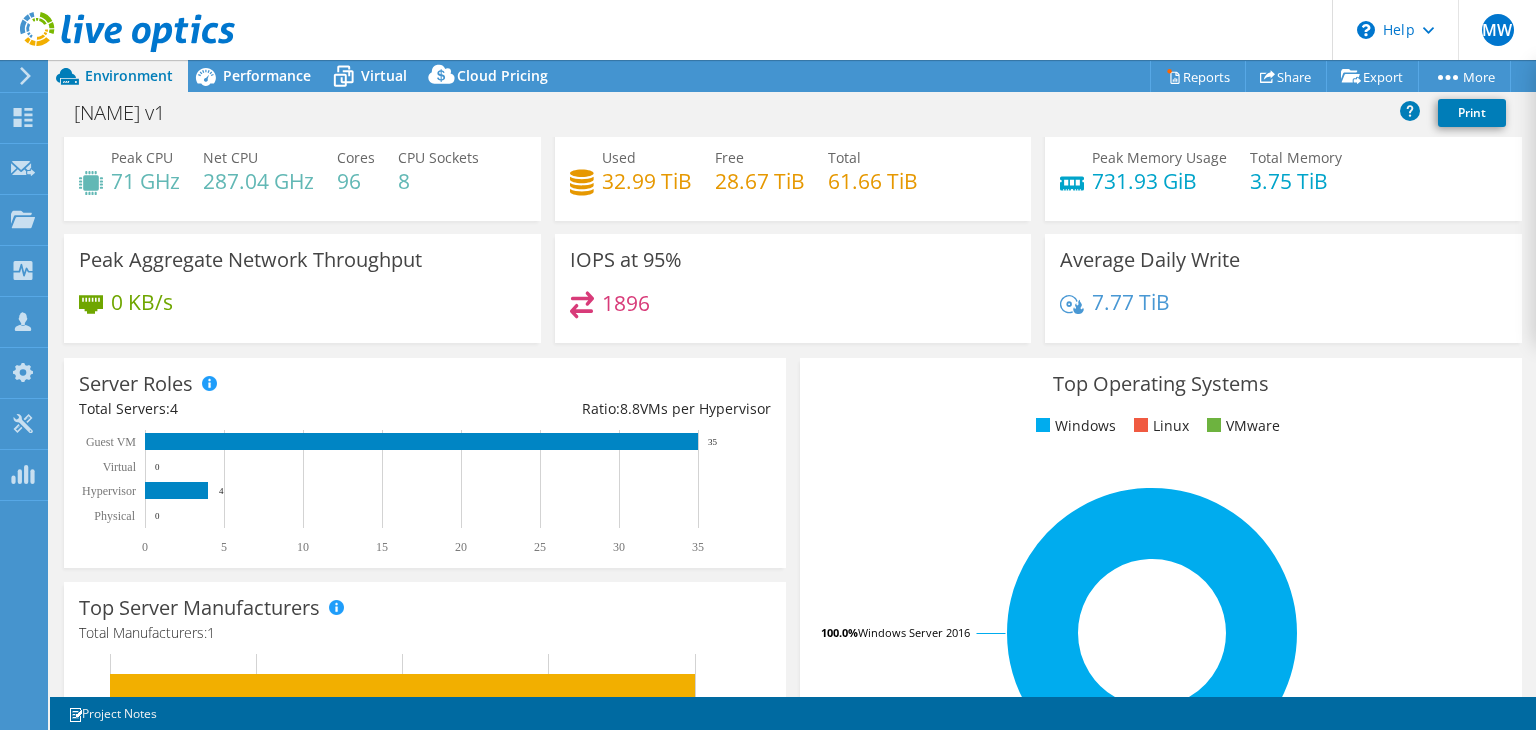 scroll, scrollTop: 0, scrollLeft: 0, axis: both 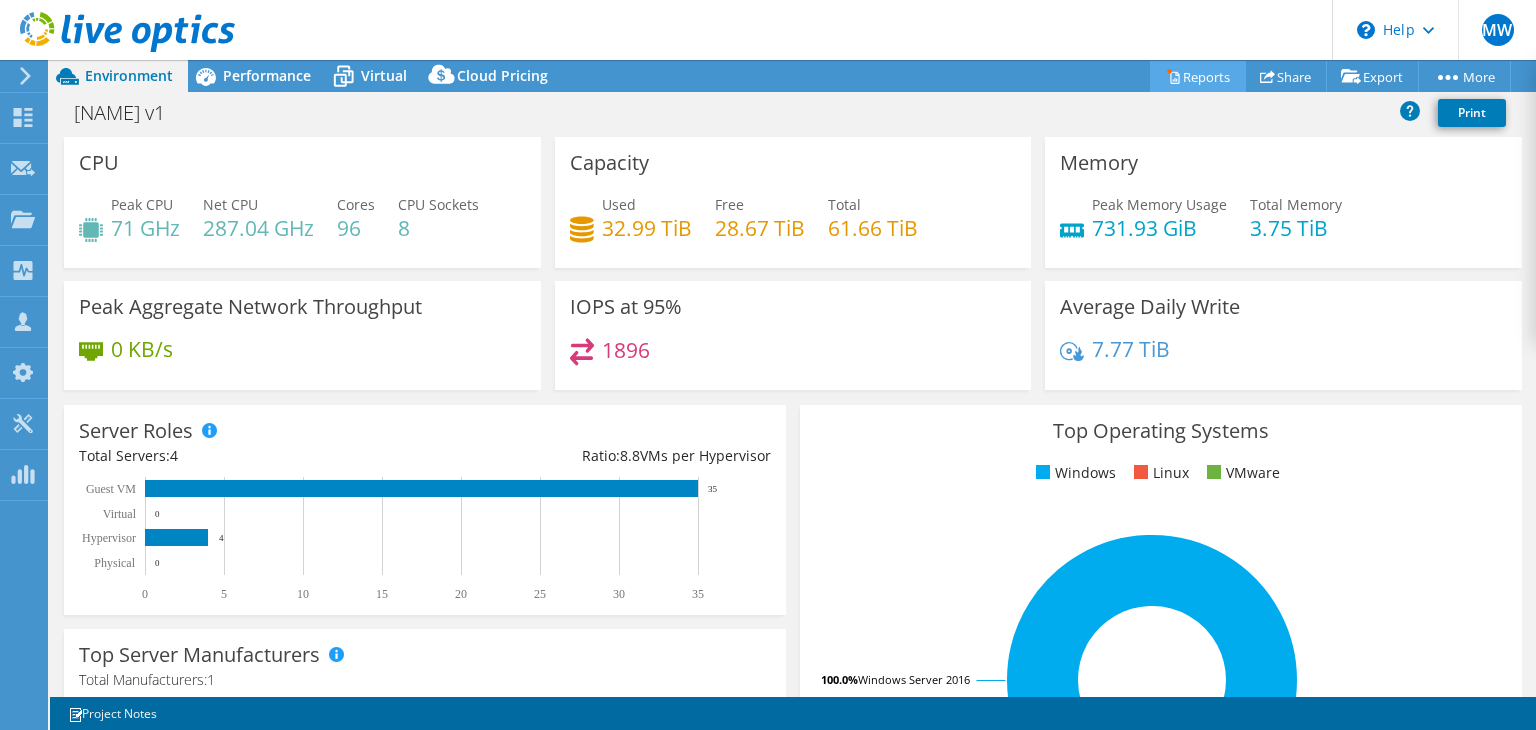 click on "Reports" at bounding box center [1198, 76] 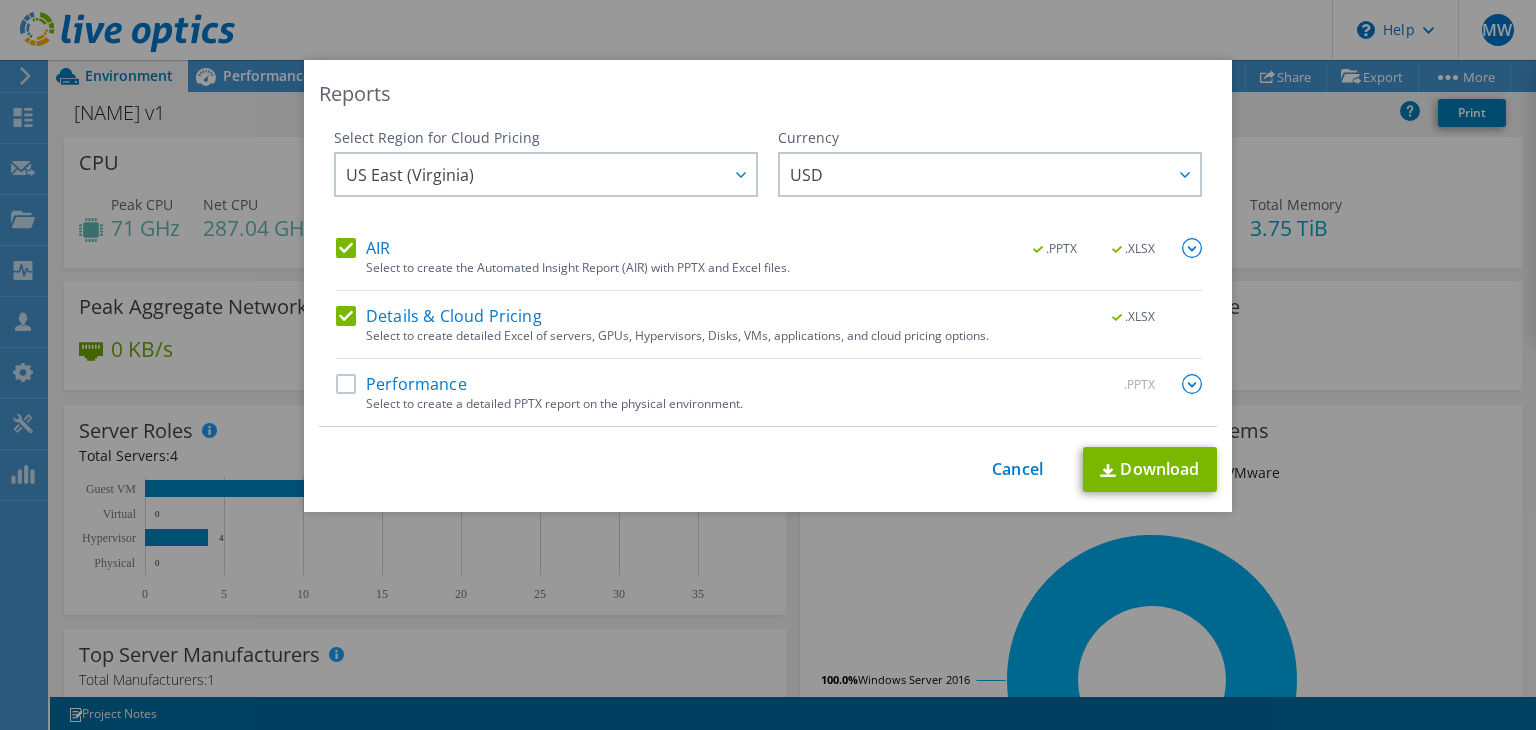 click on "Select to create detailed Excel of servers, GPUs, Hypervisors, Disks, VMs, applications, and cloud pricing options." at bounding box center [784, 336] 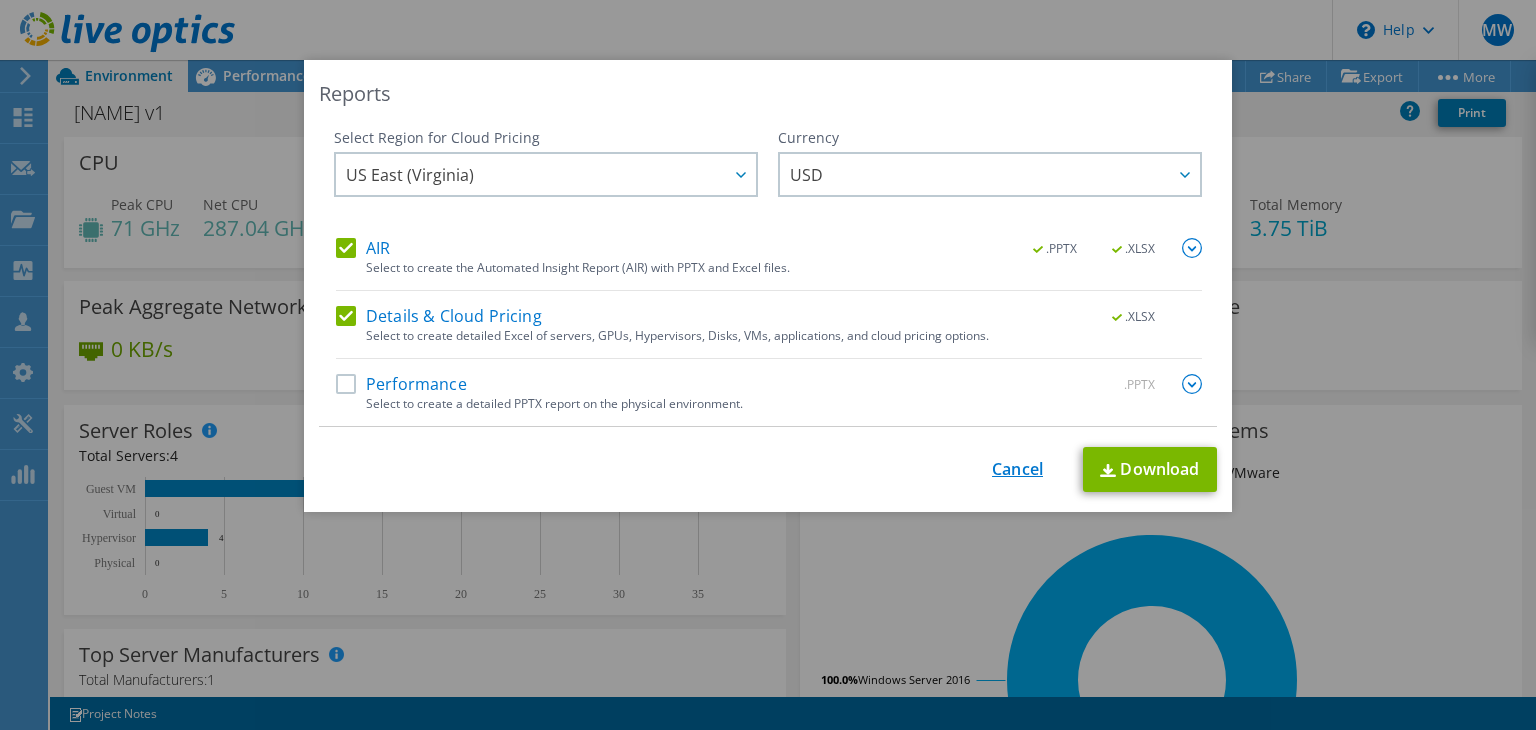 click on "Cancel" at bounding box center (1017, 469) 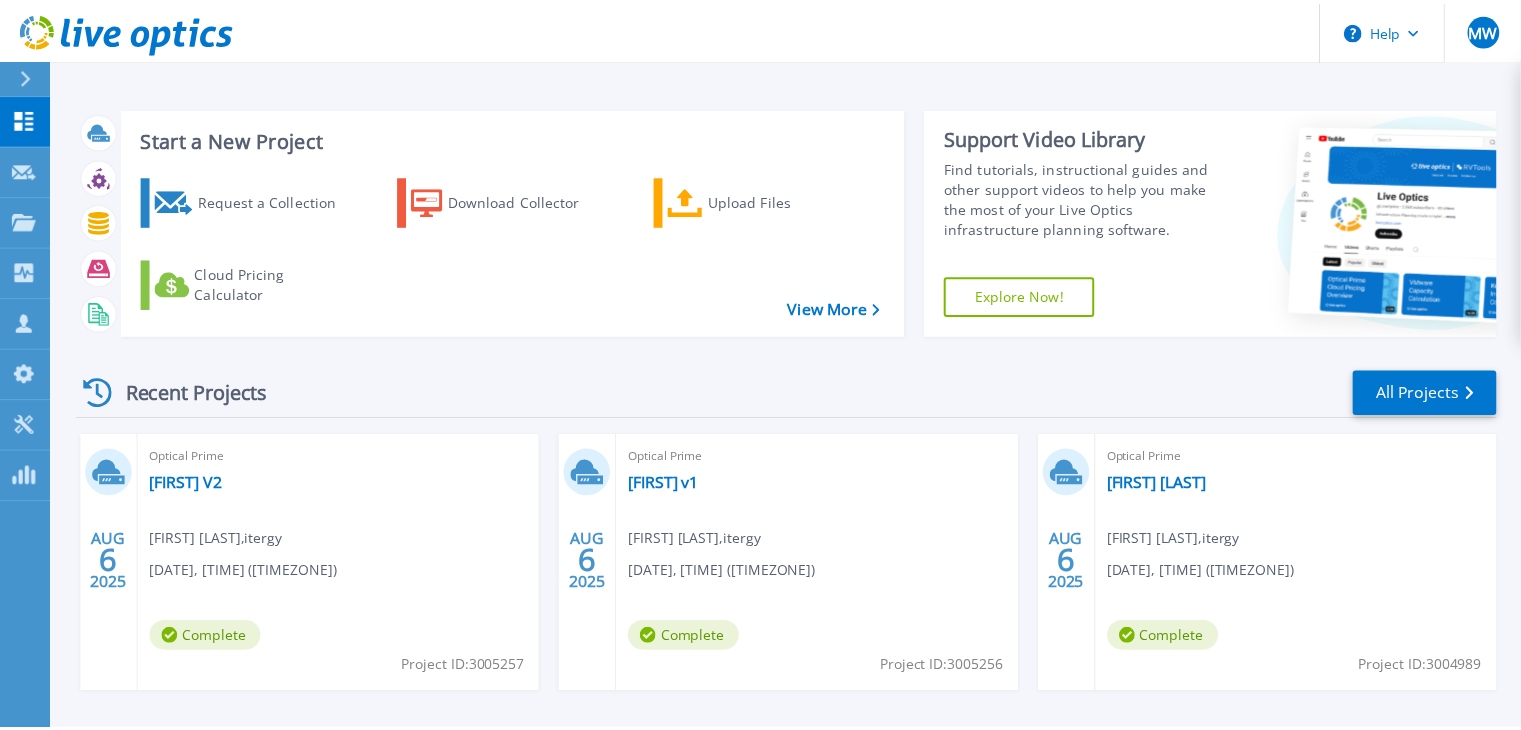scroll, scrollTop: 0, scrollLeft: 0, axis: both 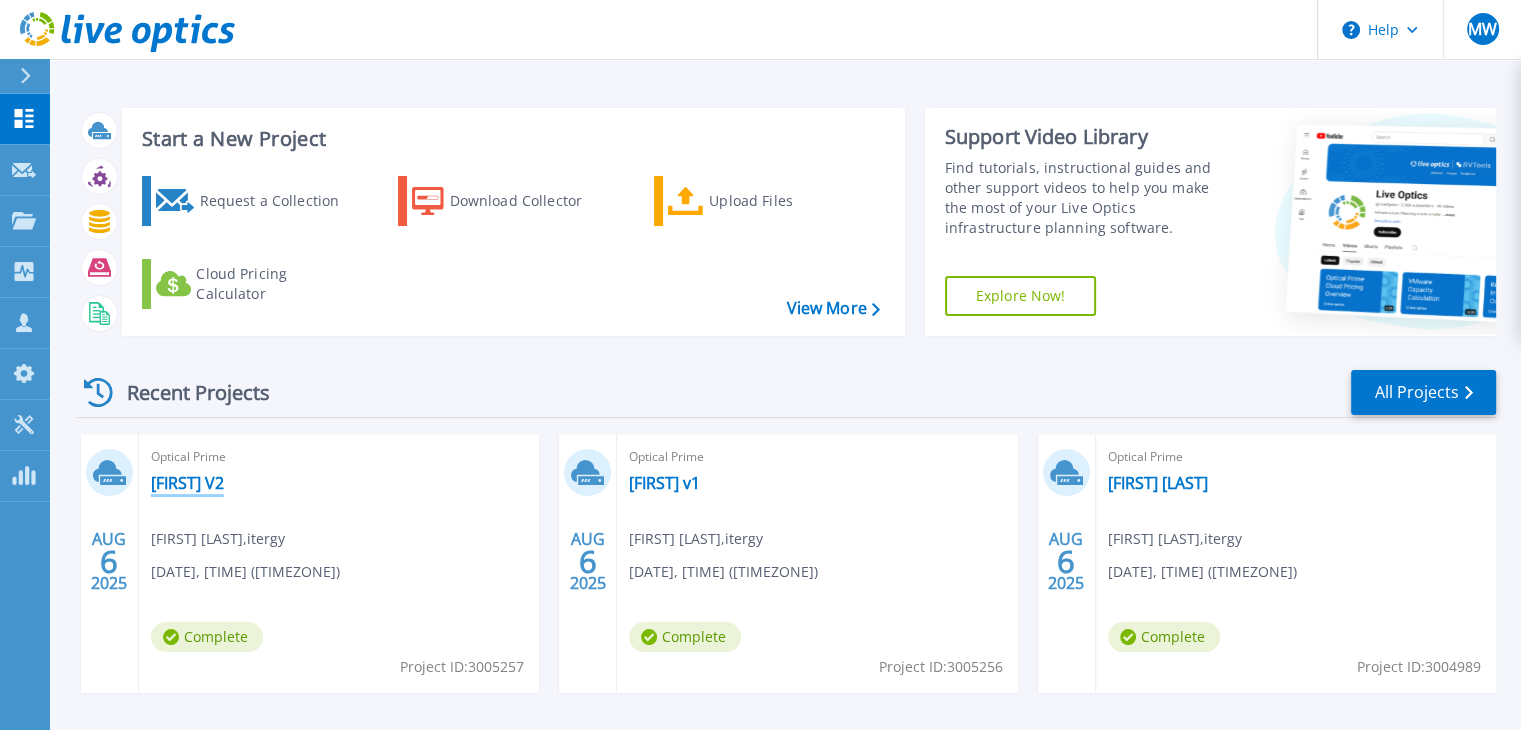 click on "[FIRST] V2" at bounding box center (187, 483) 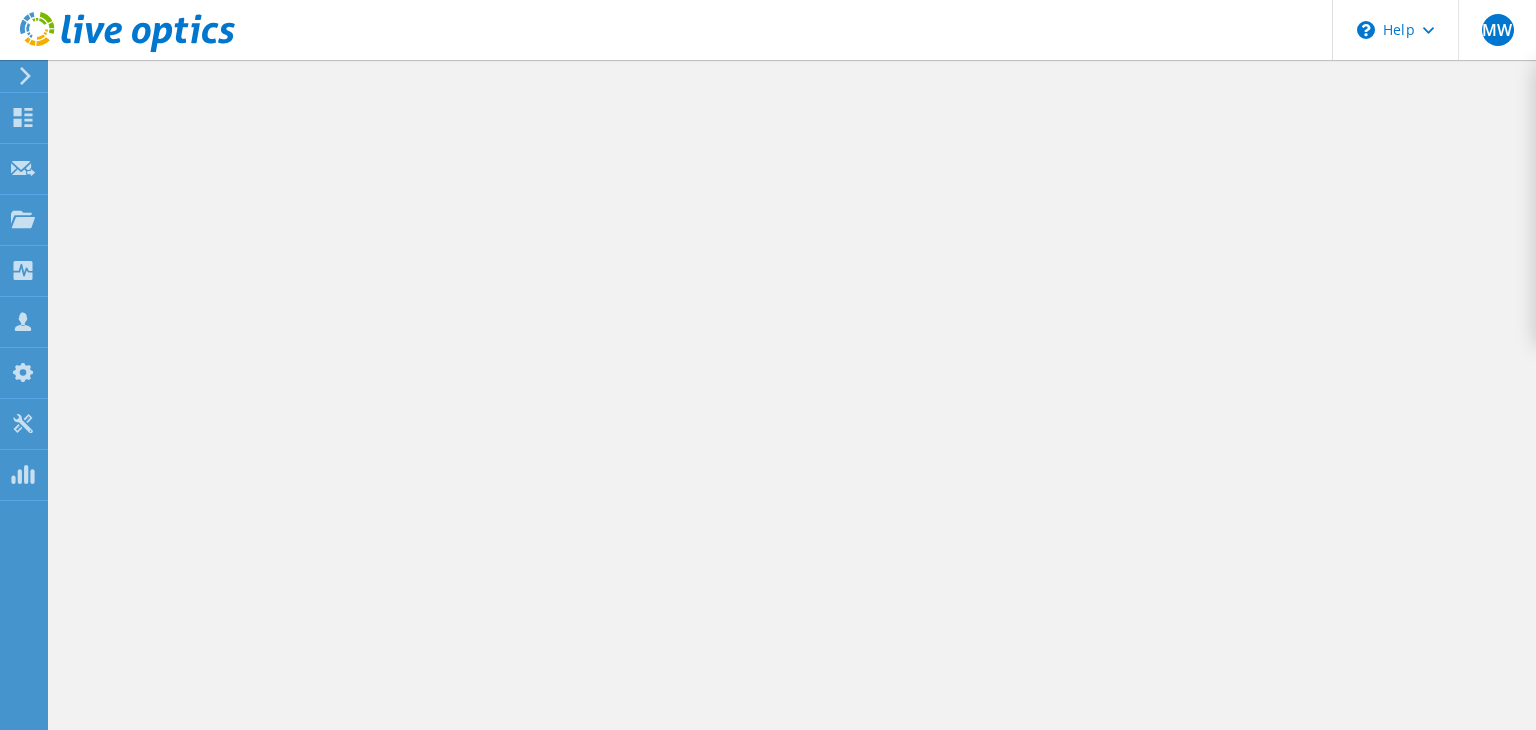 scroll, scrollTop: 0, scrollLeft: 0, axis: both 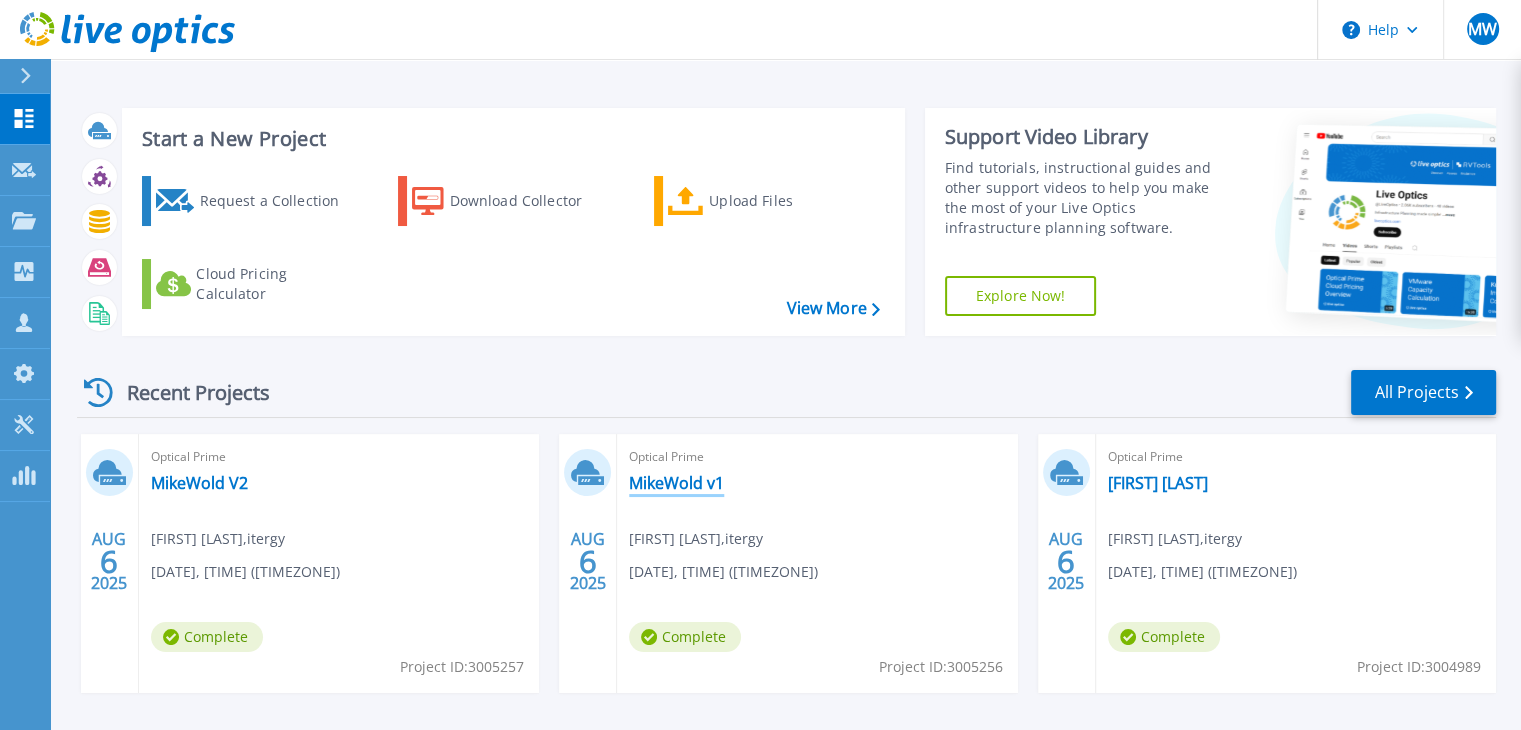 click on "MikeWold v1" at bounding box center (676, 483) 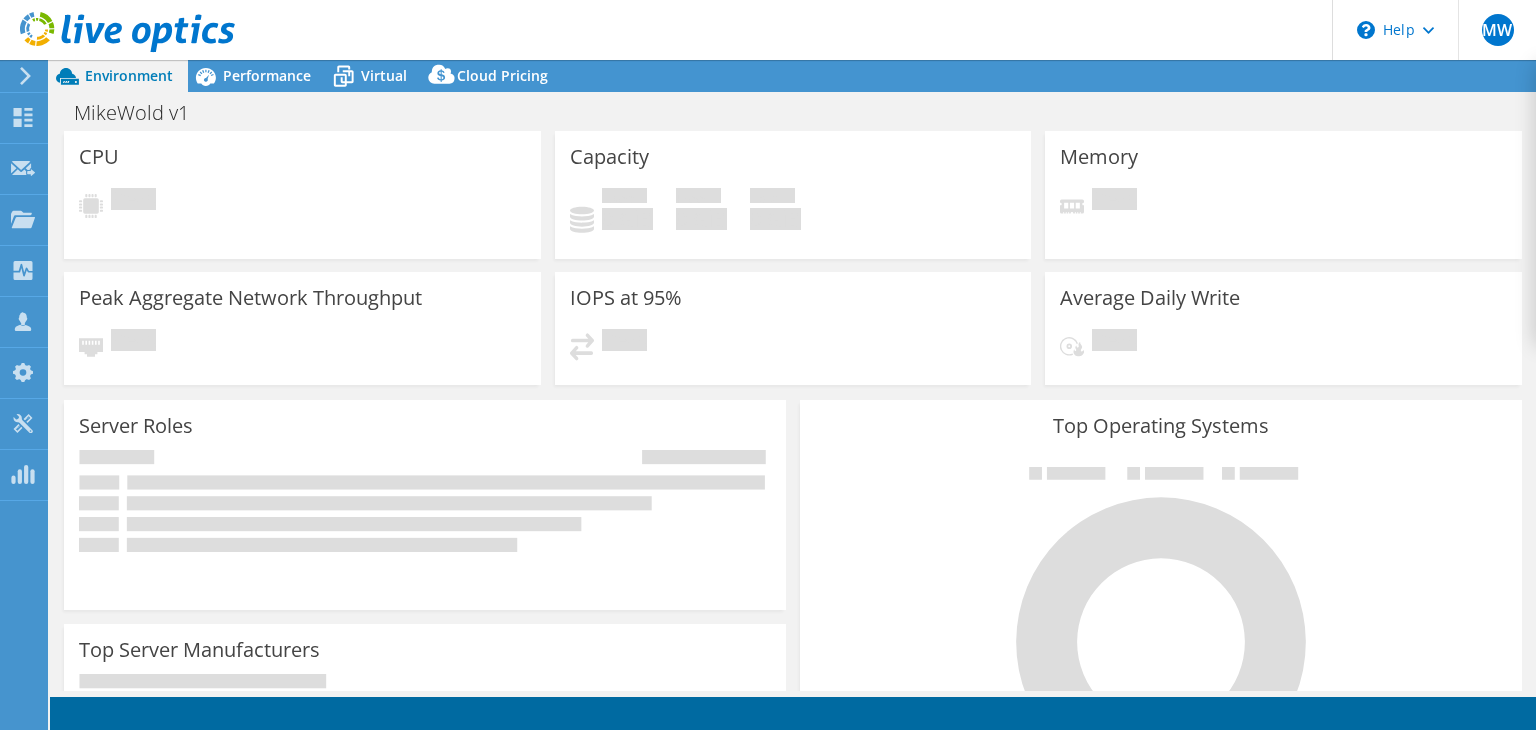 scroll, scrollTop: 0, scrollLeft: 0, axis: both 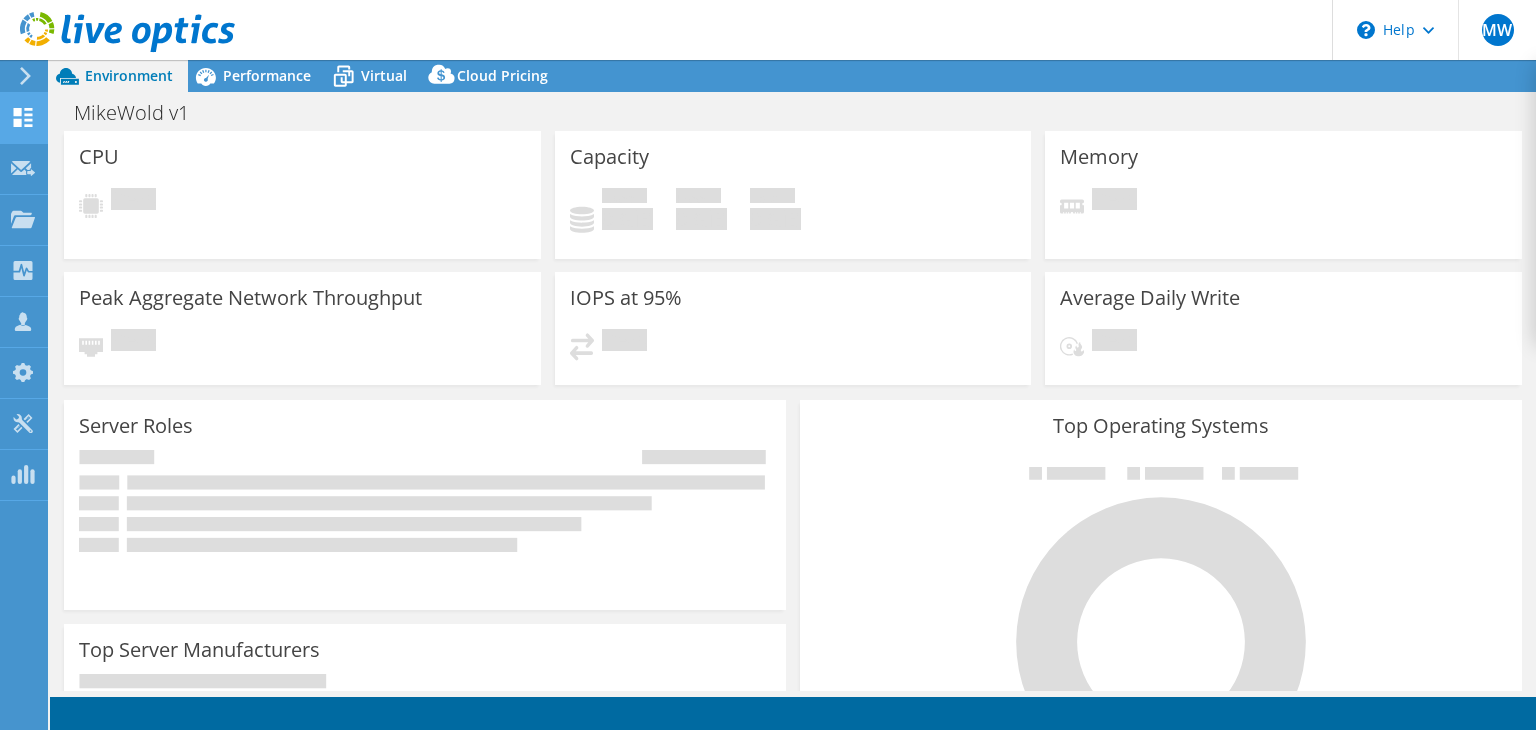 select on "USD" 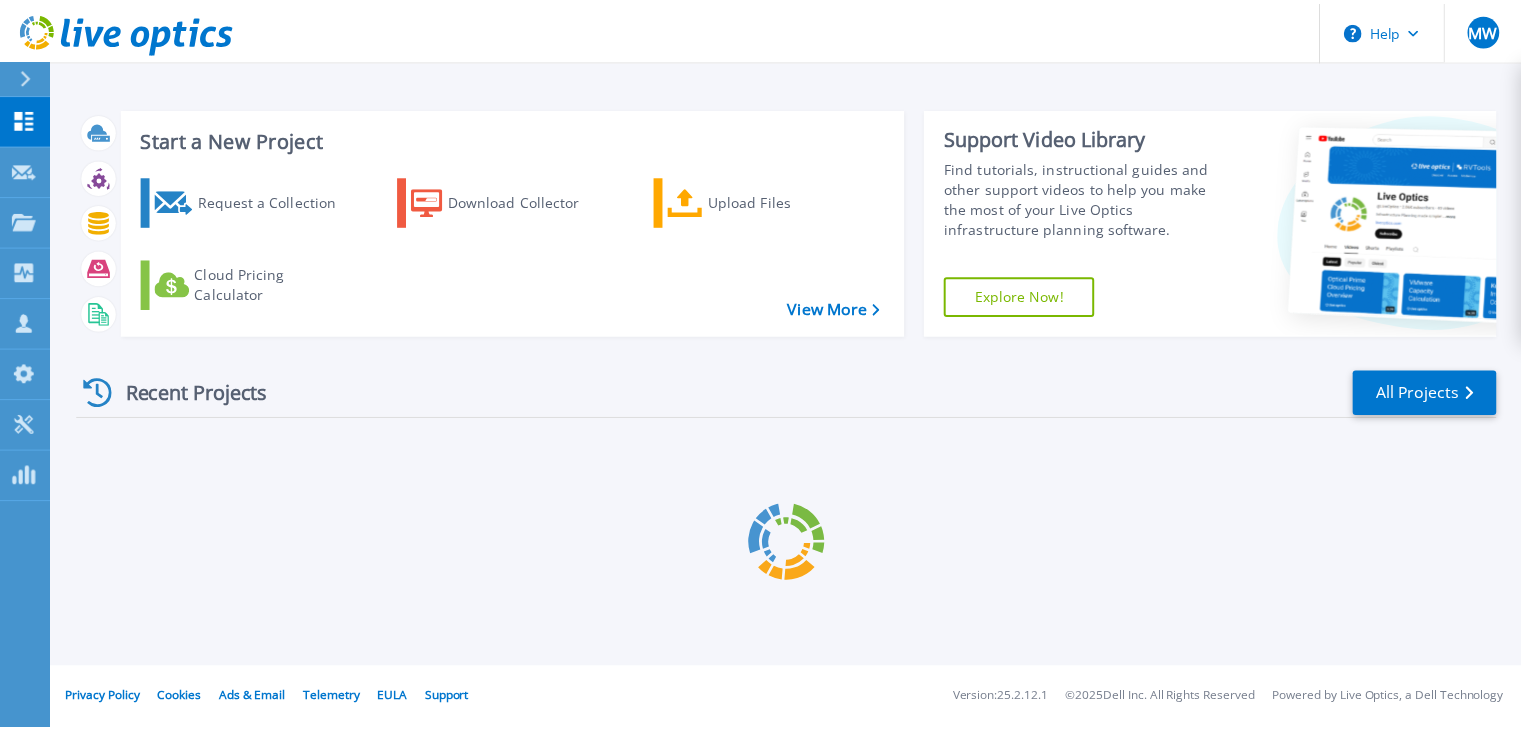 scroll, scrollTop: 0, scrollLeft: 0, axis: both 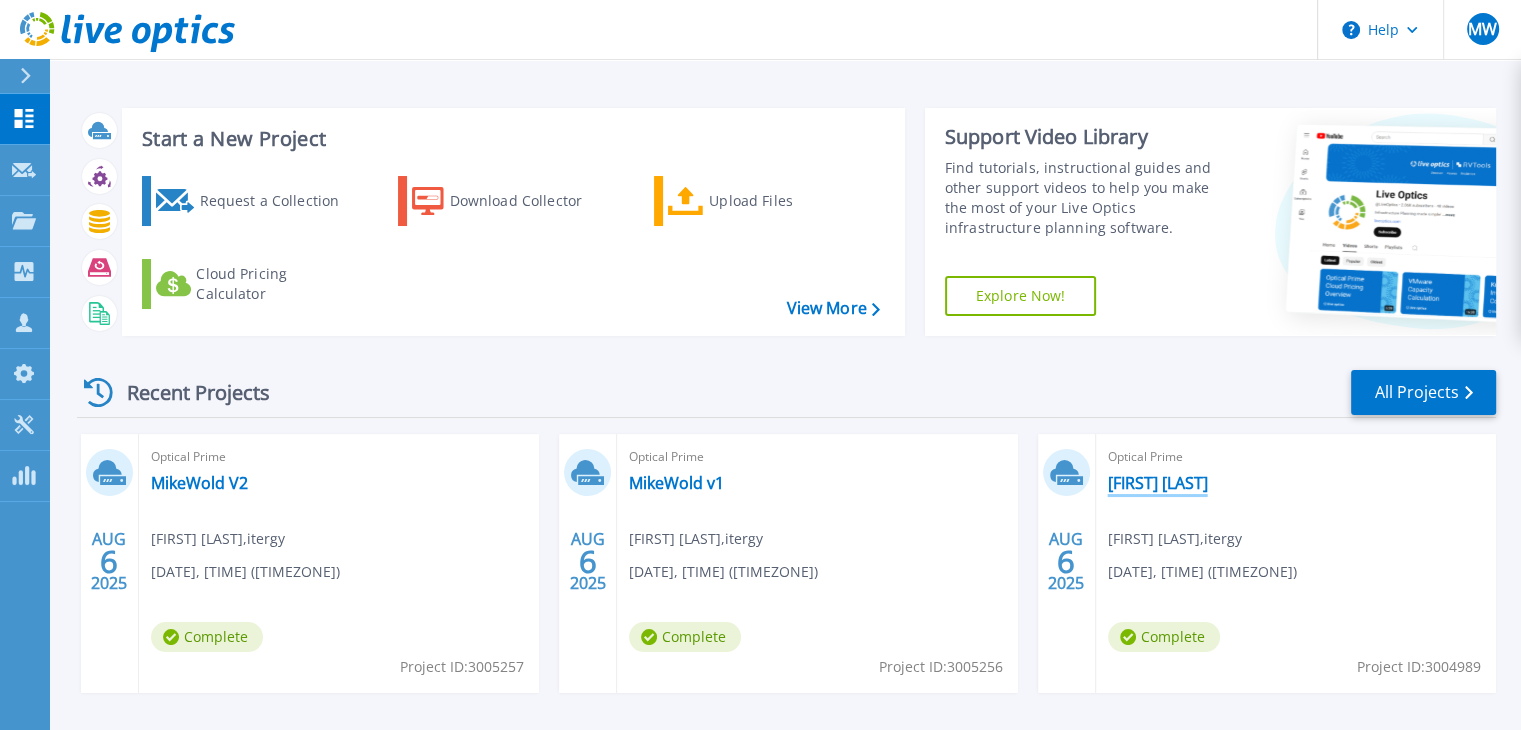 click on "[FIRST] [LAST]" at bounding box center (1158, 483) 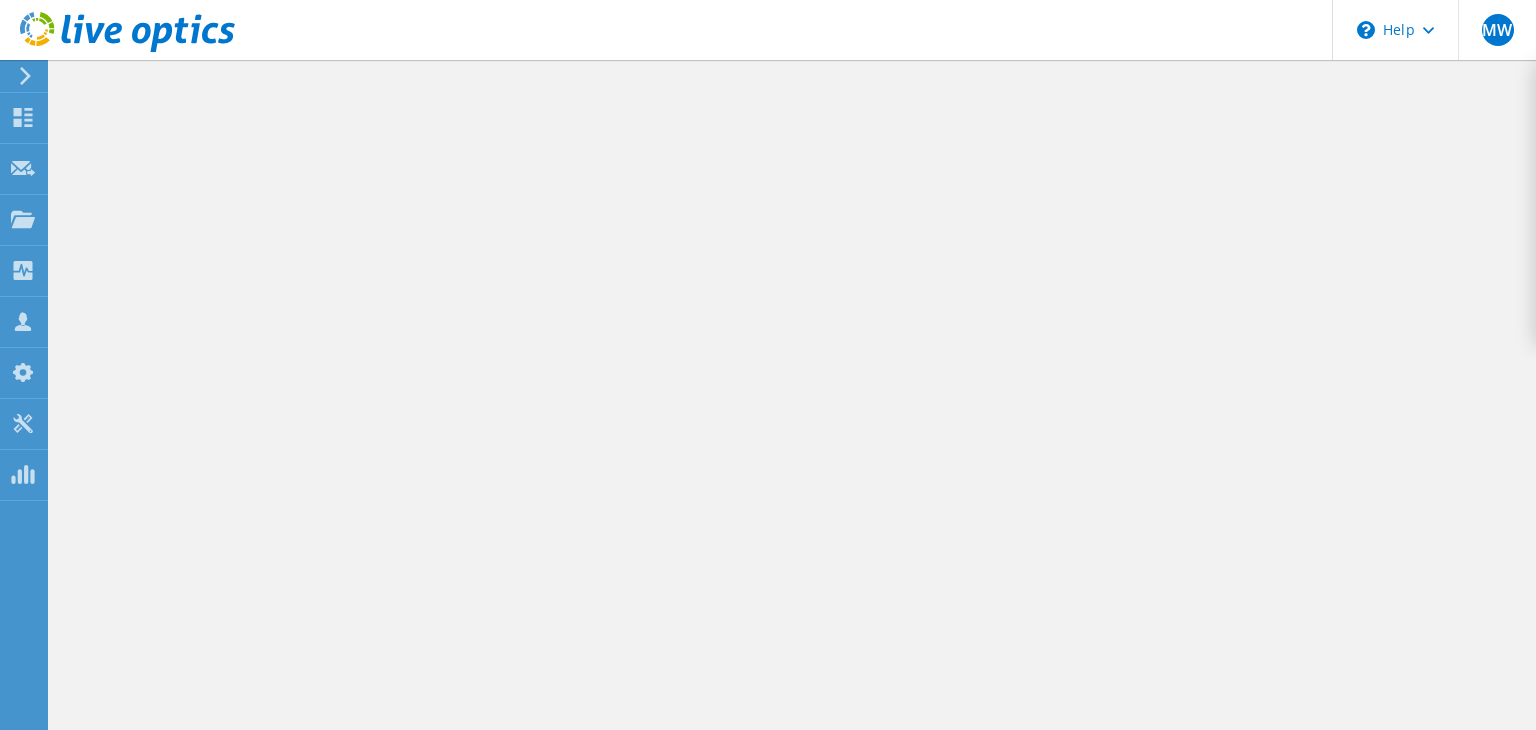 scroll, scrollTop: 0, scrollLeft: 0, axis: both 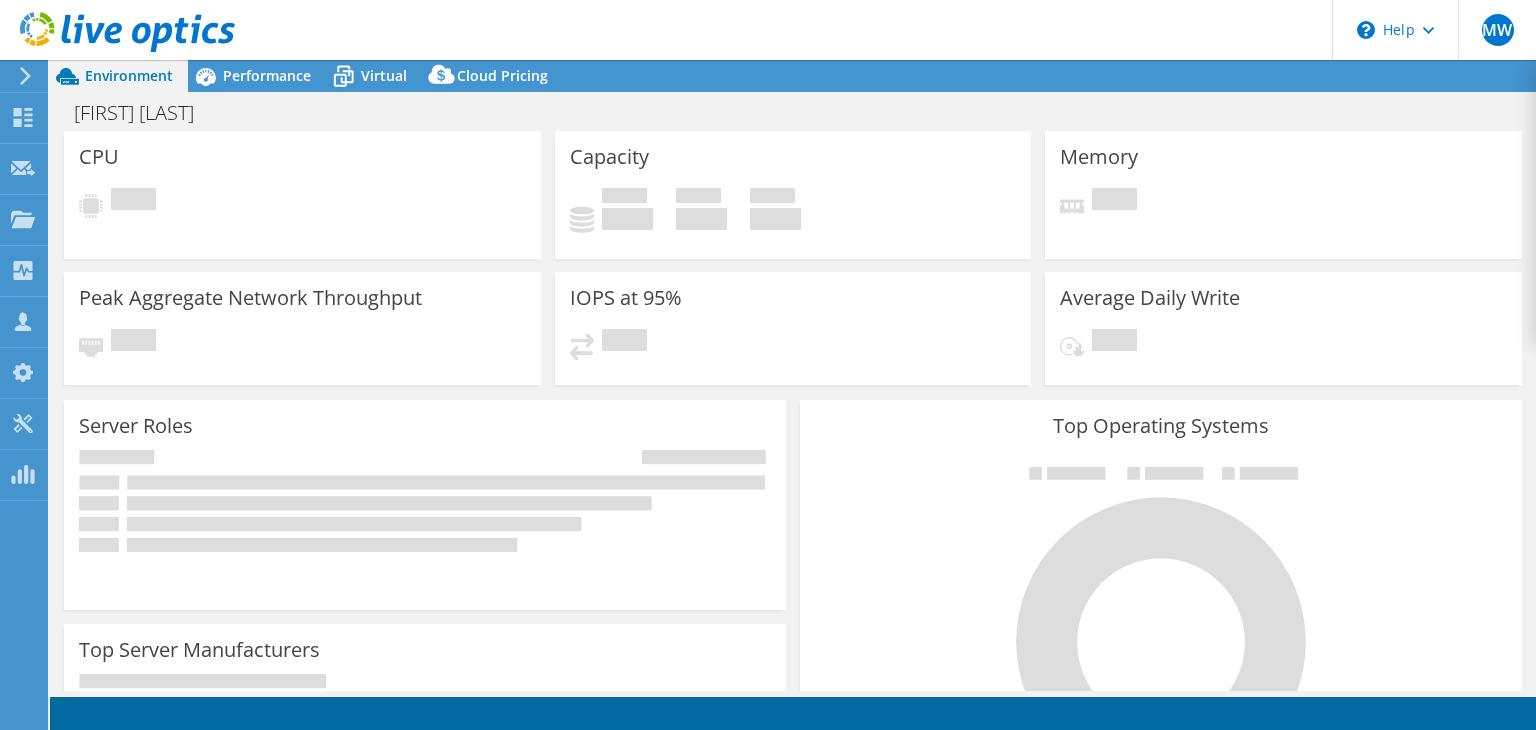 select on "USD" 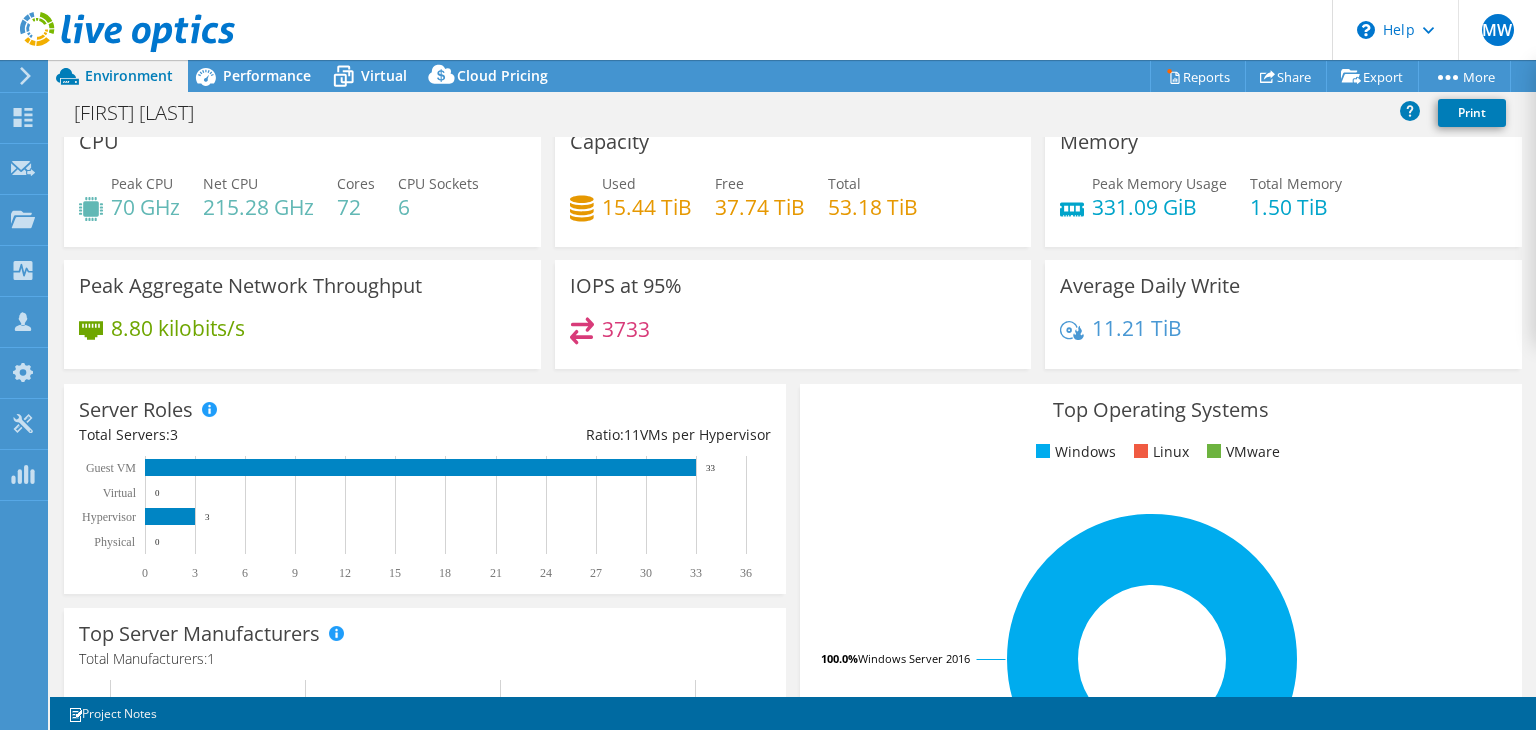 scroll, scrollTop: 0, scrollLeft: 0, axis: both 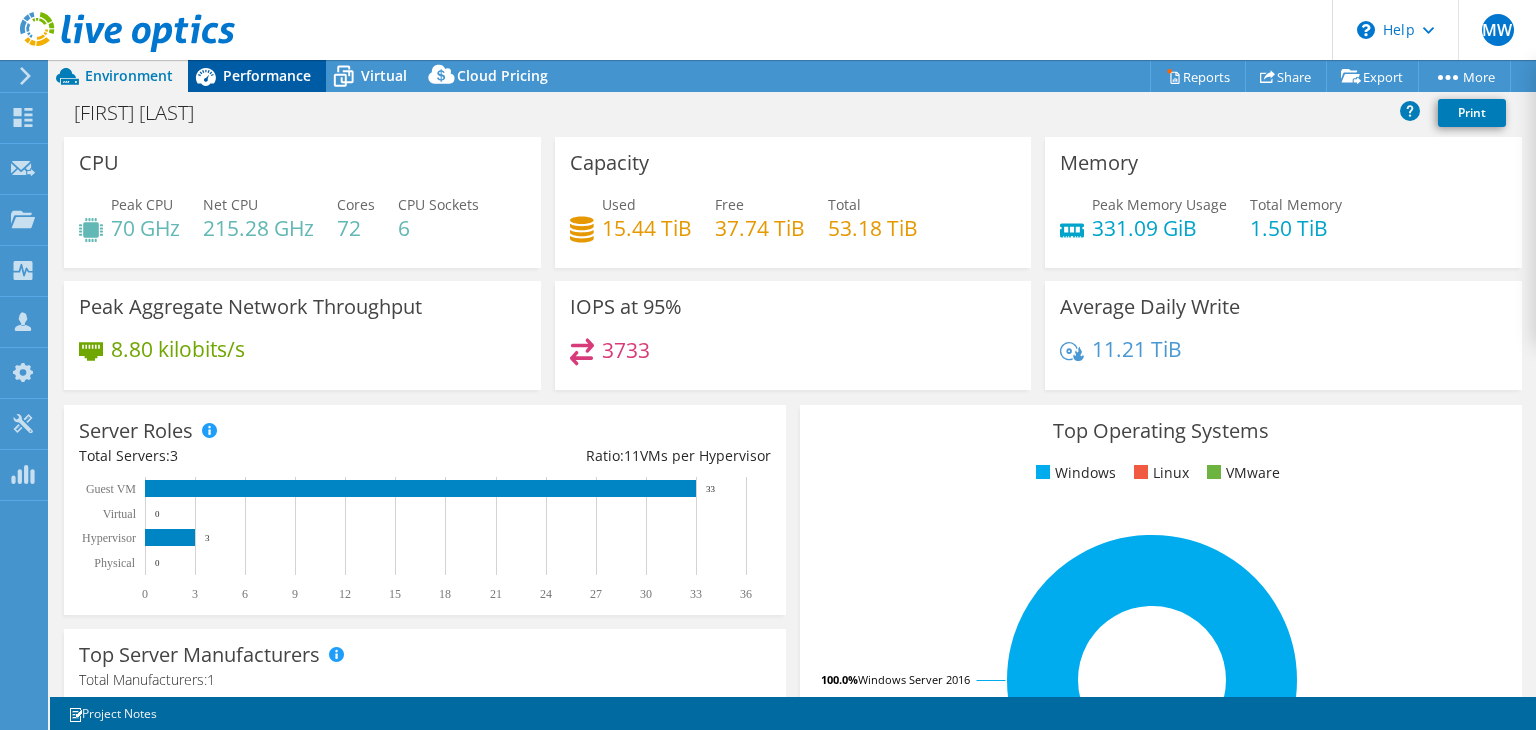 click on "Performance" at bounding box center (267, 75) 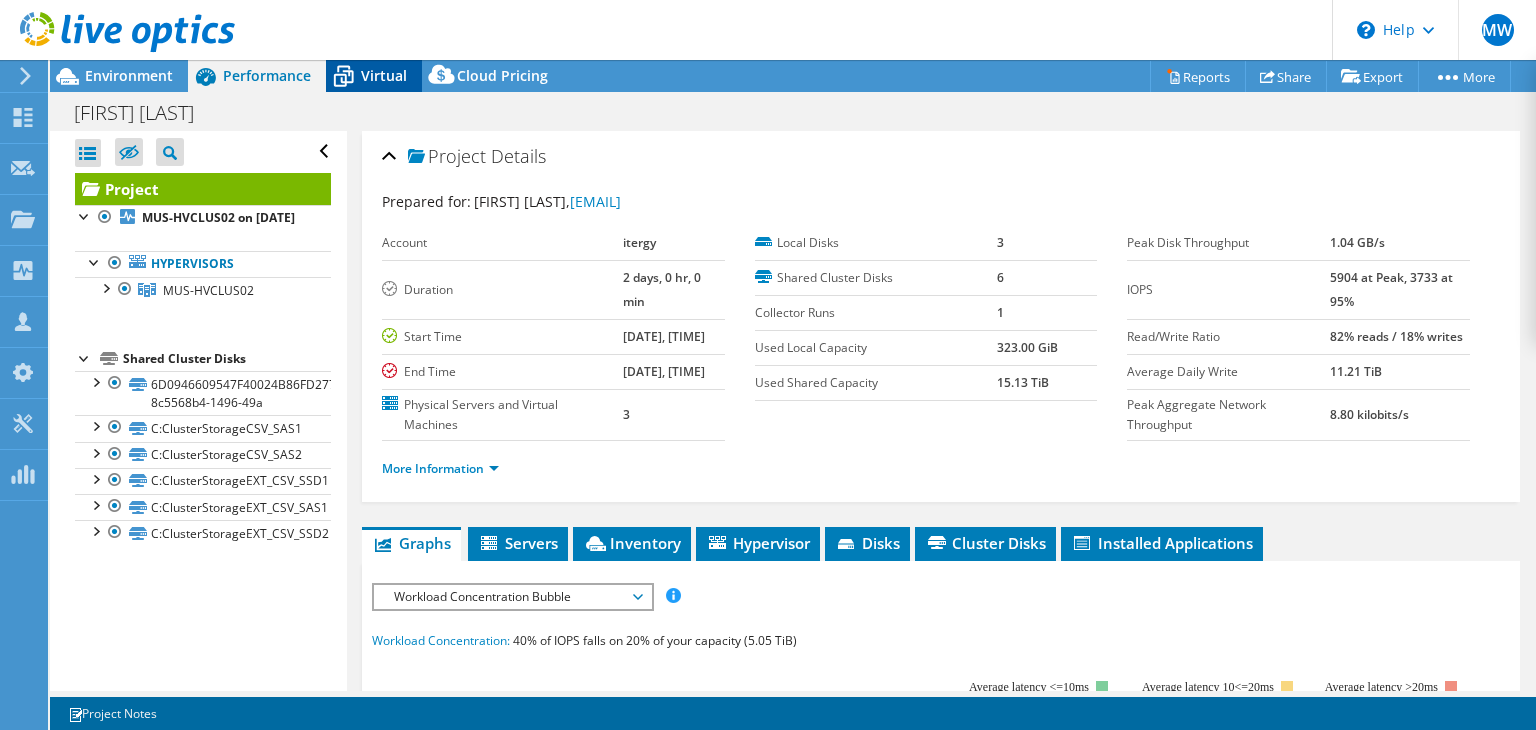 click on "Virtual" at bounding box center (374, 76) 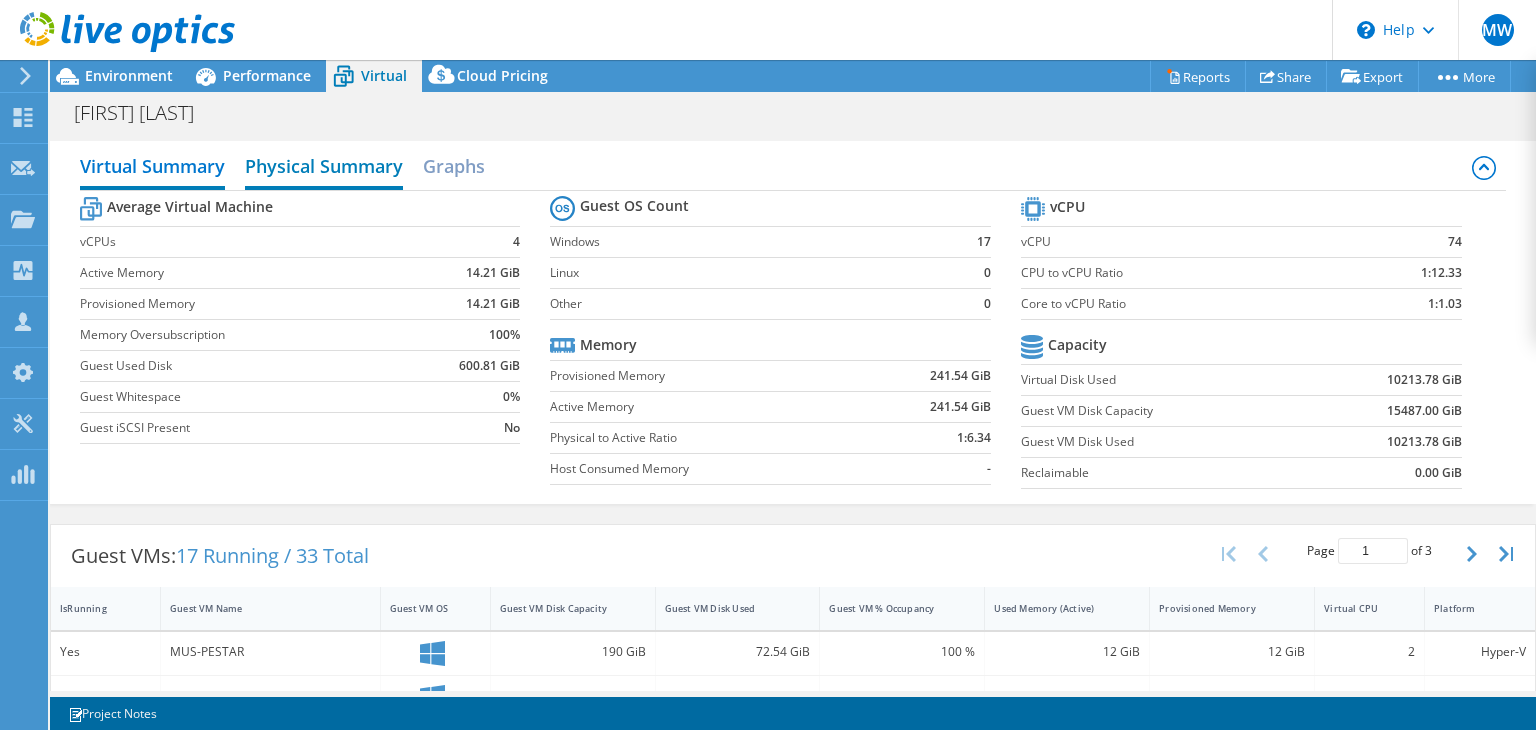click on "Physical Summary" at bounding box center (324, 168) 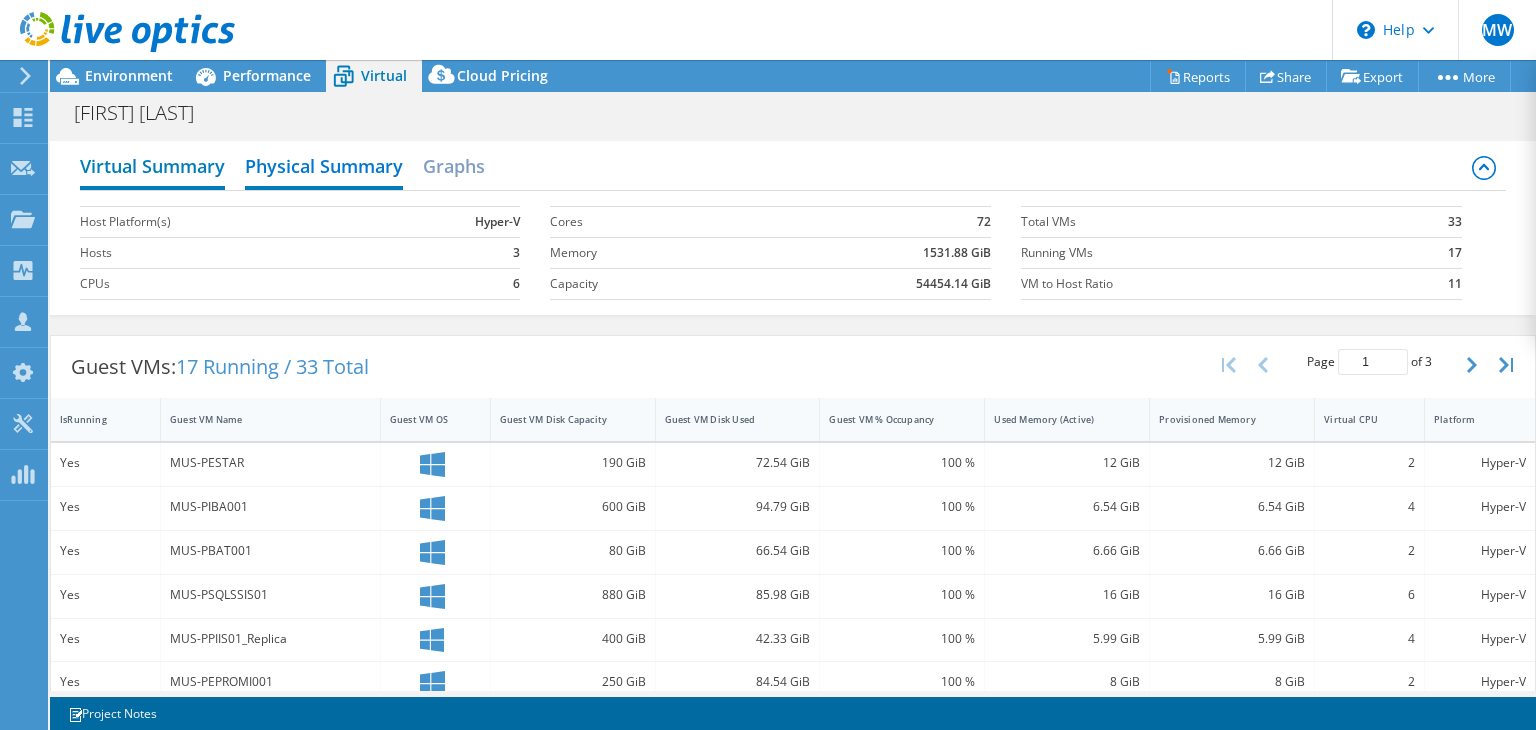 click on "Virtual Summary" at bounding box center (152, 168) 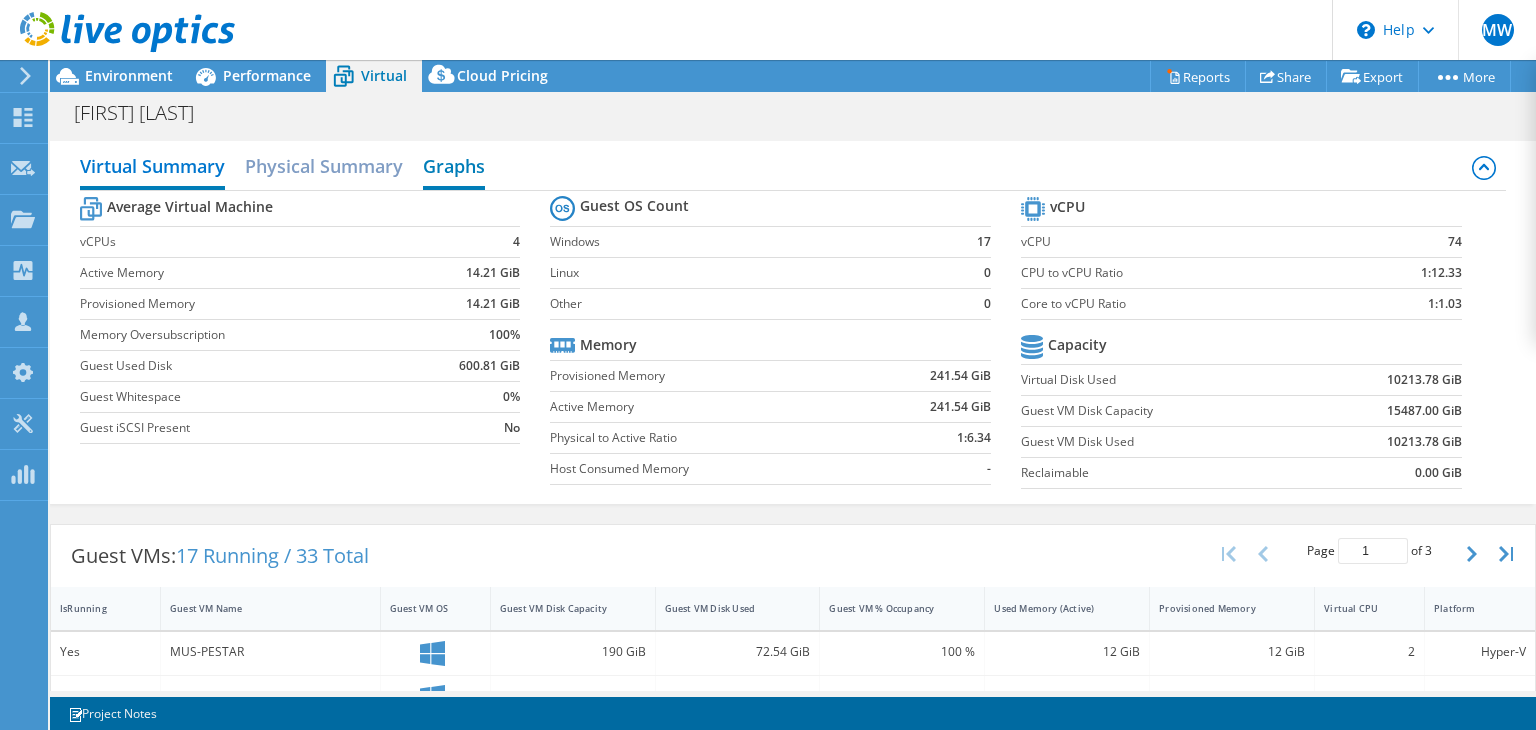 click on "Graphs" at bounding box center [454, 168] 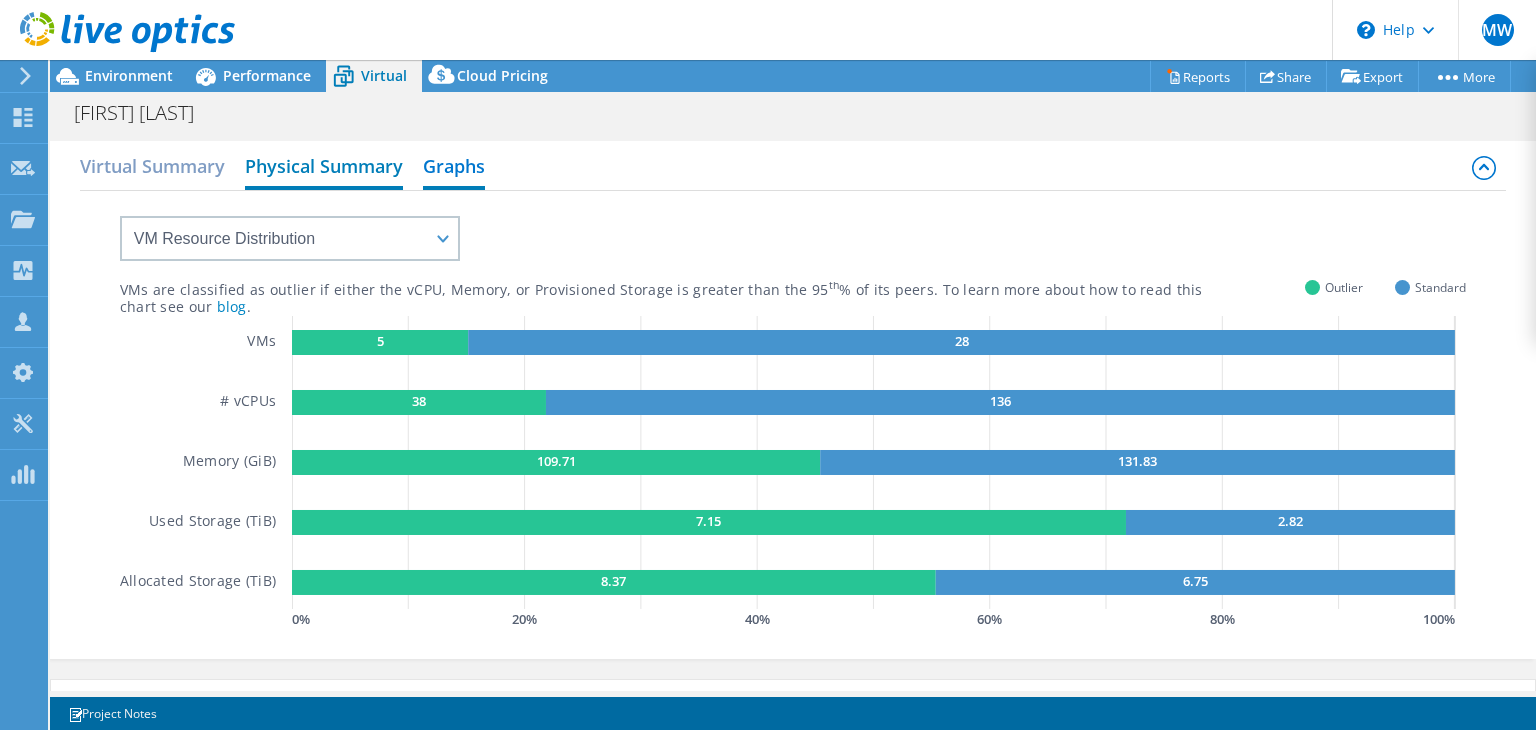 click on "Physical Summary" at bounding box center (324, 168) 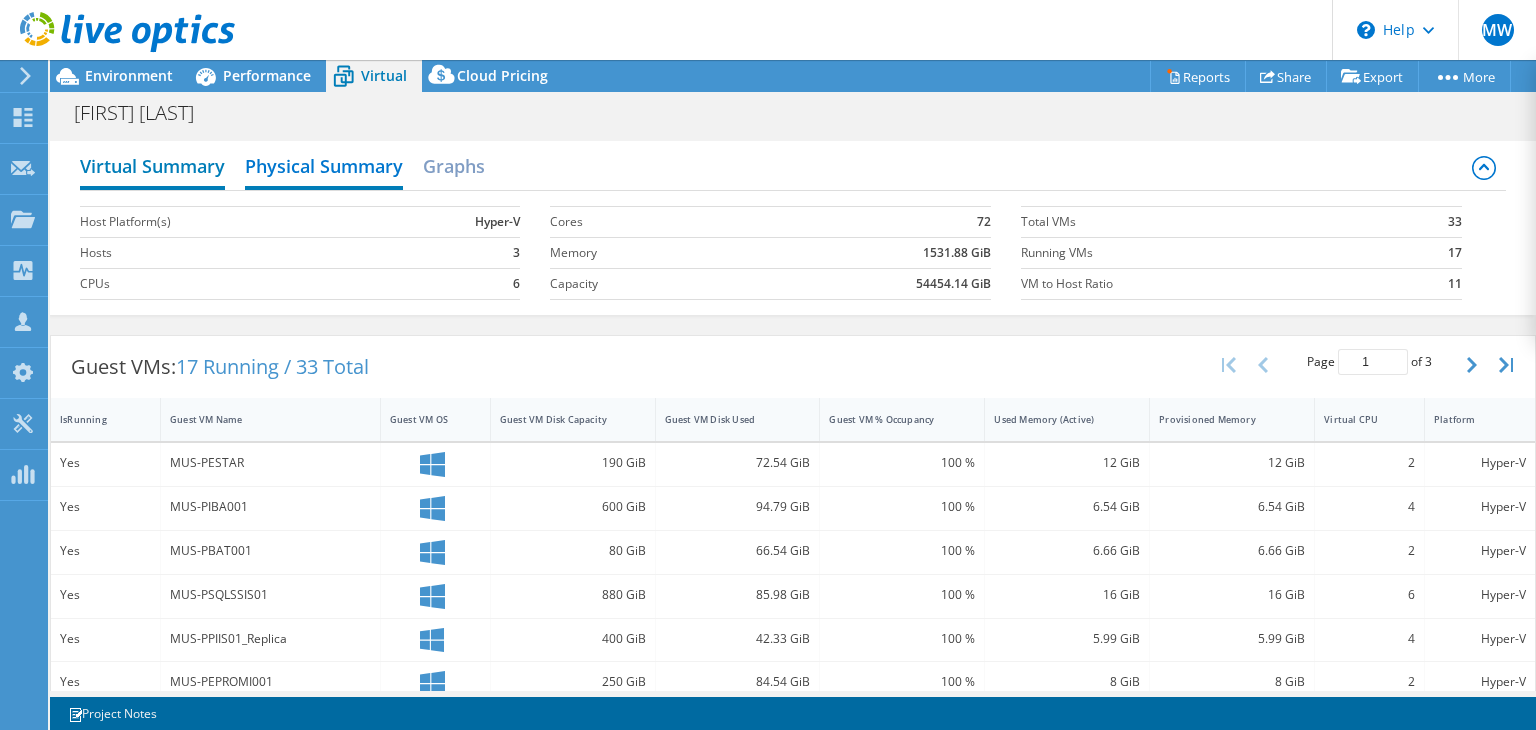 click on "Virtual Summary" at bounding box center (152, 168) 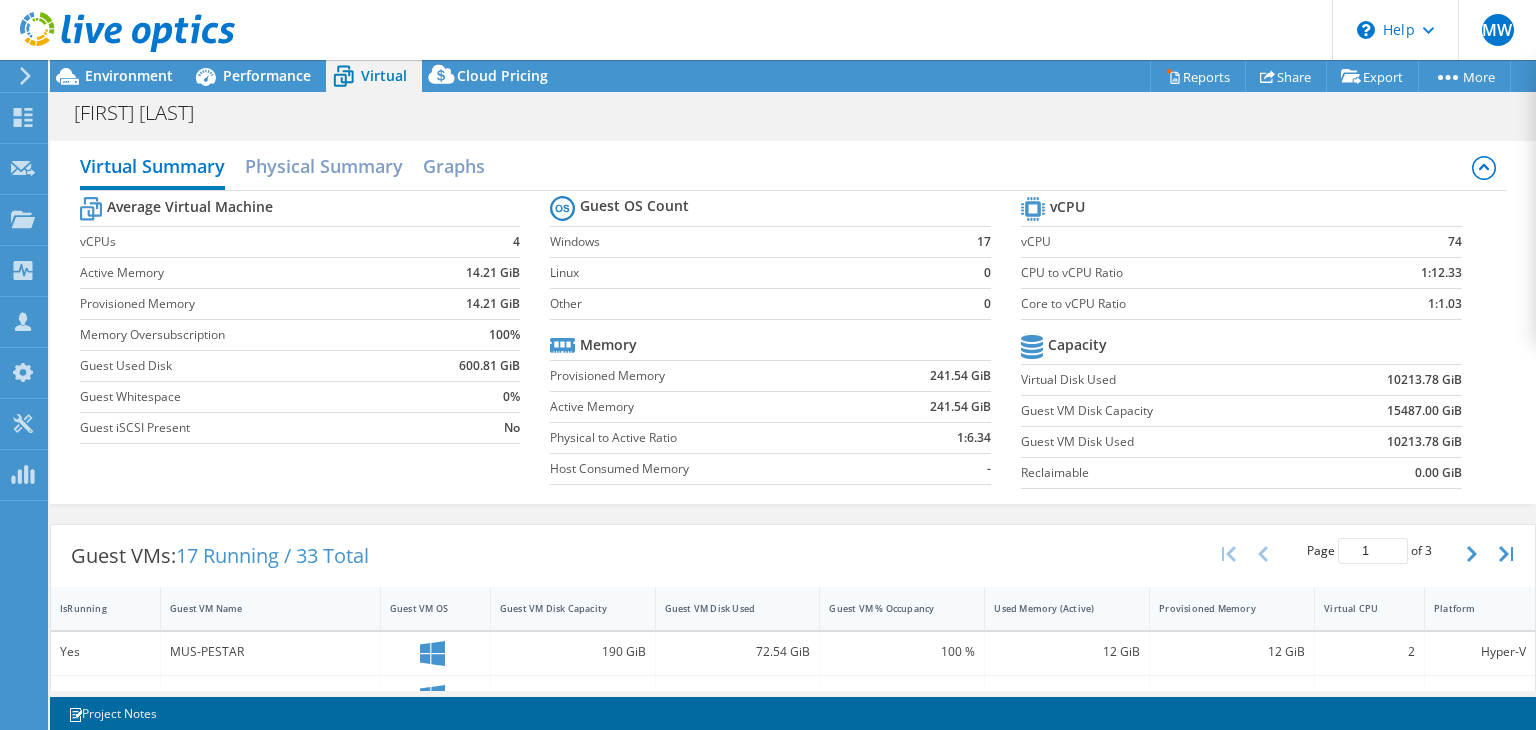 scroll, scrollTop: 600, scrollLeft: 0, axis: vertical 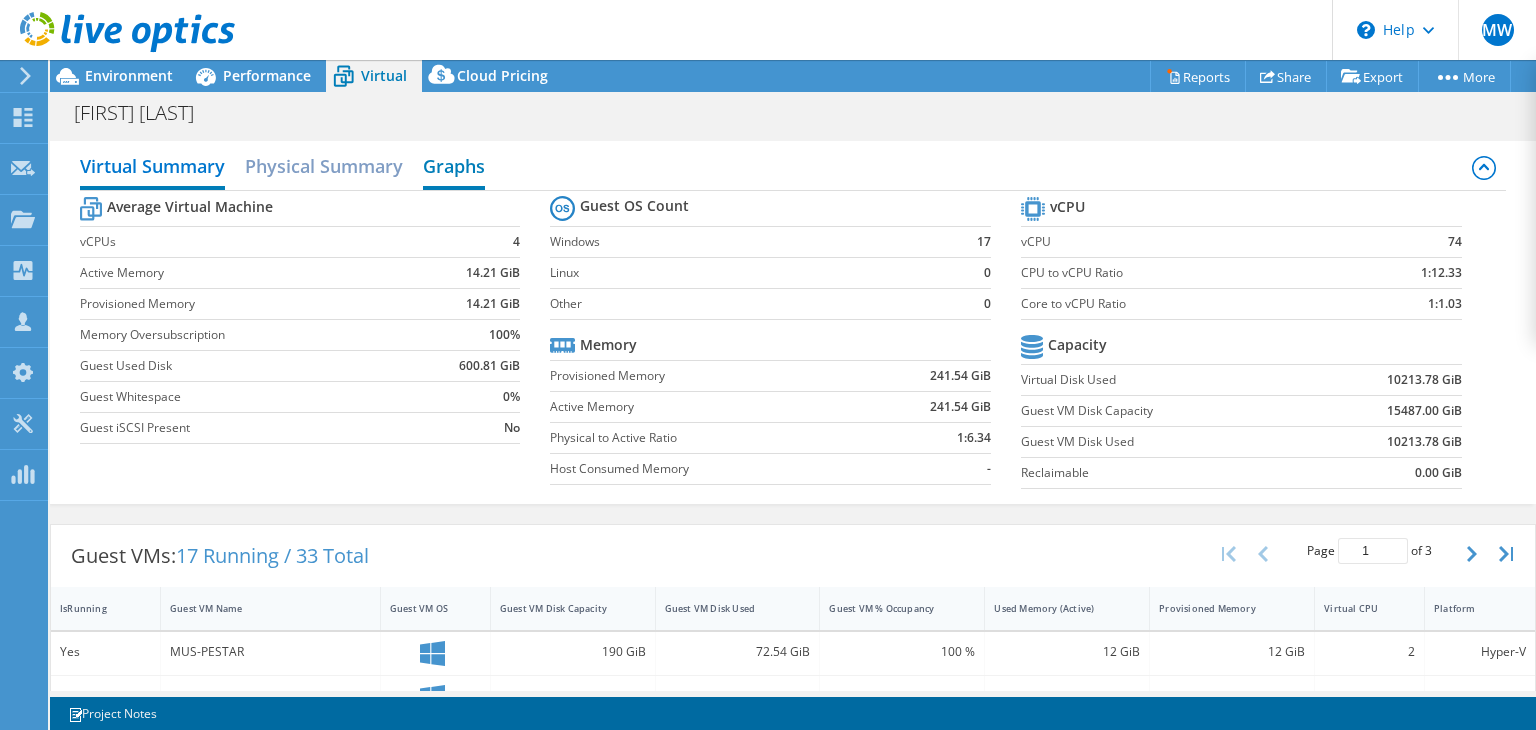 click on "Graphs" at bounding box center [454, 168] 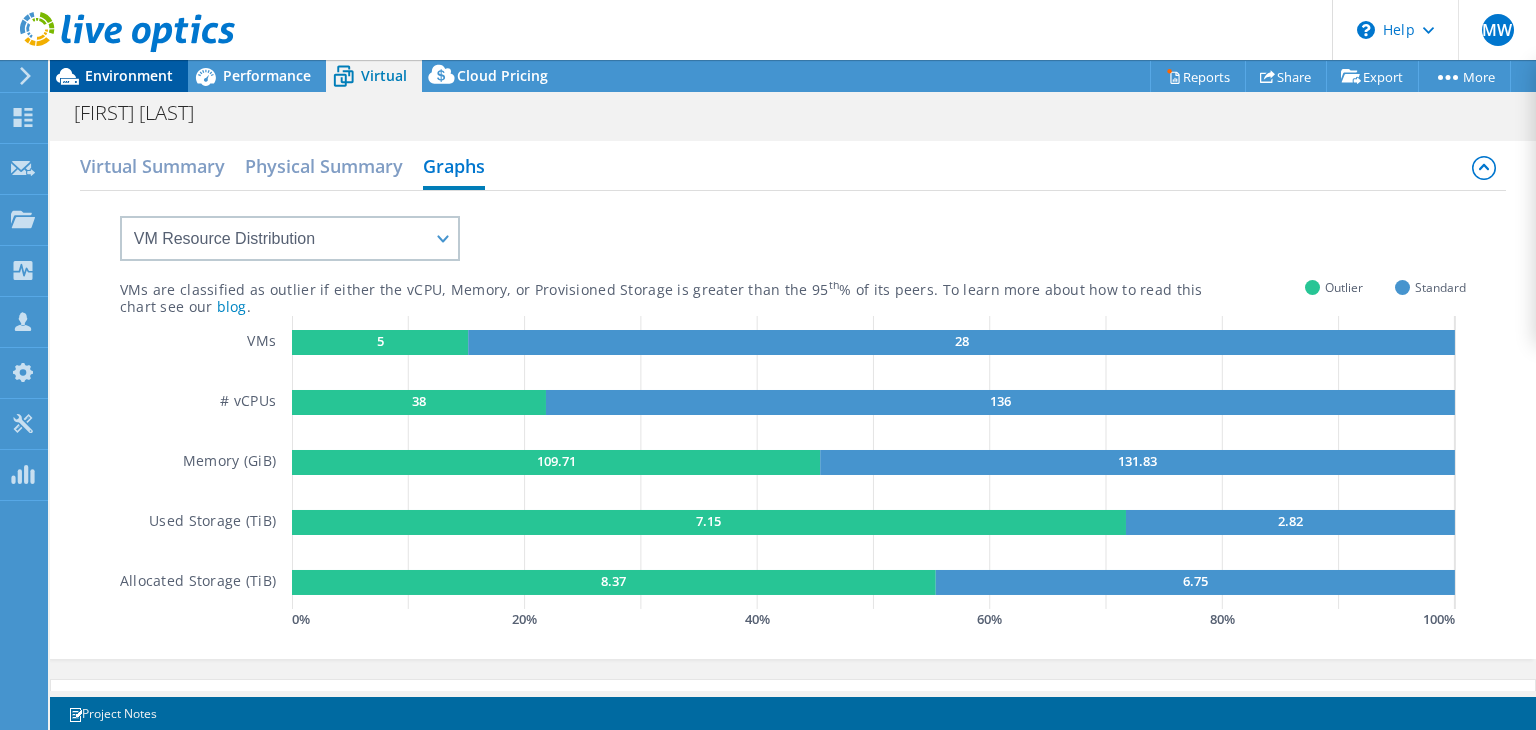 click on "Environment" at bounding box center [129, 75] 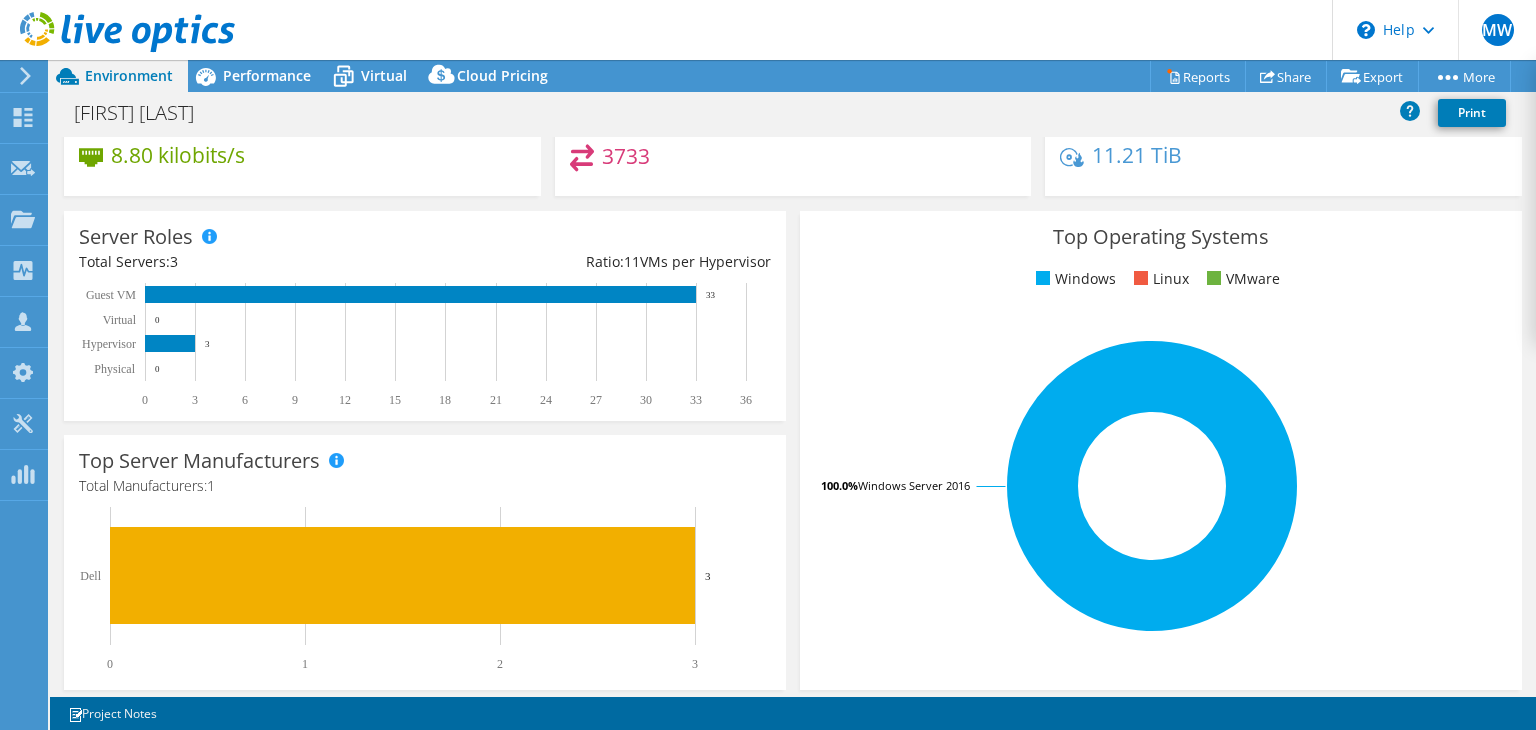 scroll, scrollTop: 0, scrollLeft: 0, axis: both 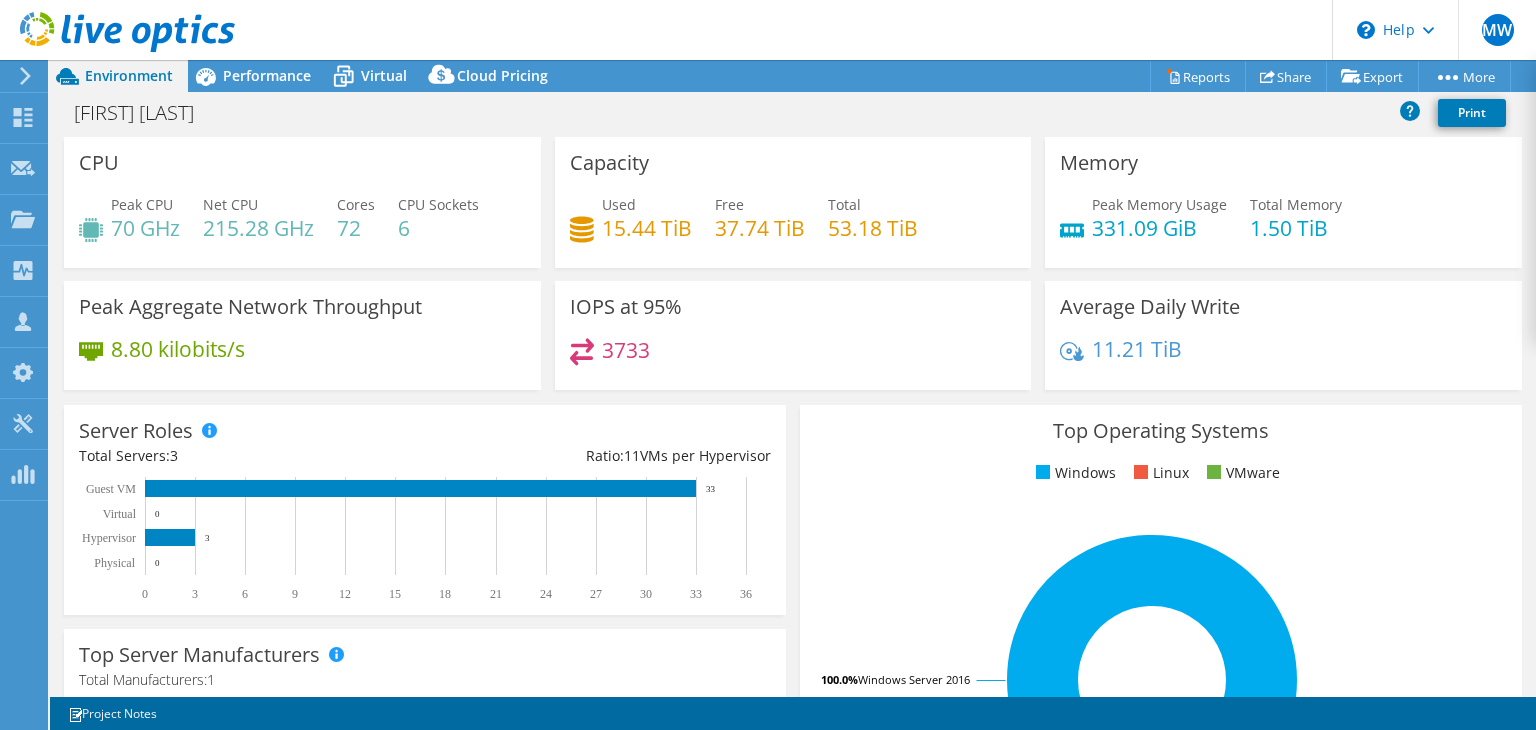 click on "Peak Aggregate Network Throughput
8.80 kilobits/s" at bounding box center [302, 335] 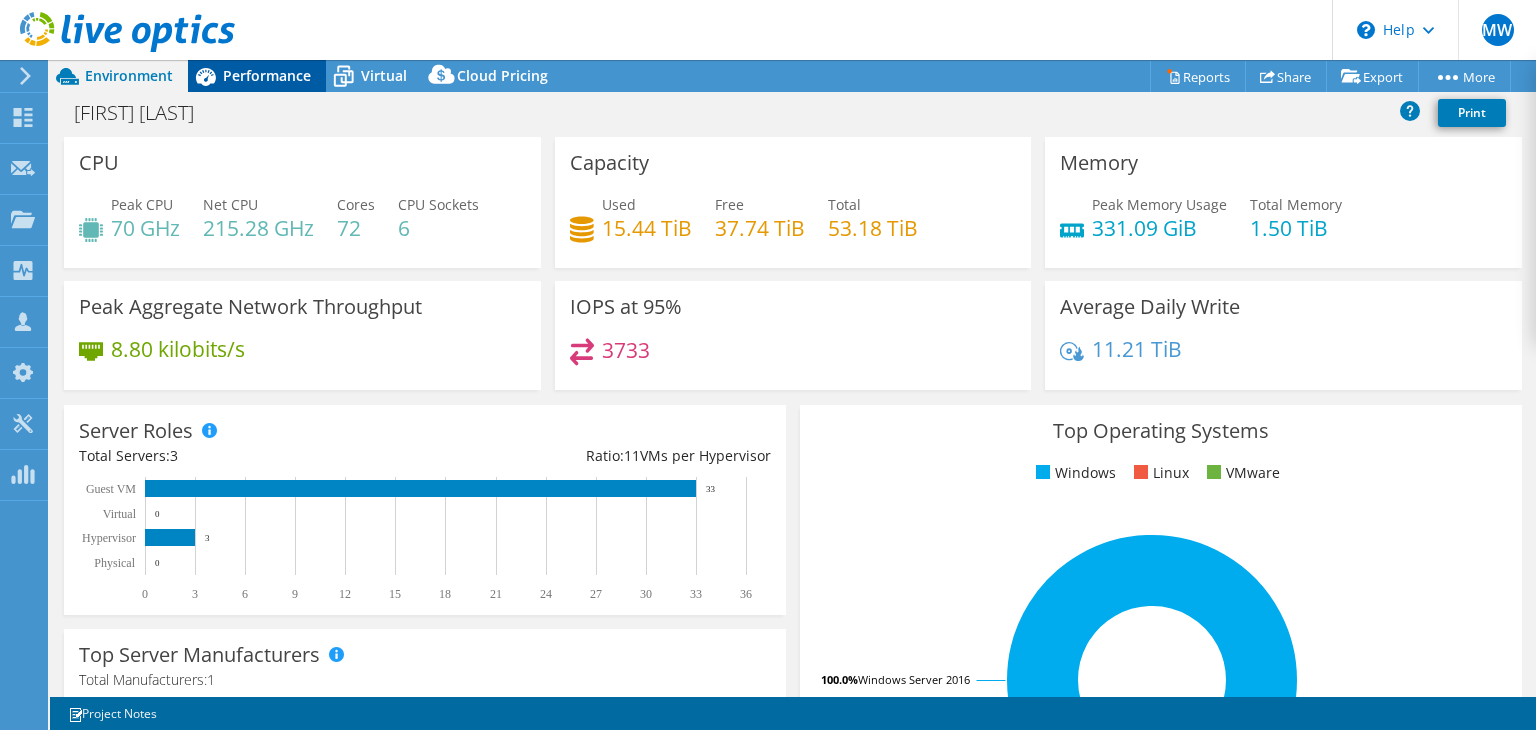 click 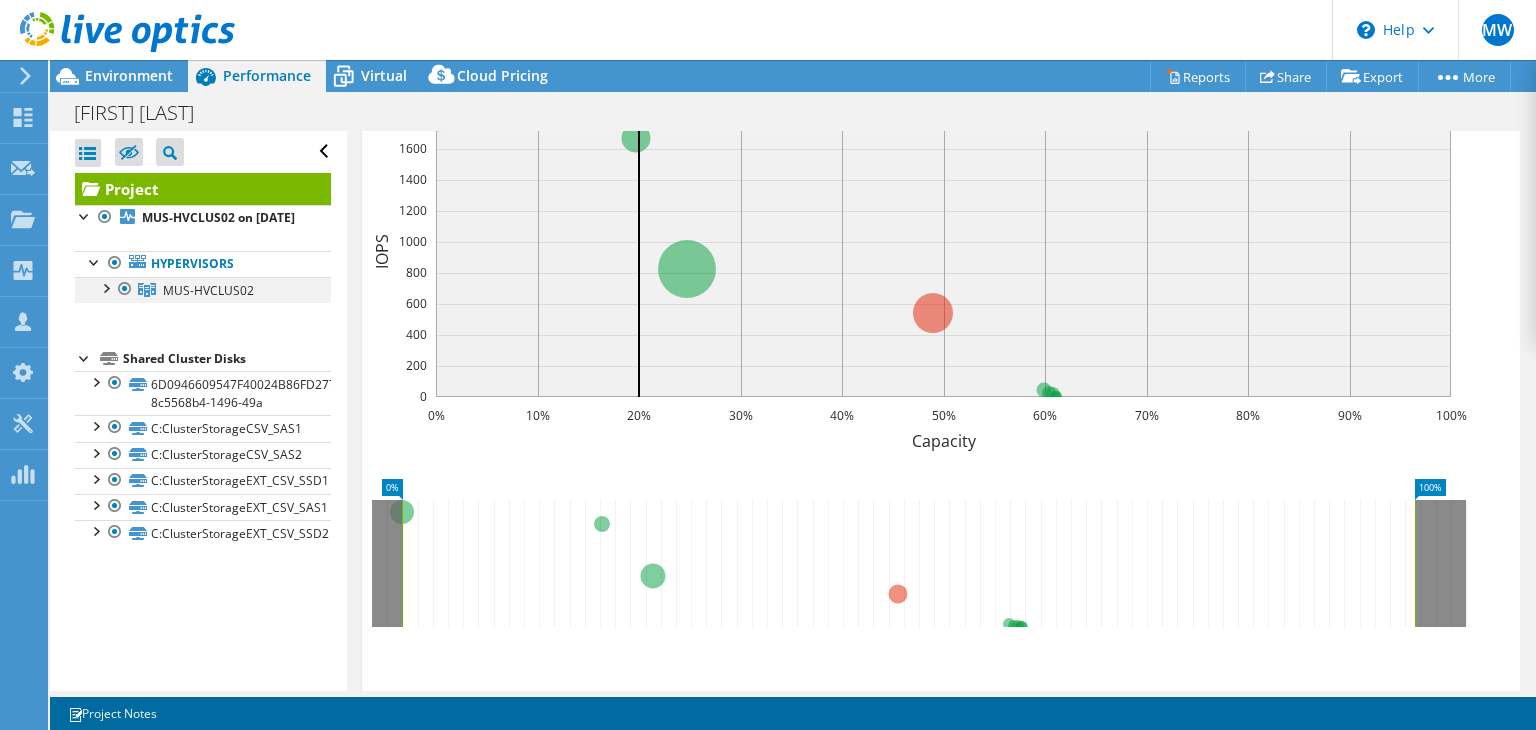 click at bounding box center (105, 287) 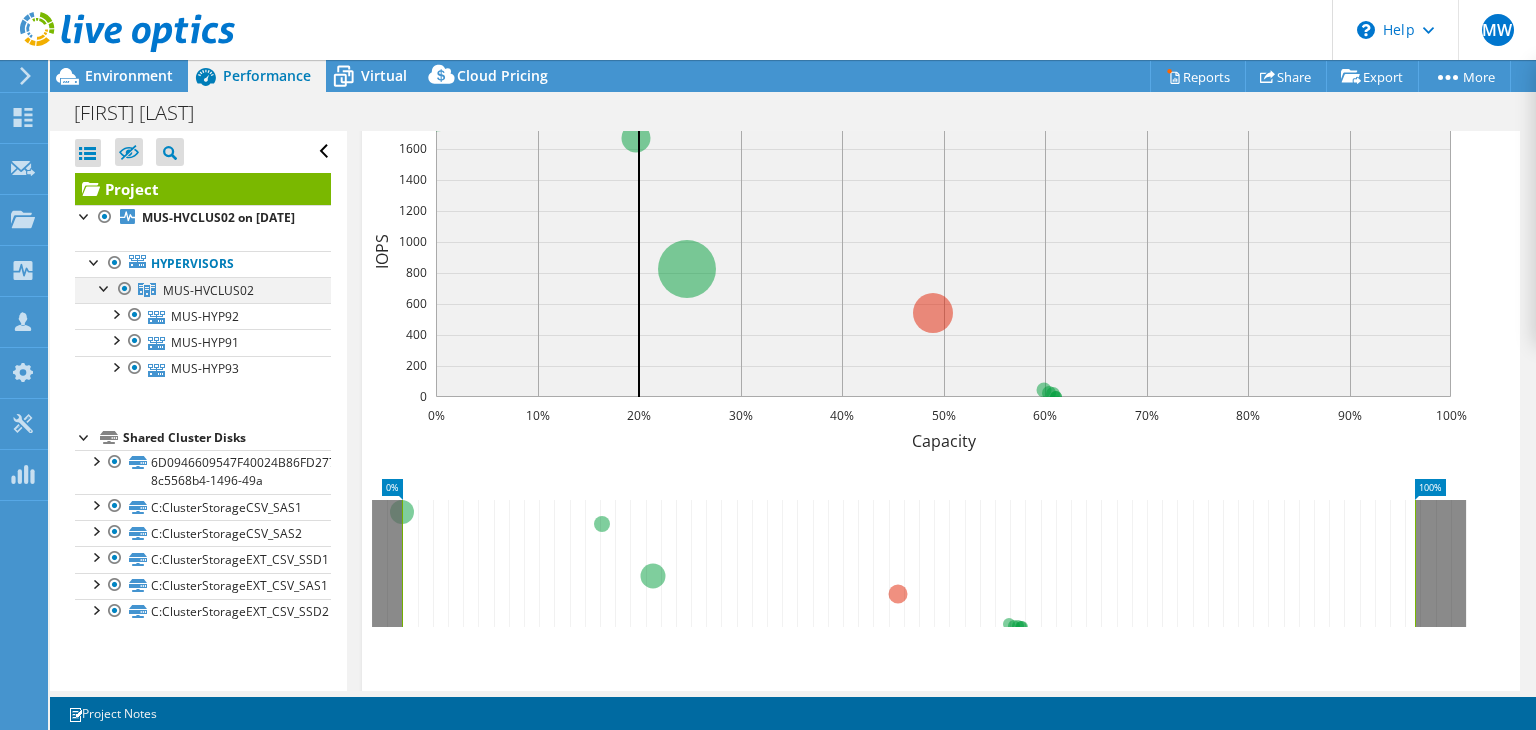 click at bounding box center (105, 287) 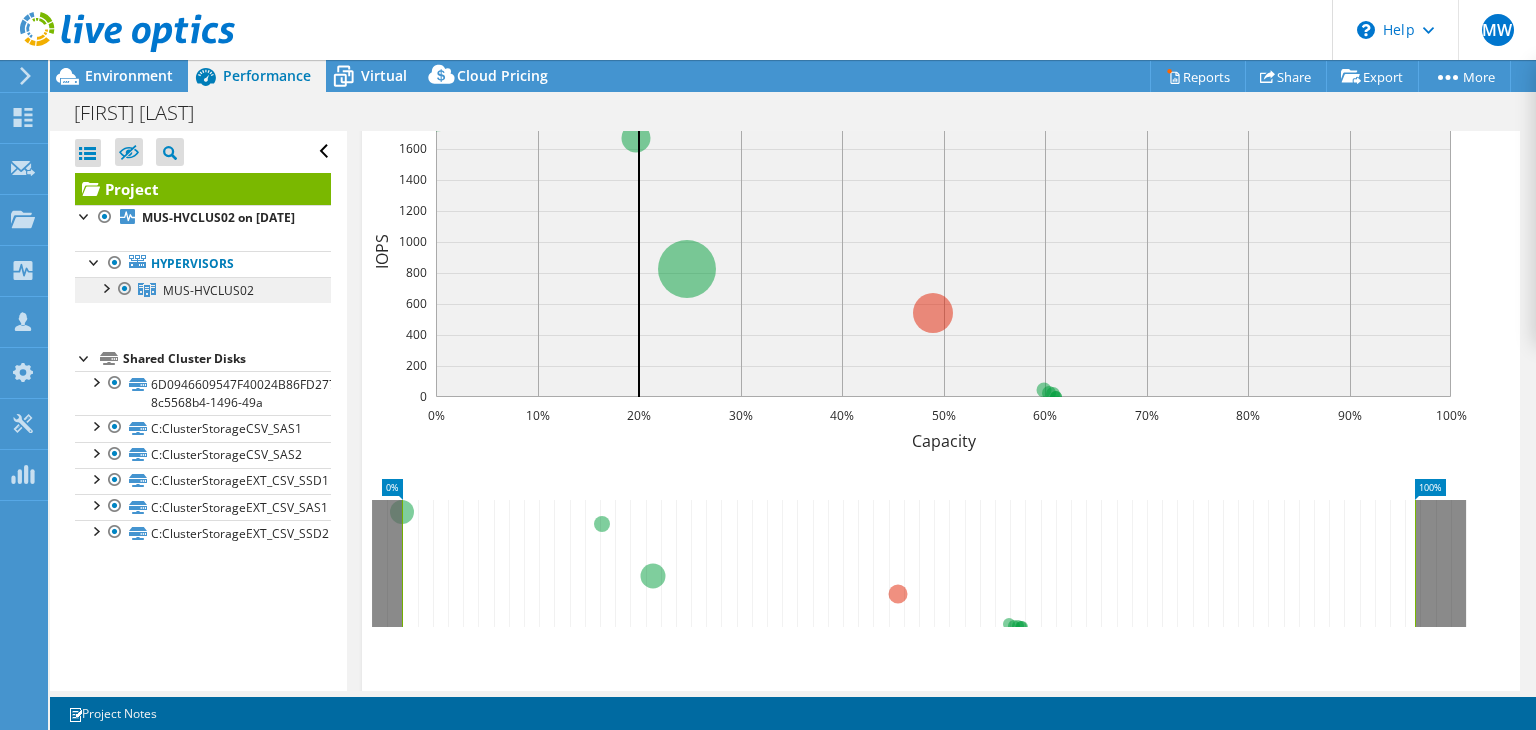 click on "MUS-HVCLUS02" at bounding box center [208, 290] 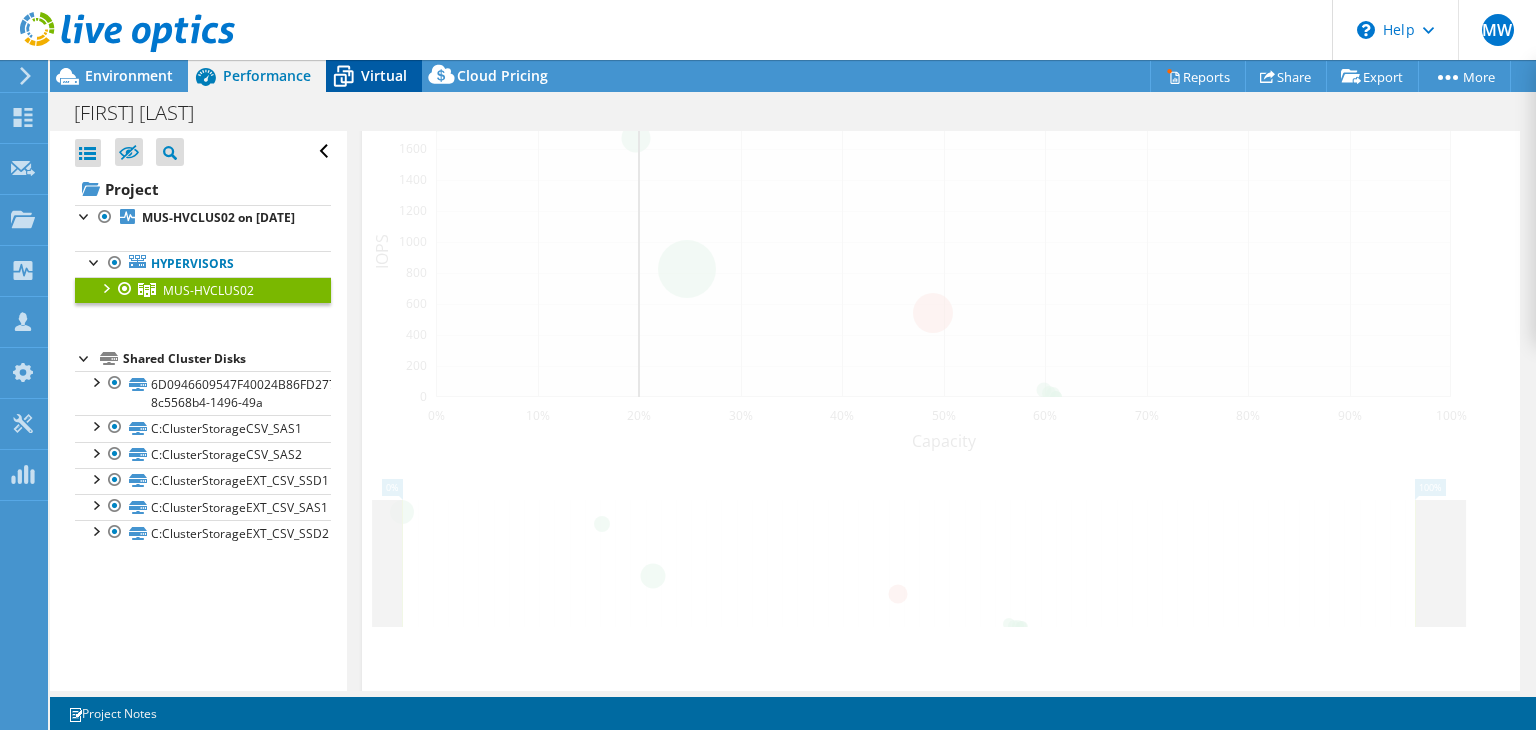 click on "Virtual" at bounding box center [384, 75] 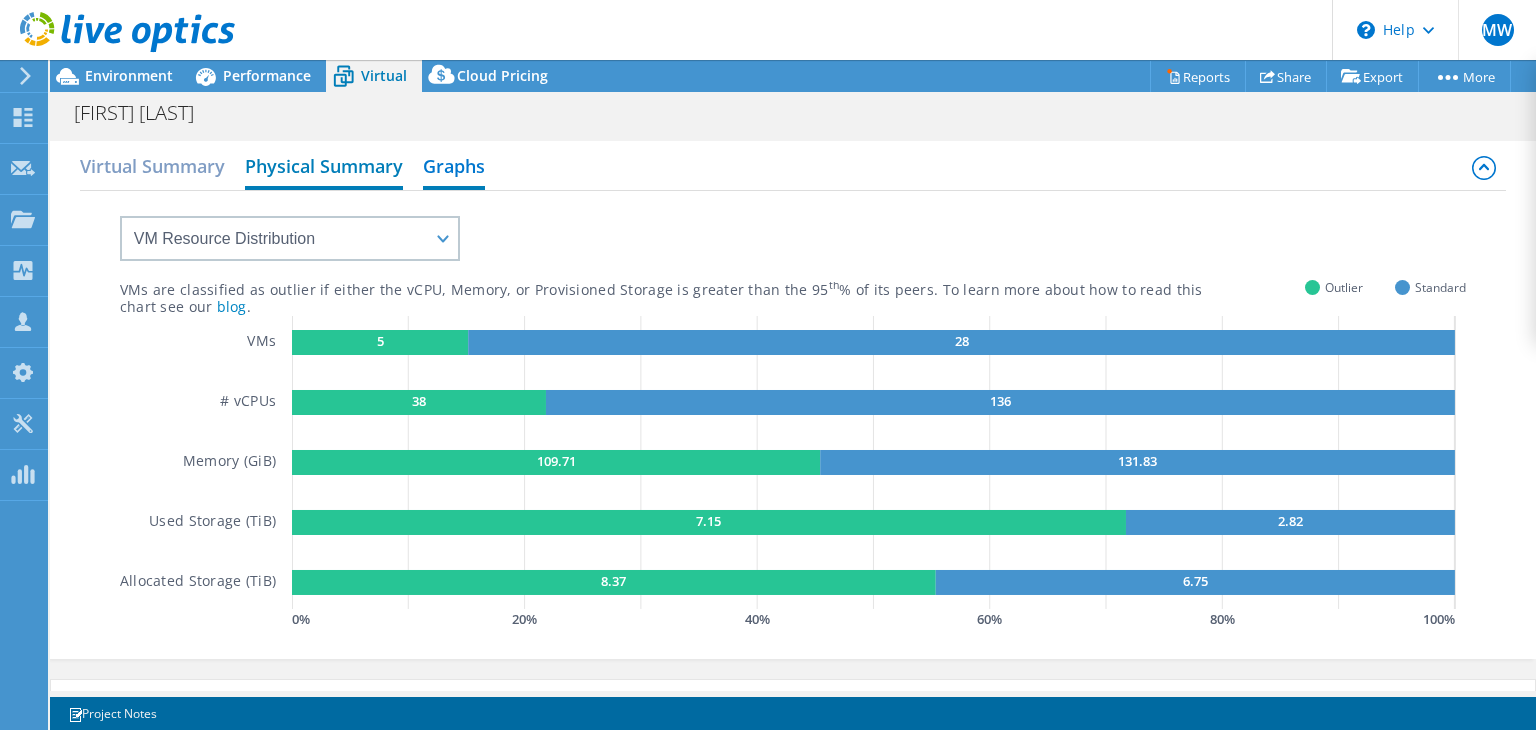 scroll, scrollTop: 472, scrollLeft: 0, axis: vertical 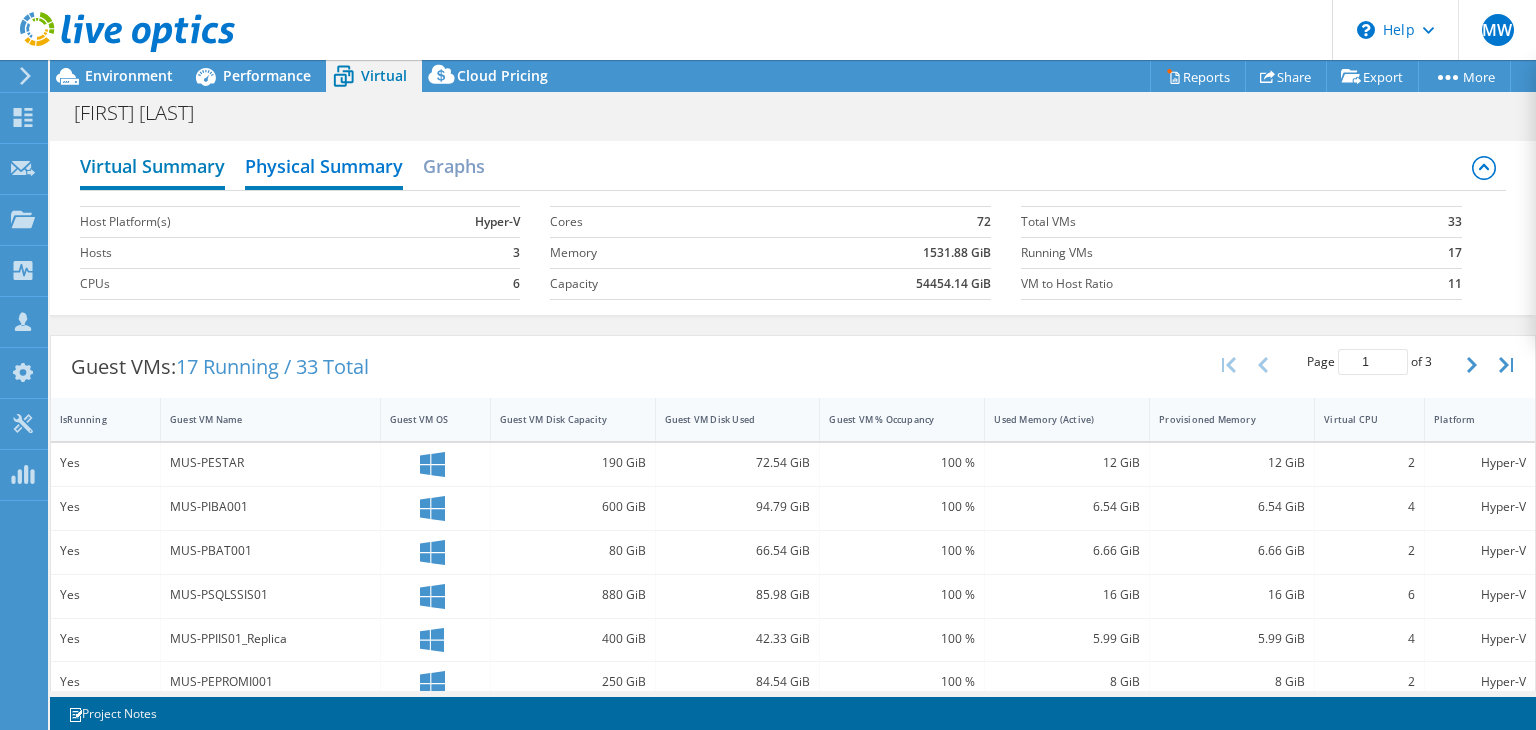 click on "Virtual Summary" at bounding box center [152, 168] 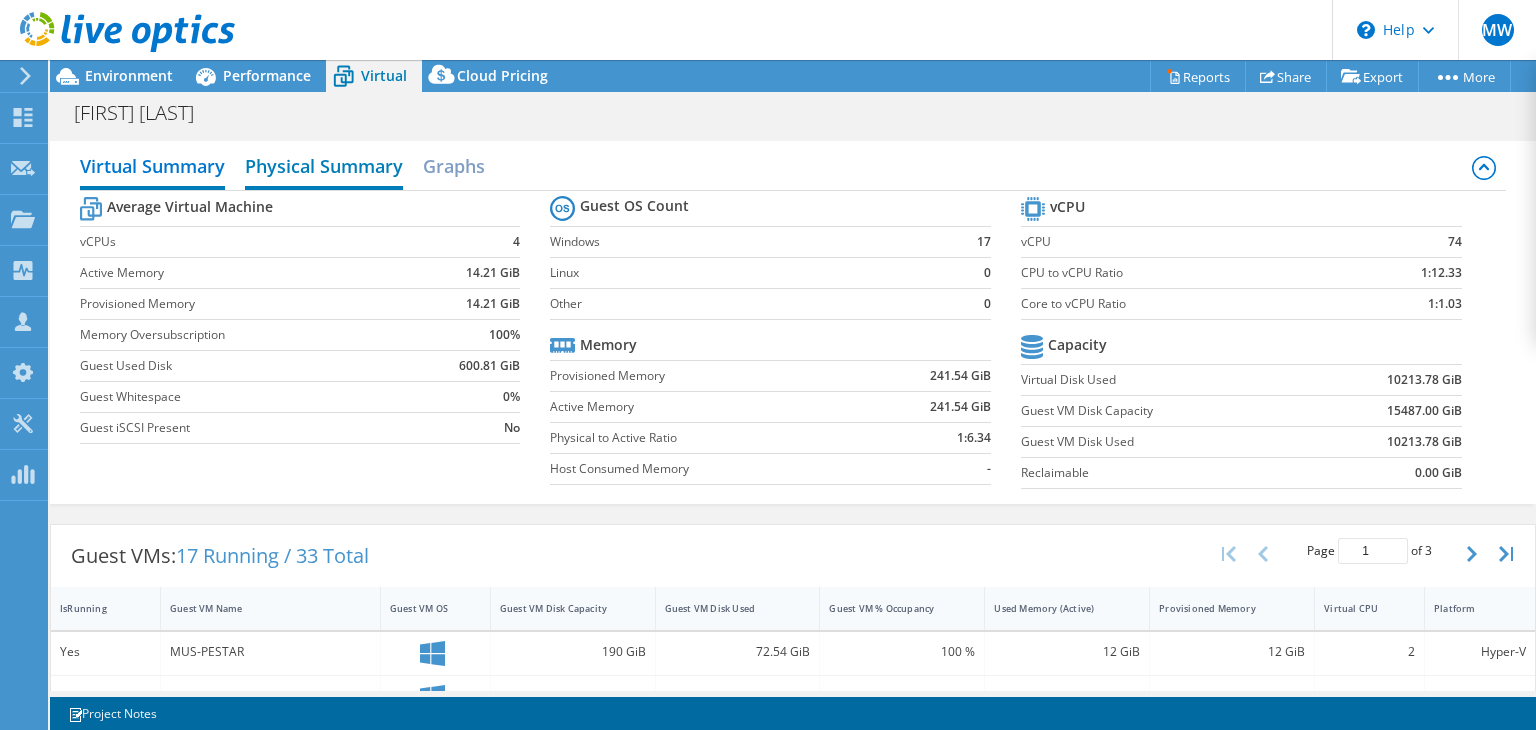 click on "Physical Summary" at bounding box center (324, 168) 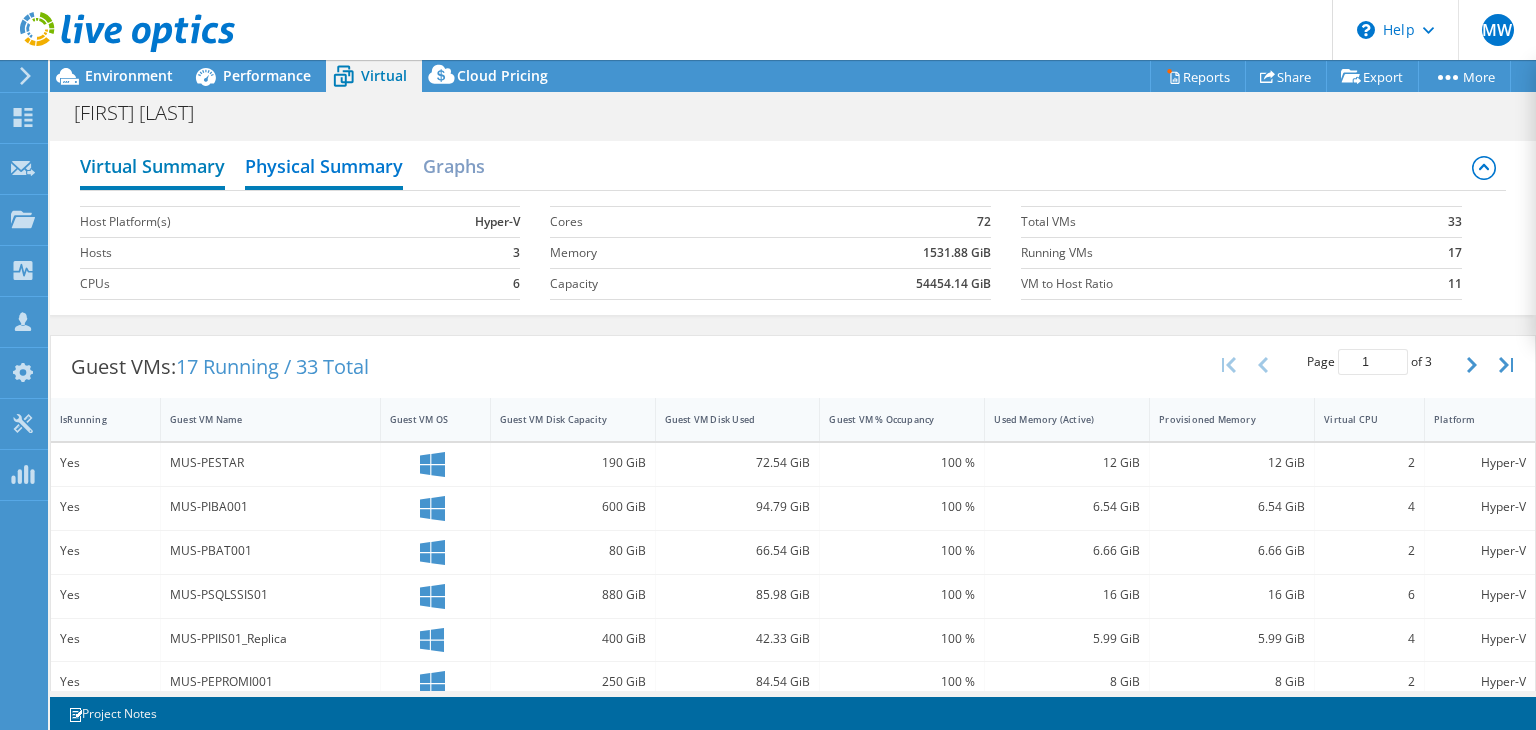 click on "Virtual Summary" at bounding box center (152, 168) 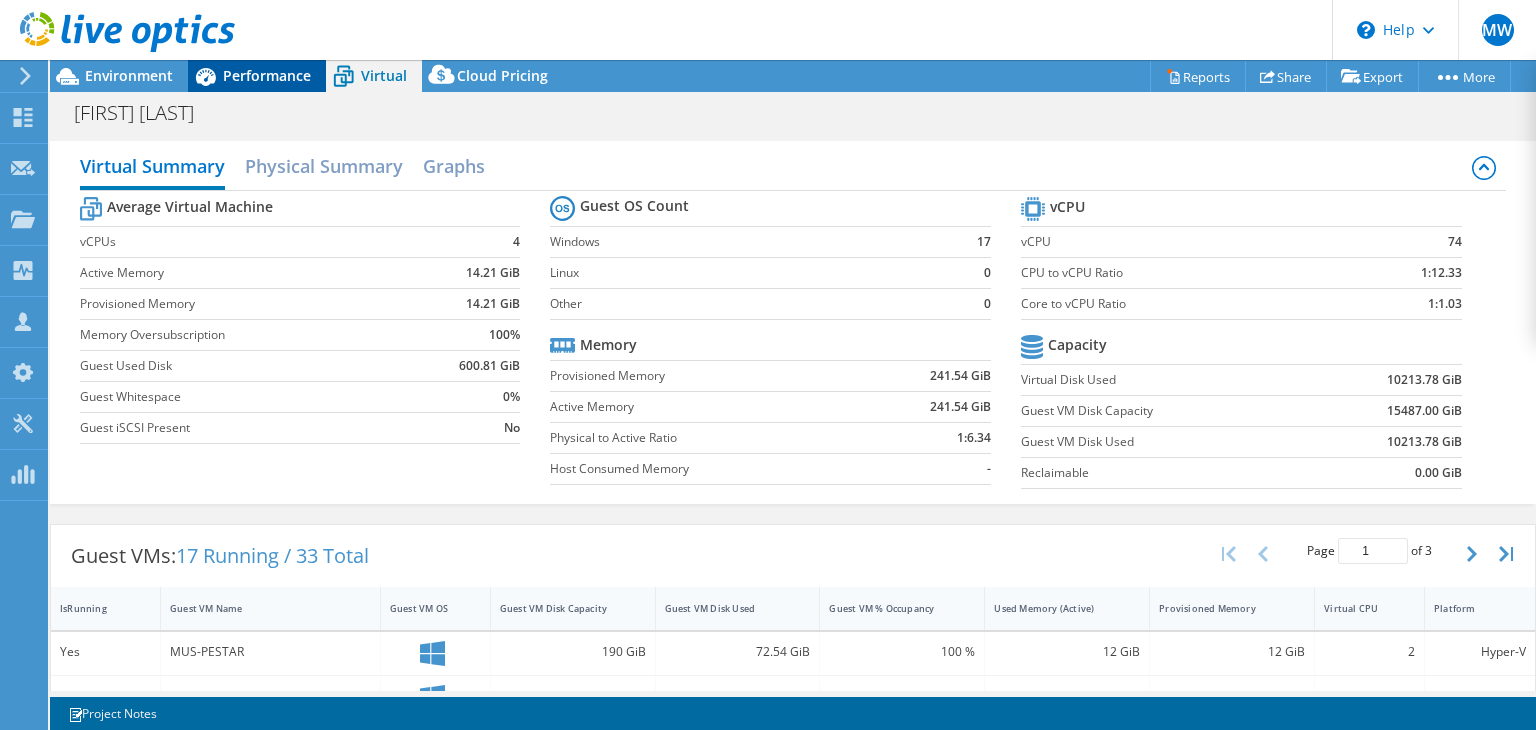 click on "Performance" at bounding box center [267, 75] 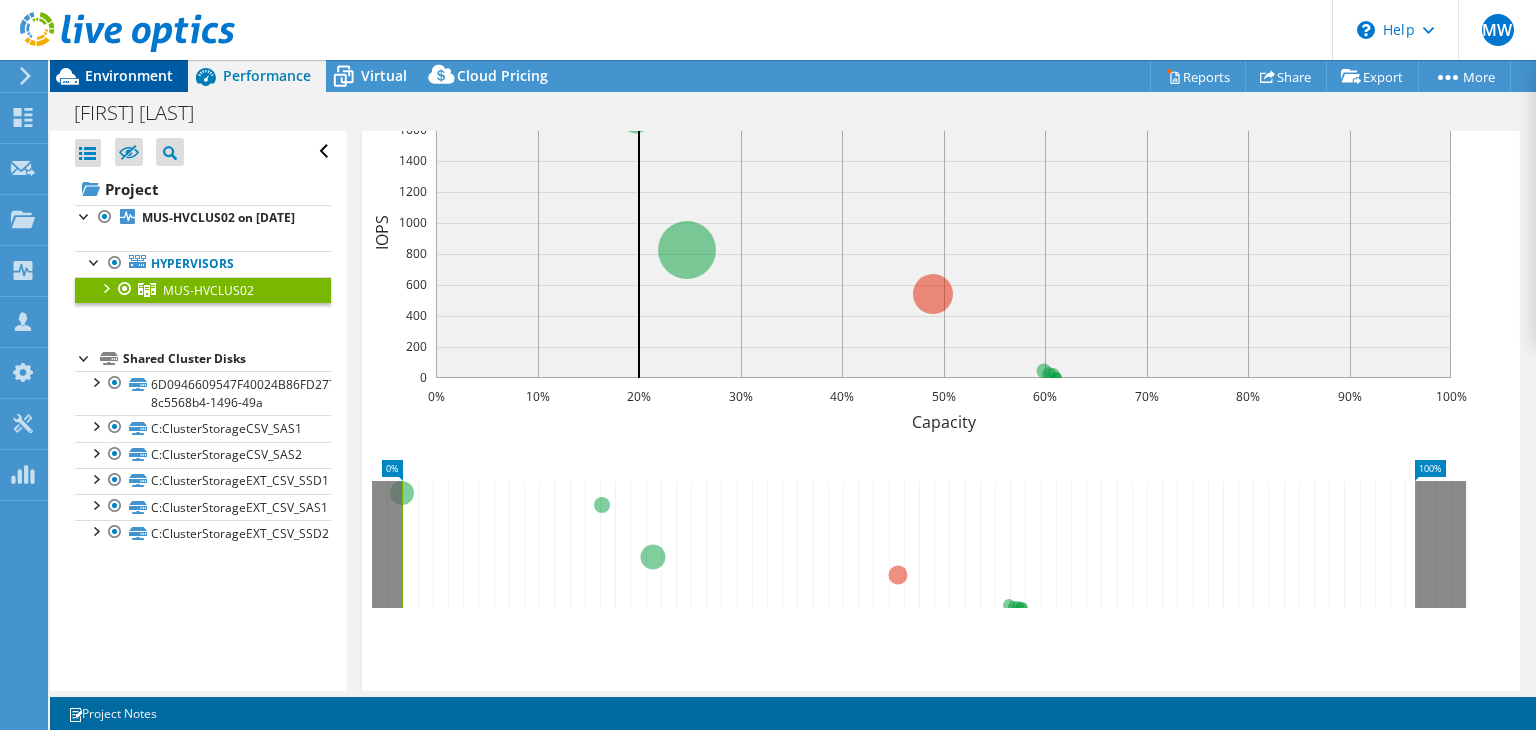 click on "Environment" at bounding box center (129, 75) 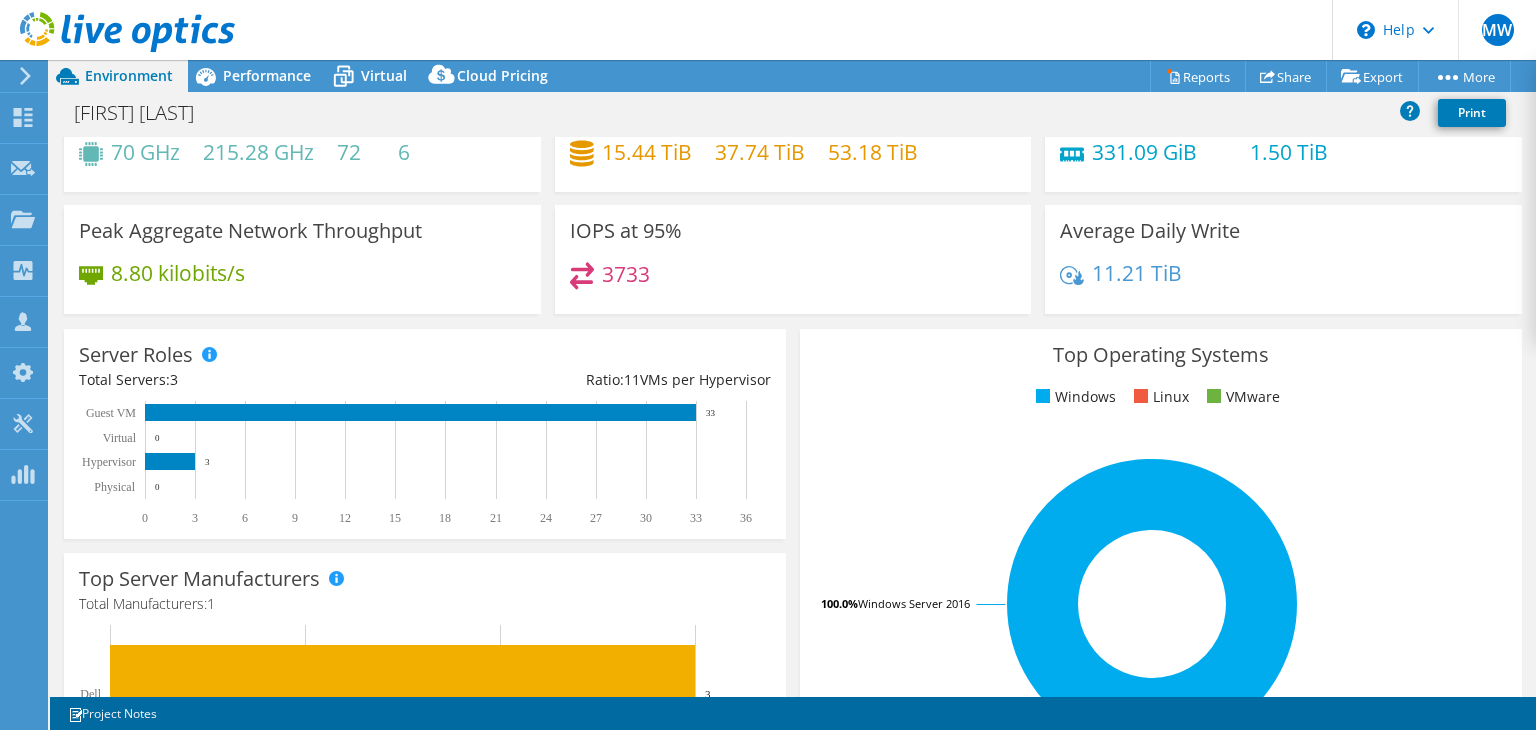 scroll, scrollTop: 0, scrollLeft: 0, axis: both 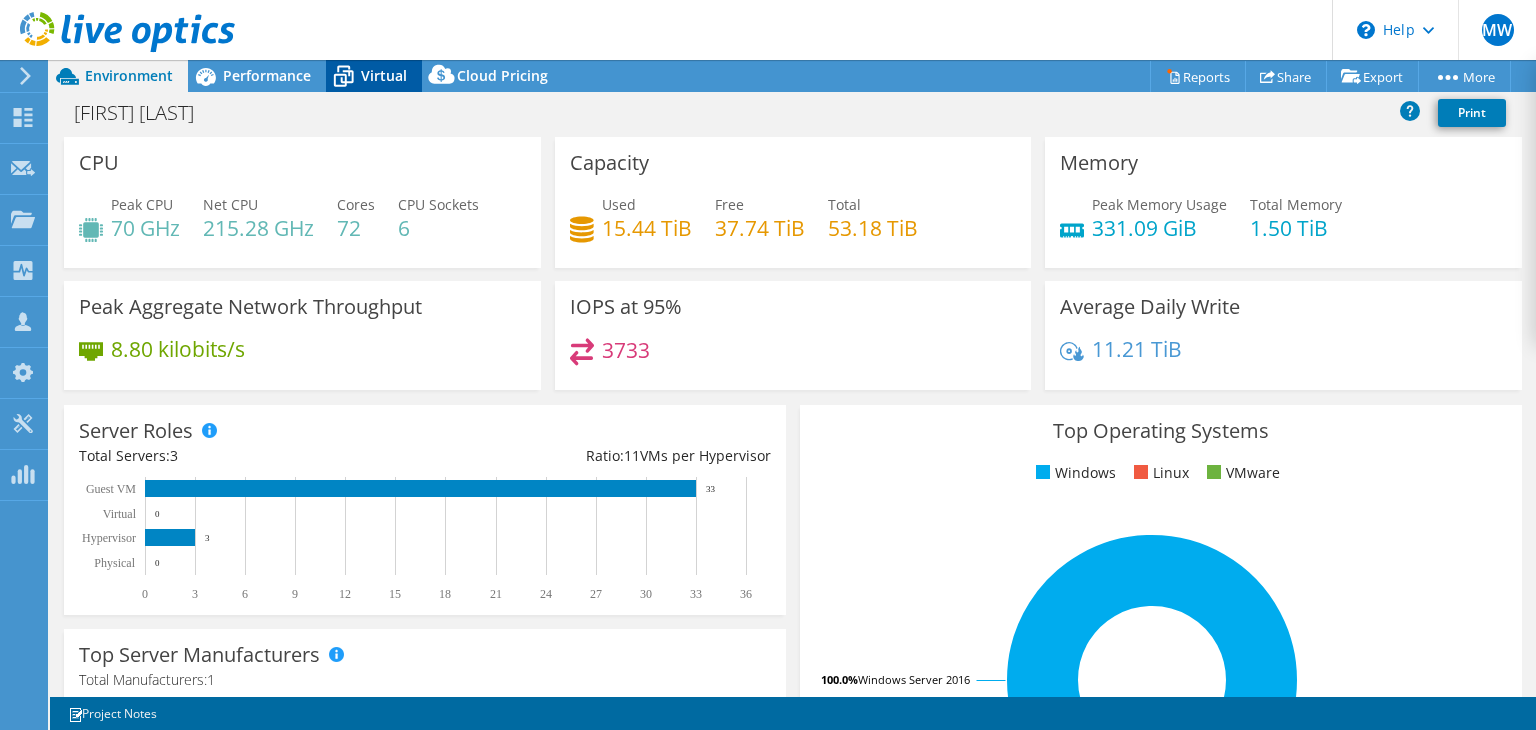 click on "Virtual" at bounding box center [384, 75] 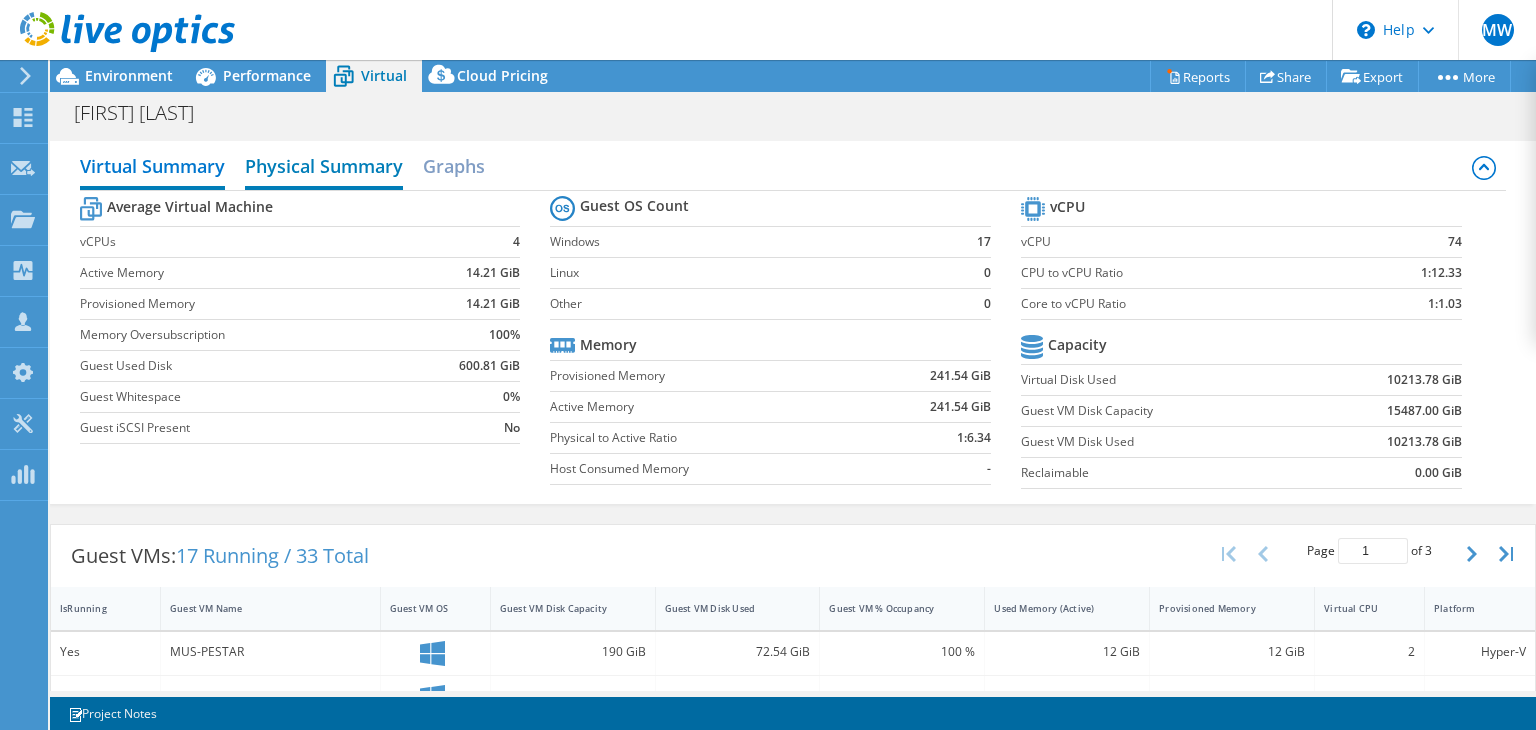click on "Physical Summary" at bounding box center (324, 168) 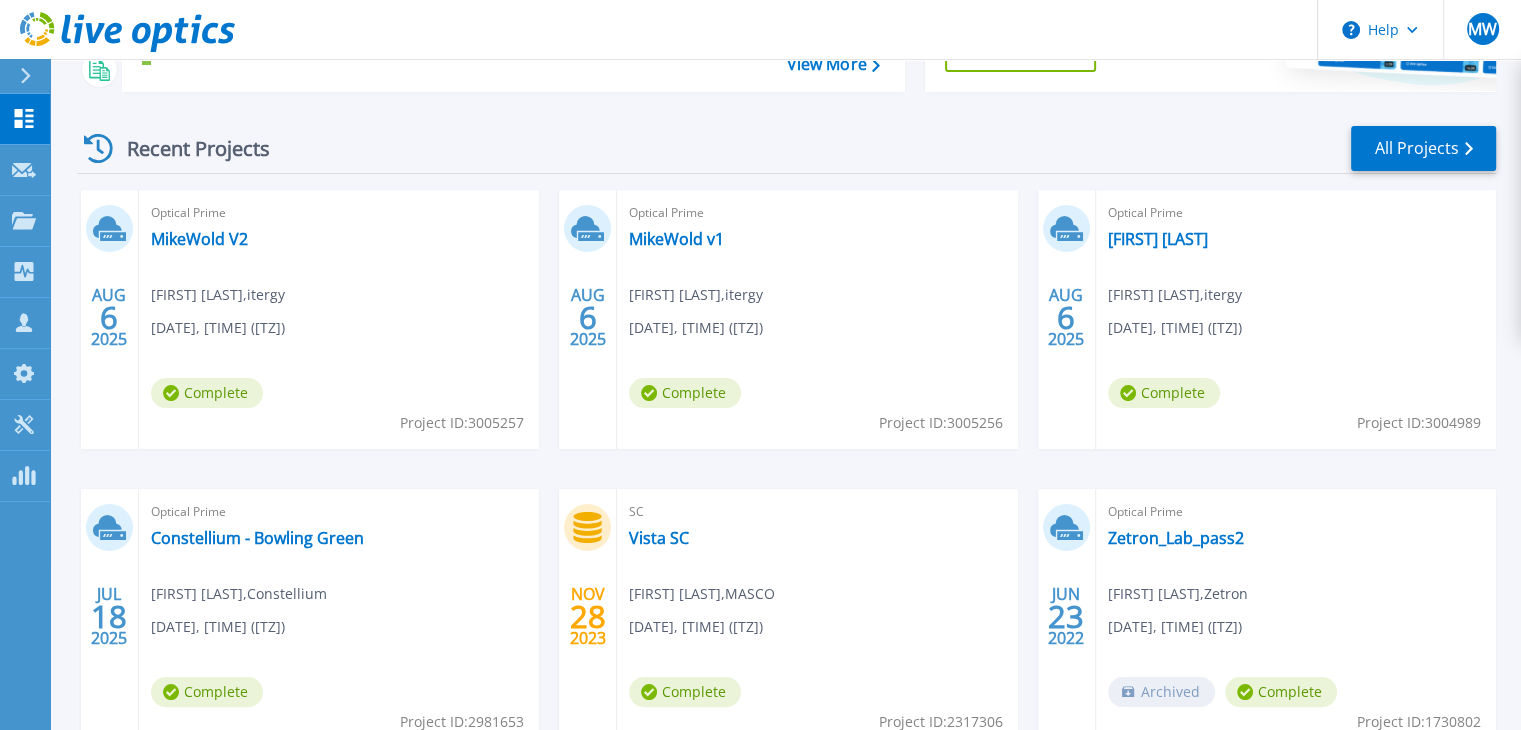 scroll, scrollTop: 200, scrollLeft: 0, axis: vertical 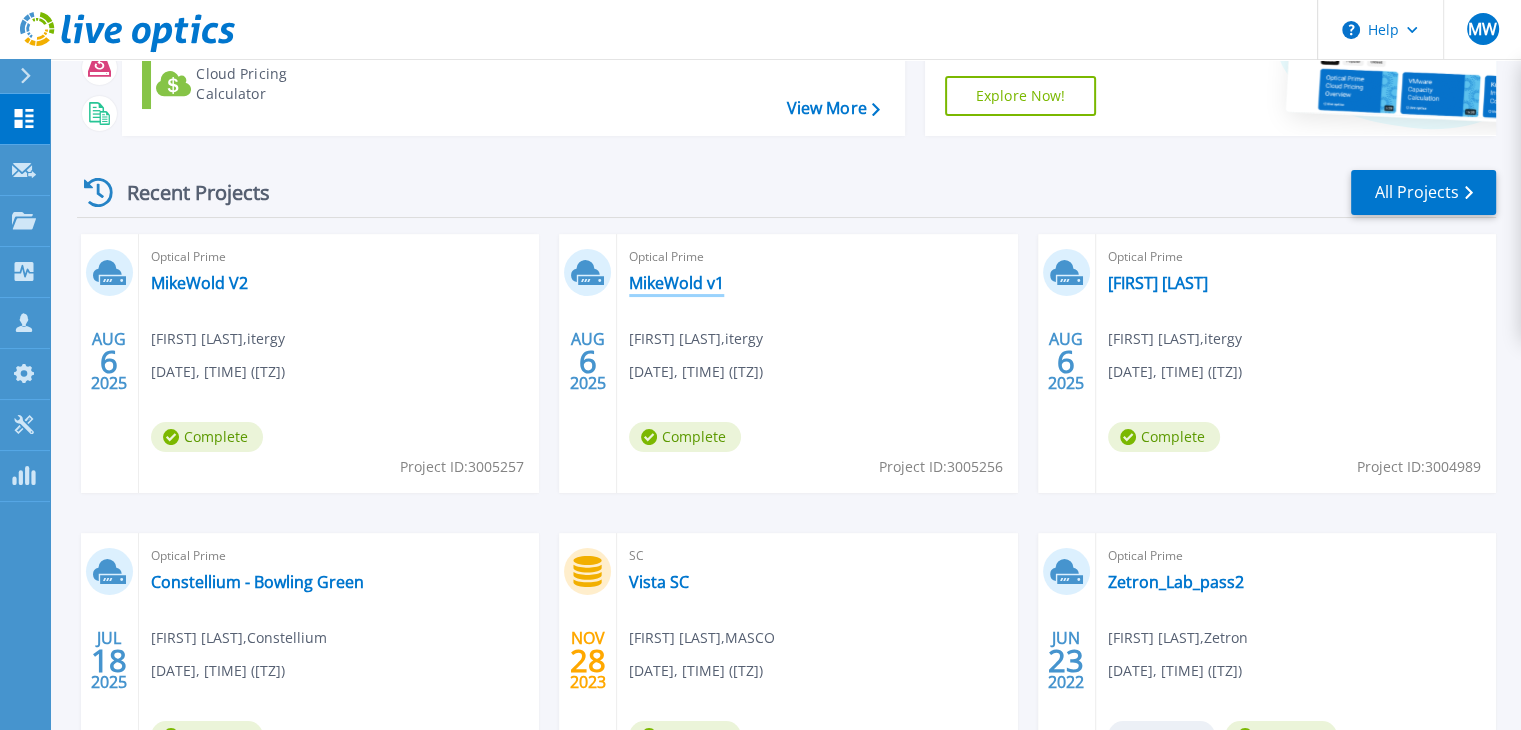 click on "MikeWold v1" at bounding box center (676, 283) 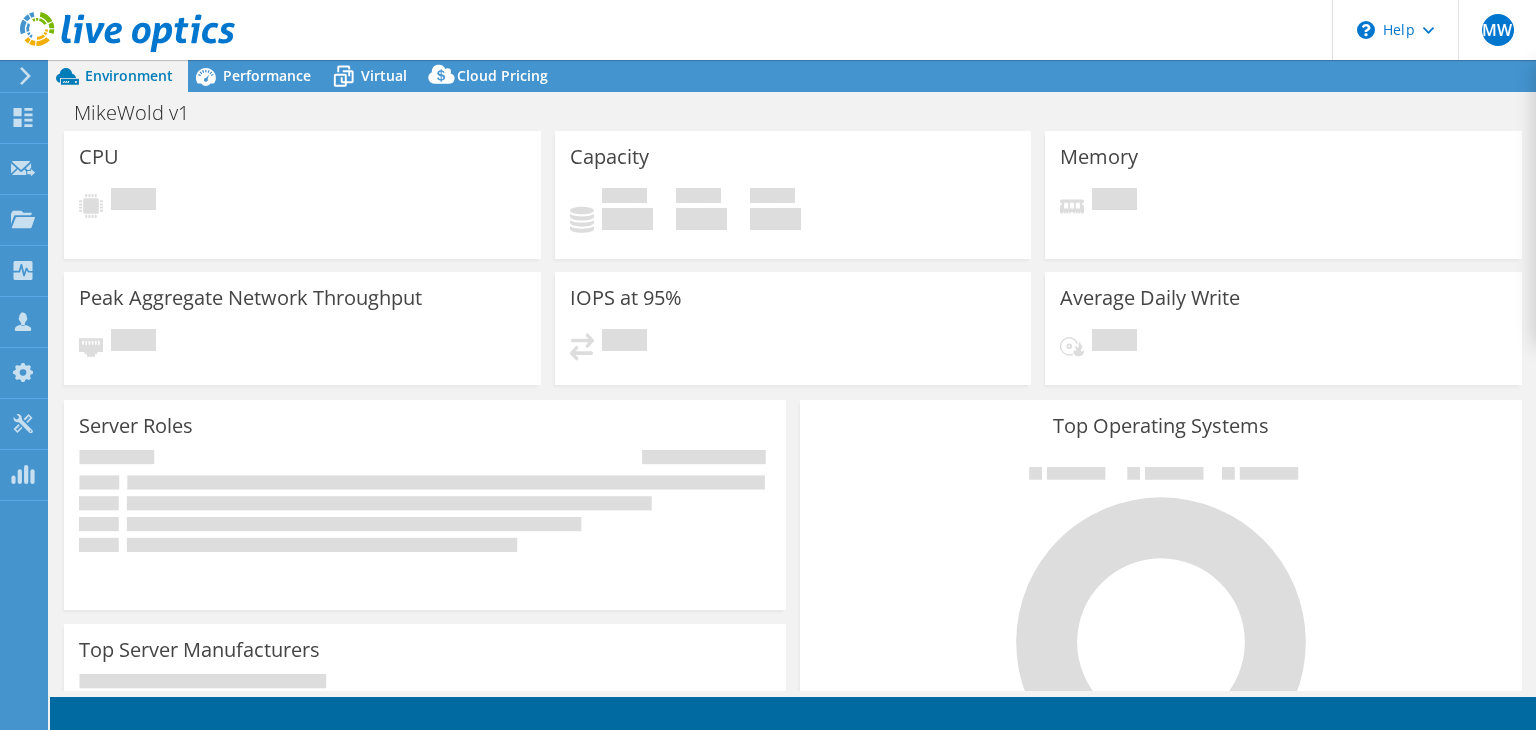scroll, scrollTop: 0, scrollLeft: 0, axis: both 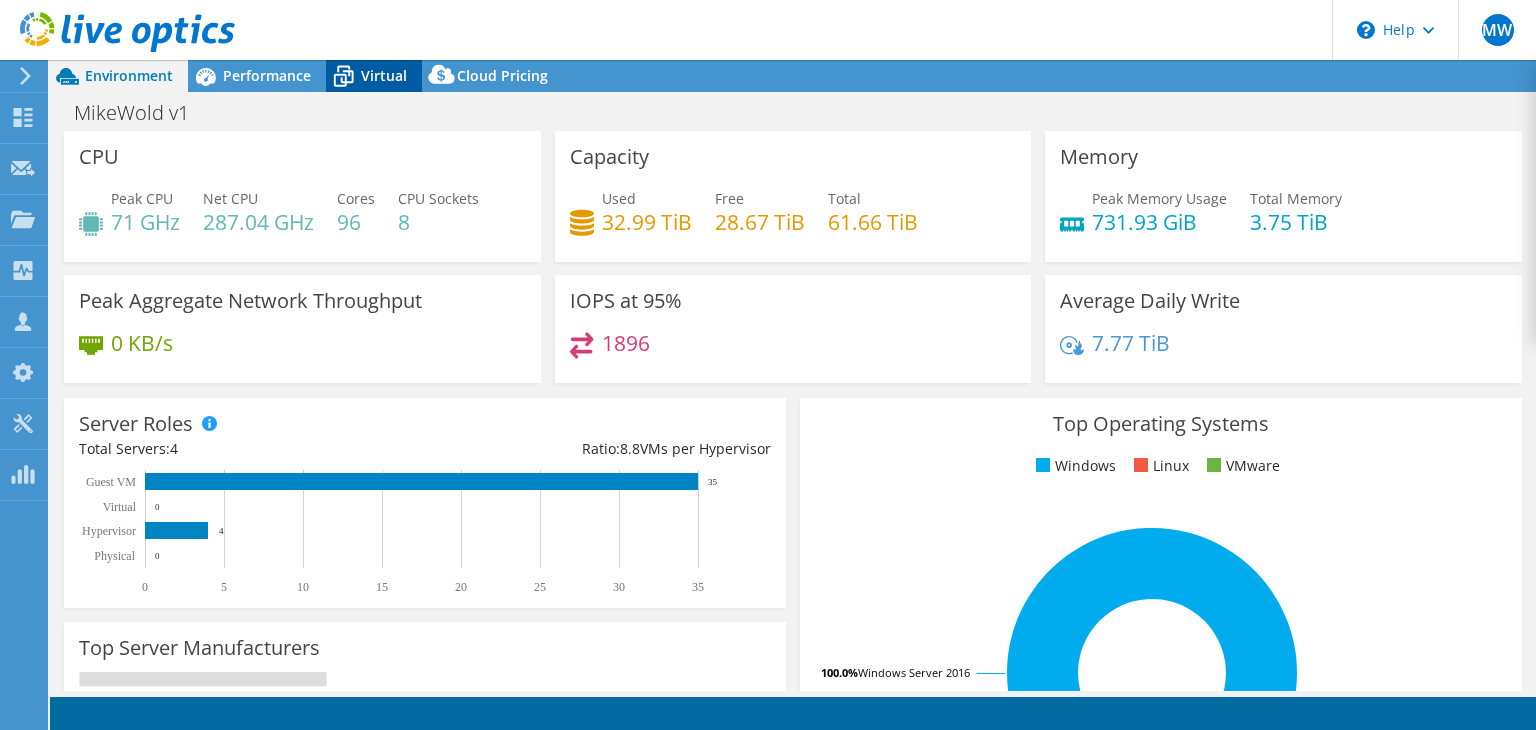 click on "Virtual" at bounding box center [384, 75] 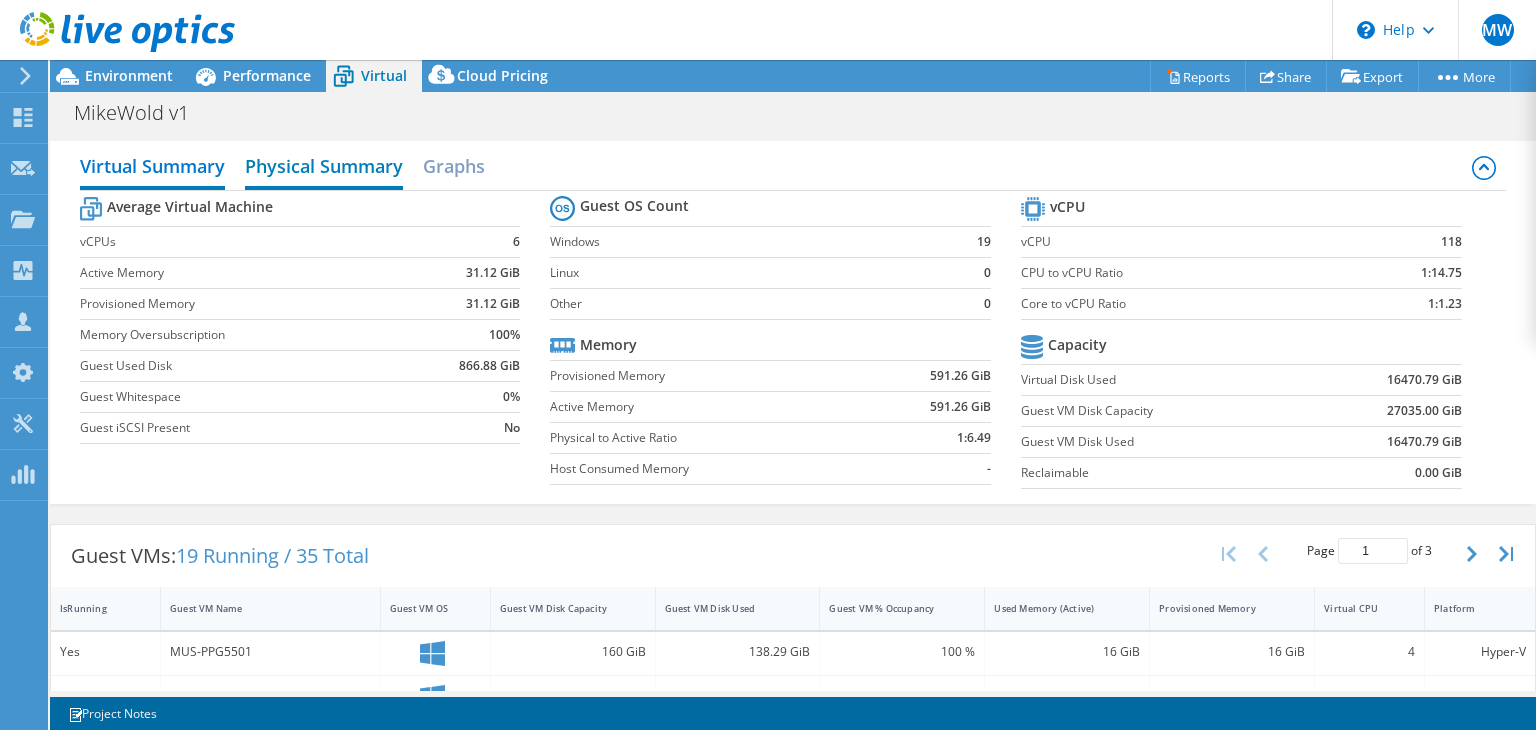 click on "Physical Summary" at bounding box center [324, 168] 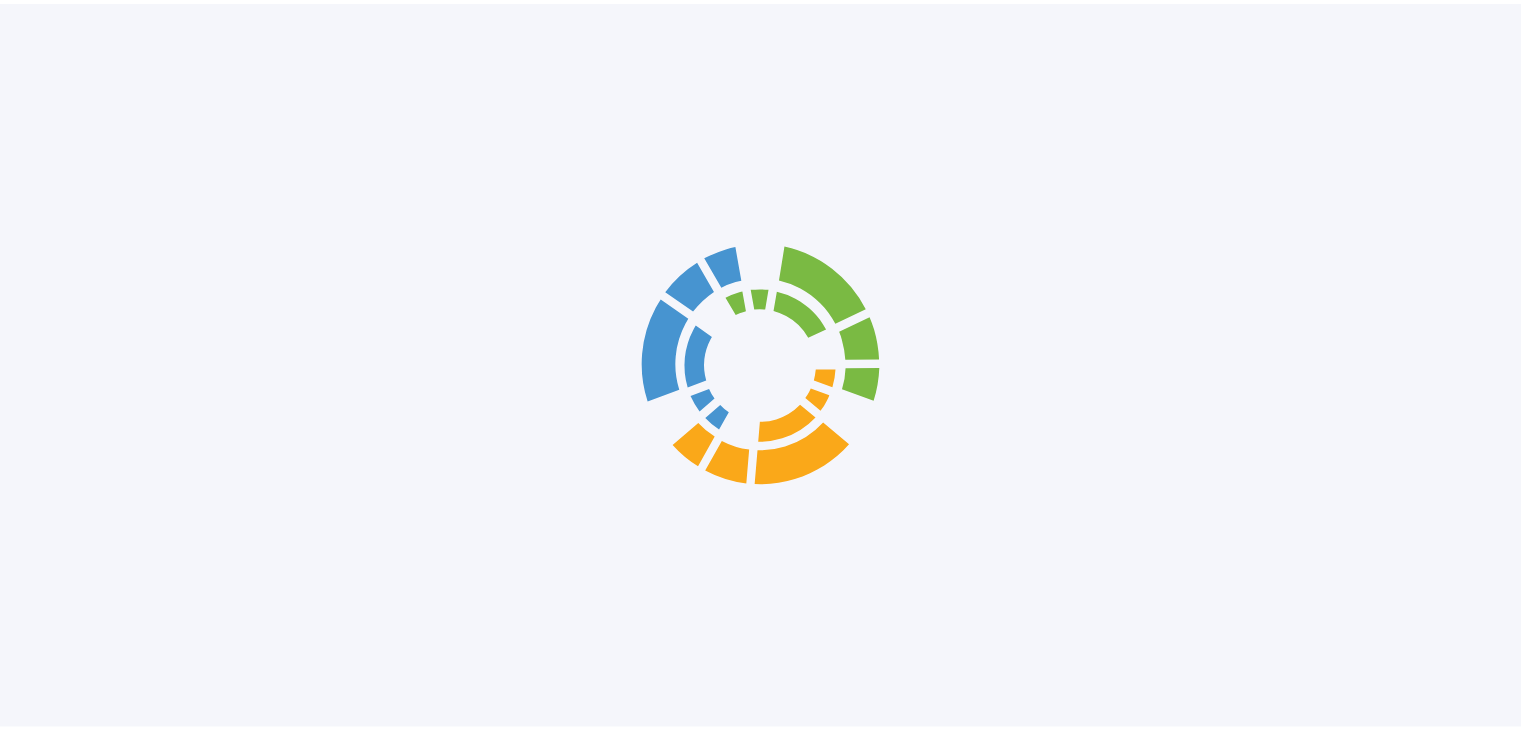 scroll, scrollTop: 0, scrollLeft: 0, axis: both 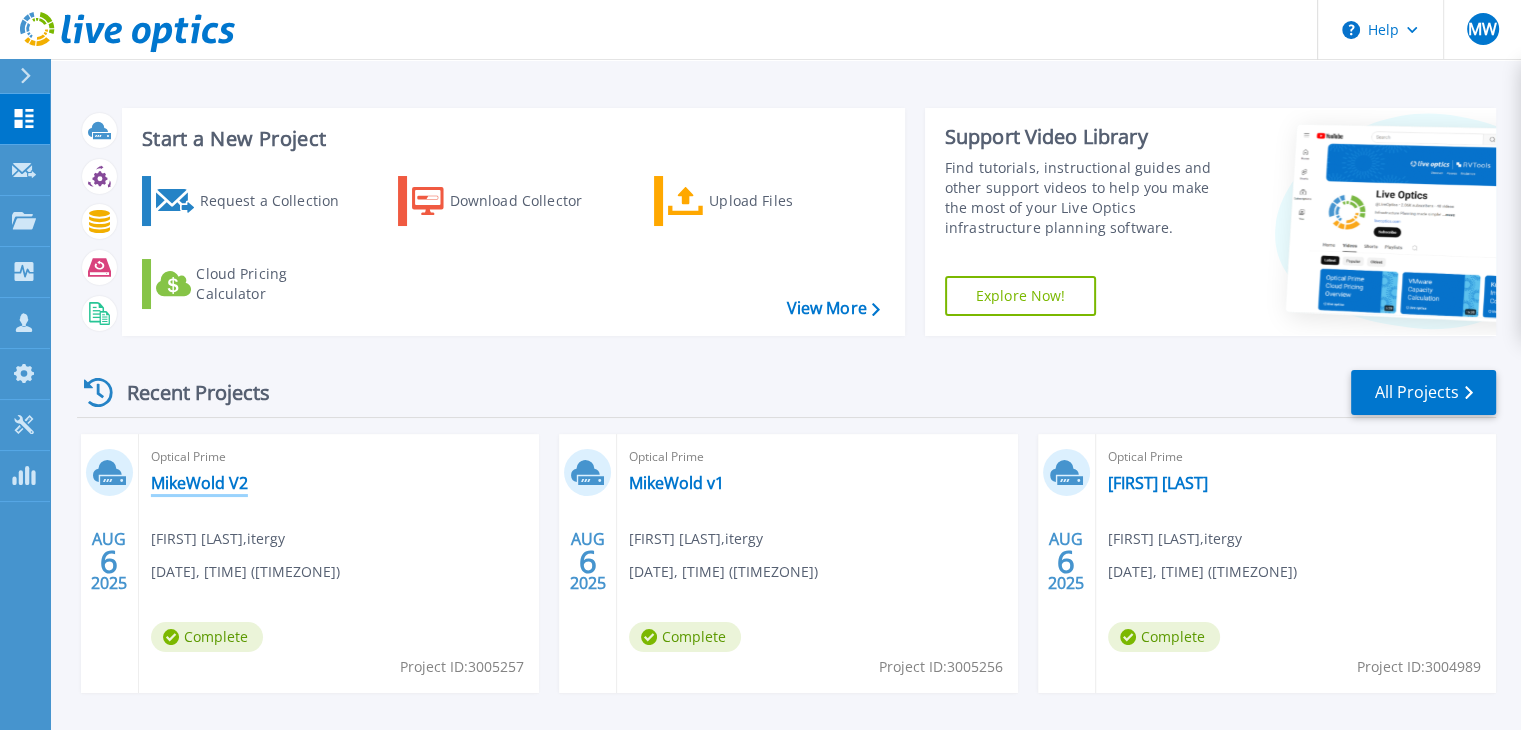 click on "MikeWold V2" at bounding box center (199, 483) 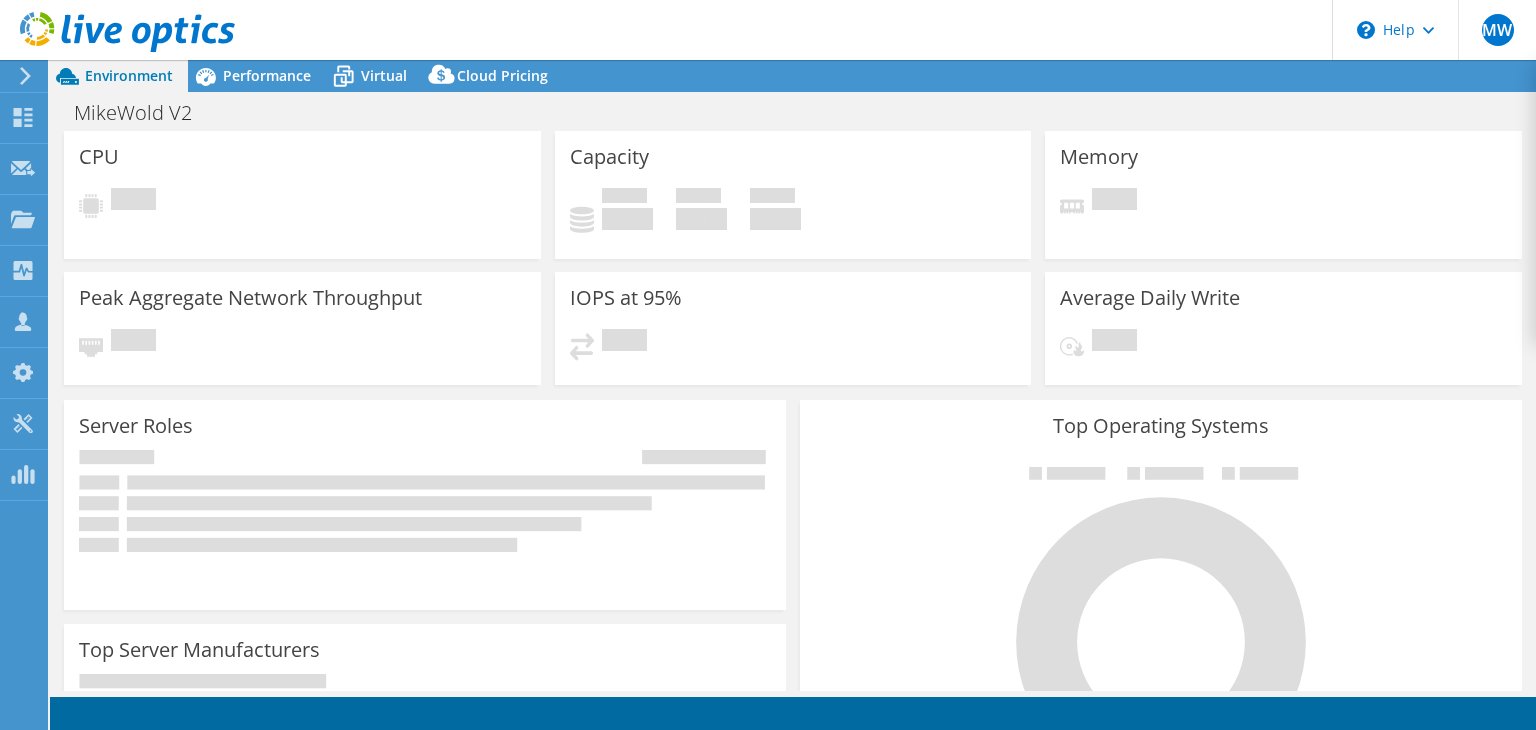 scroll, scrollTop: 0, scrollLeft: 0, axis: both 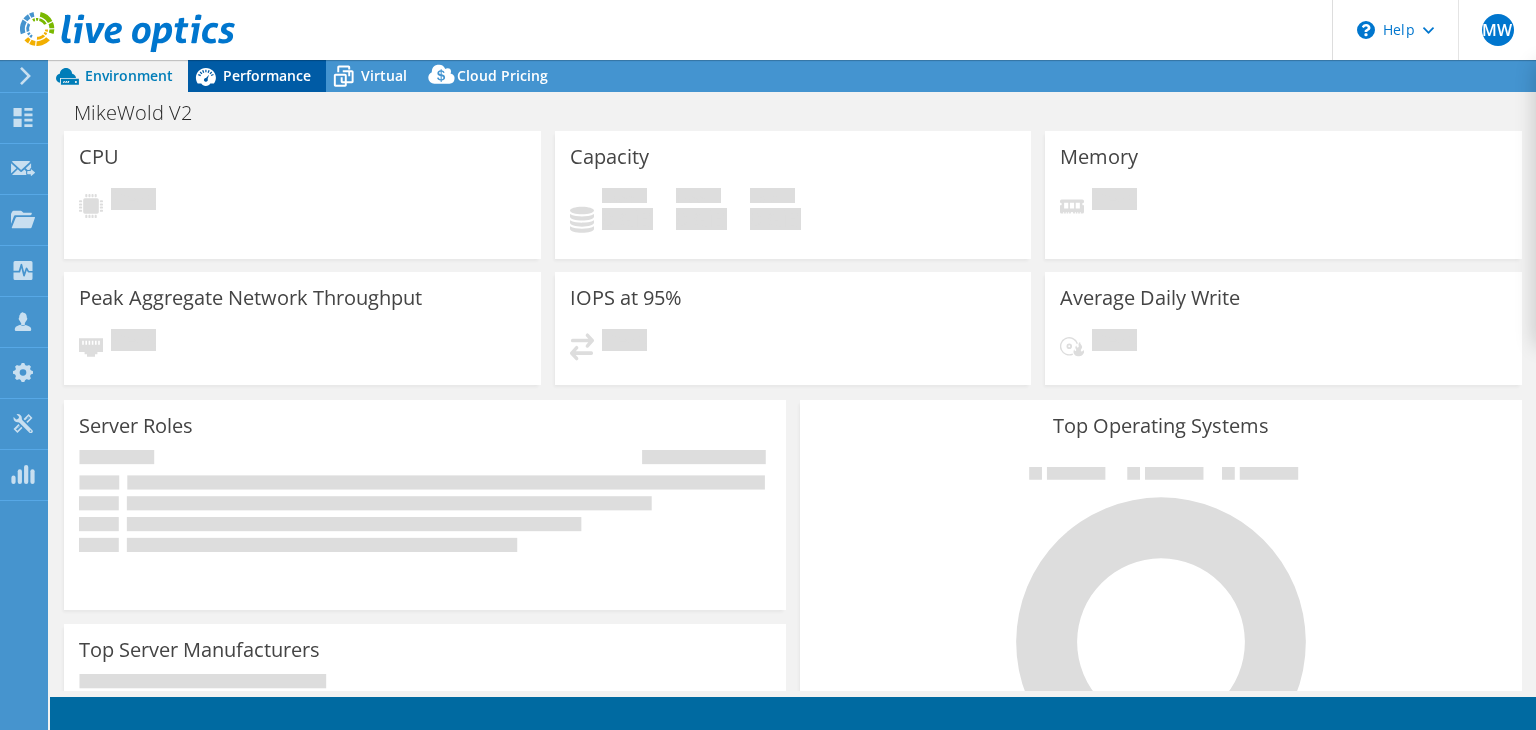 select on "USD" 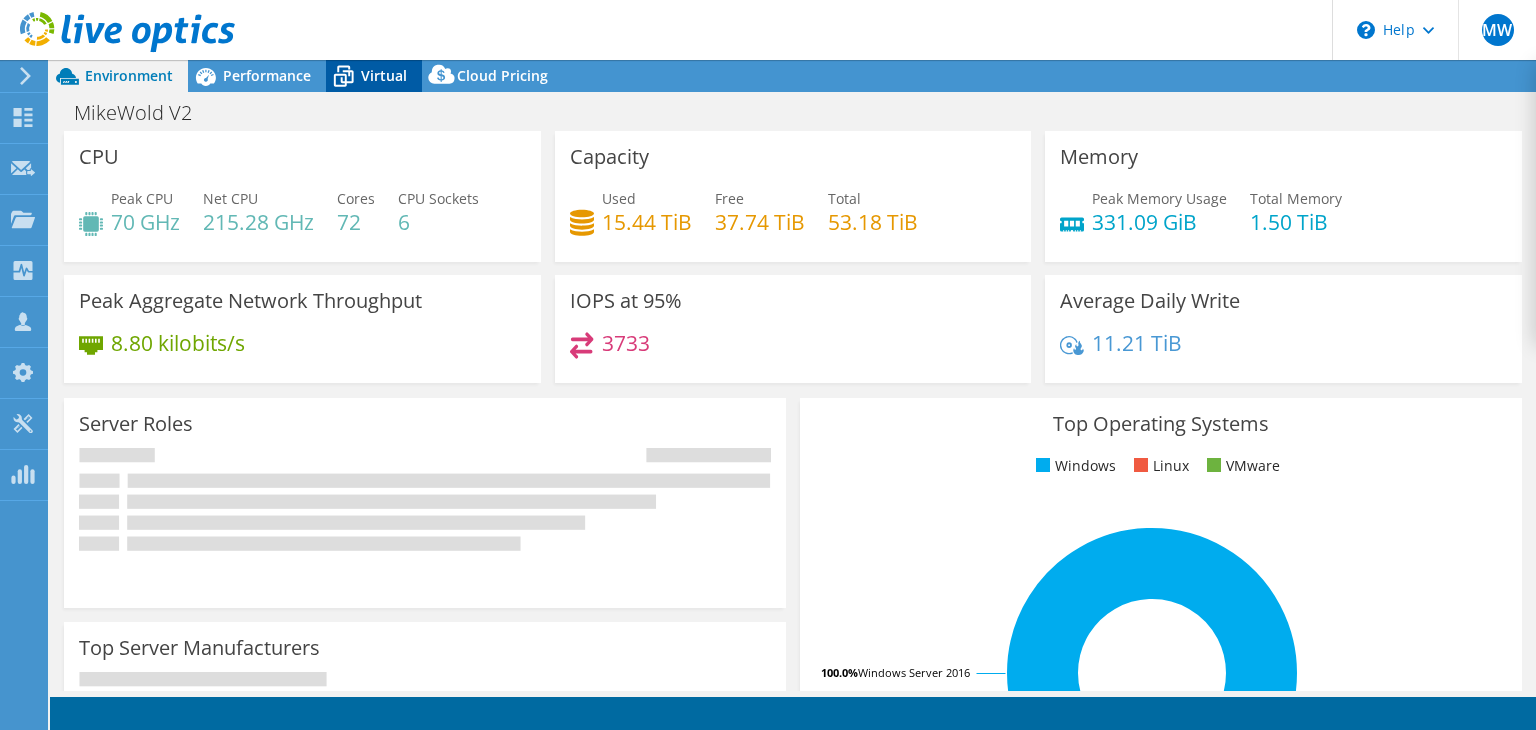 click on "Virtual" at bounding box center [374, 76] 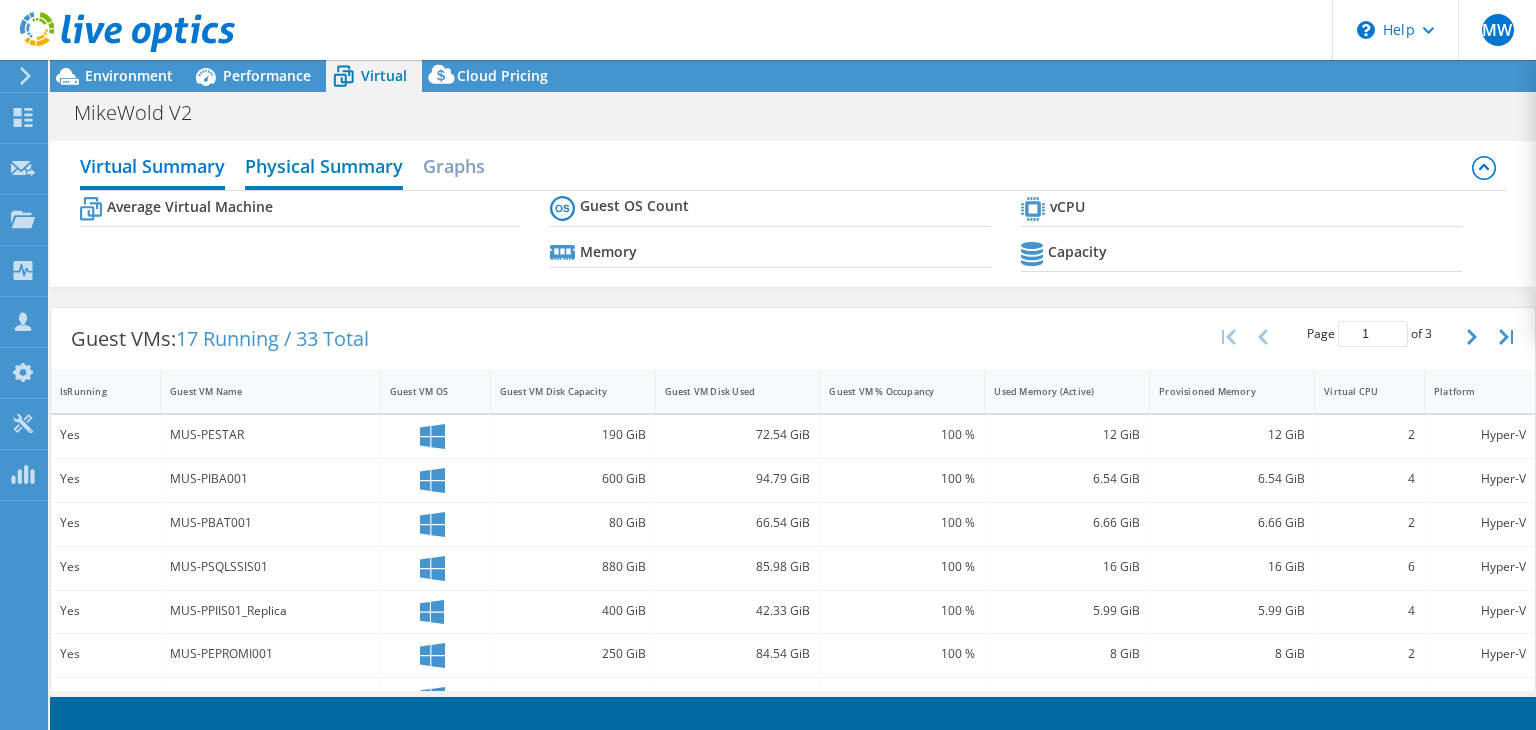 click on "Physical Summary" at bounding box center (324, 168) 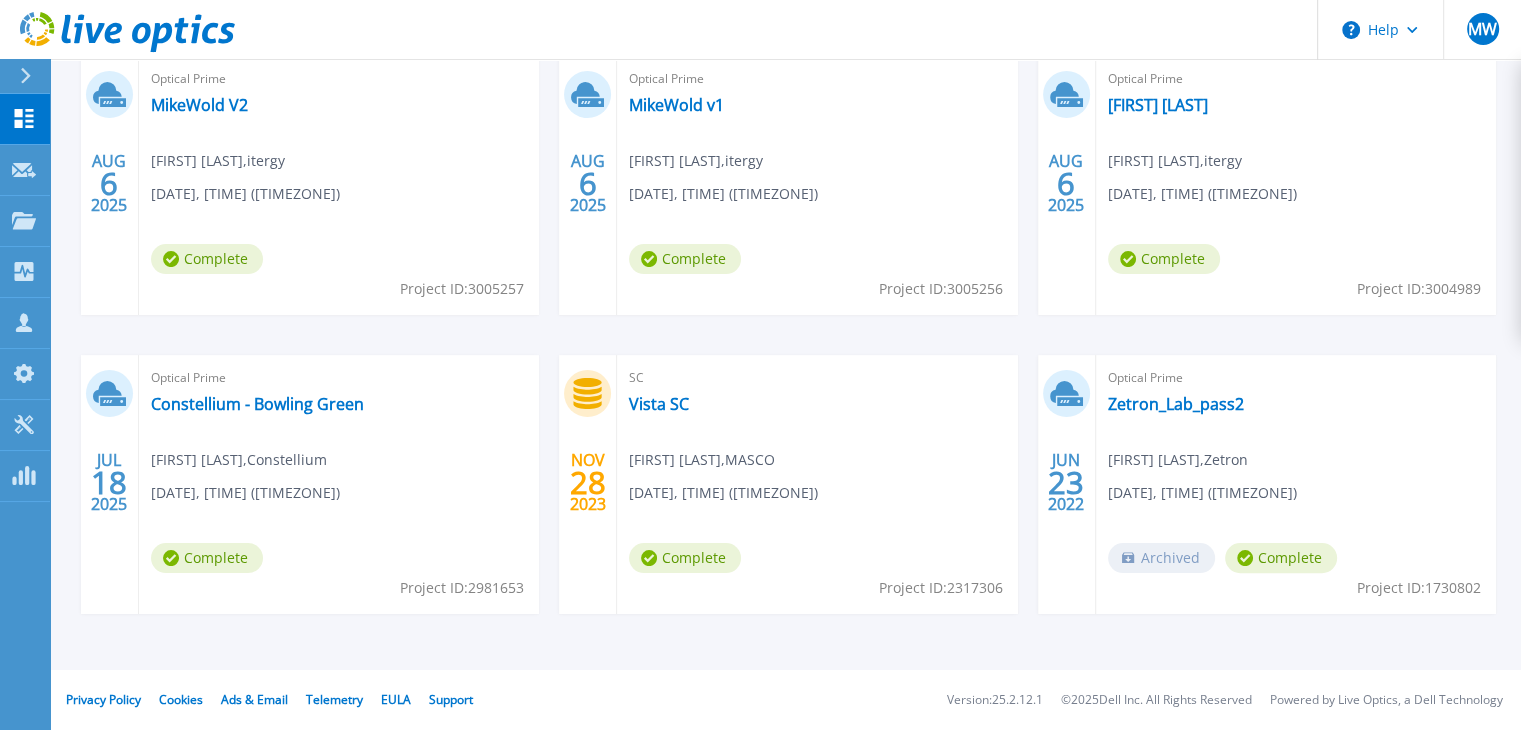 scroll, scrollTop: 178, scrollLeft: 0, axis: vertical 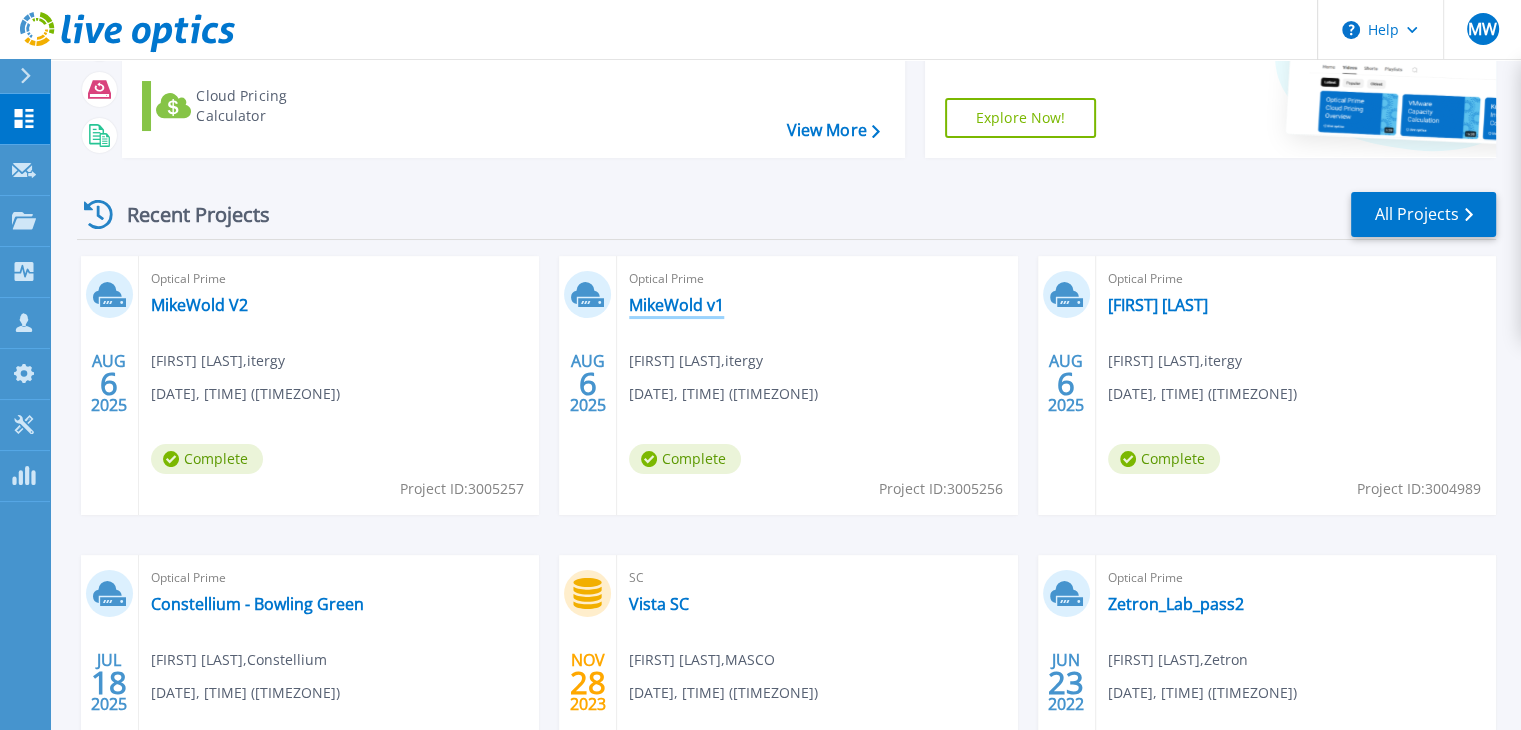 click on "MikeWold v1" at bounding box center (676, 305) 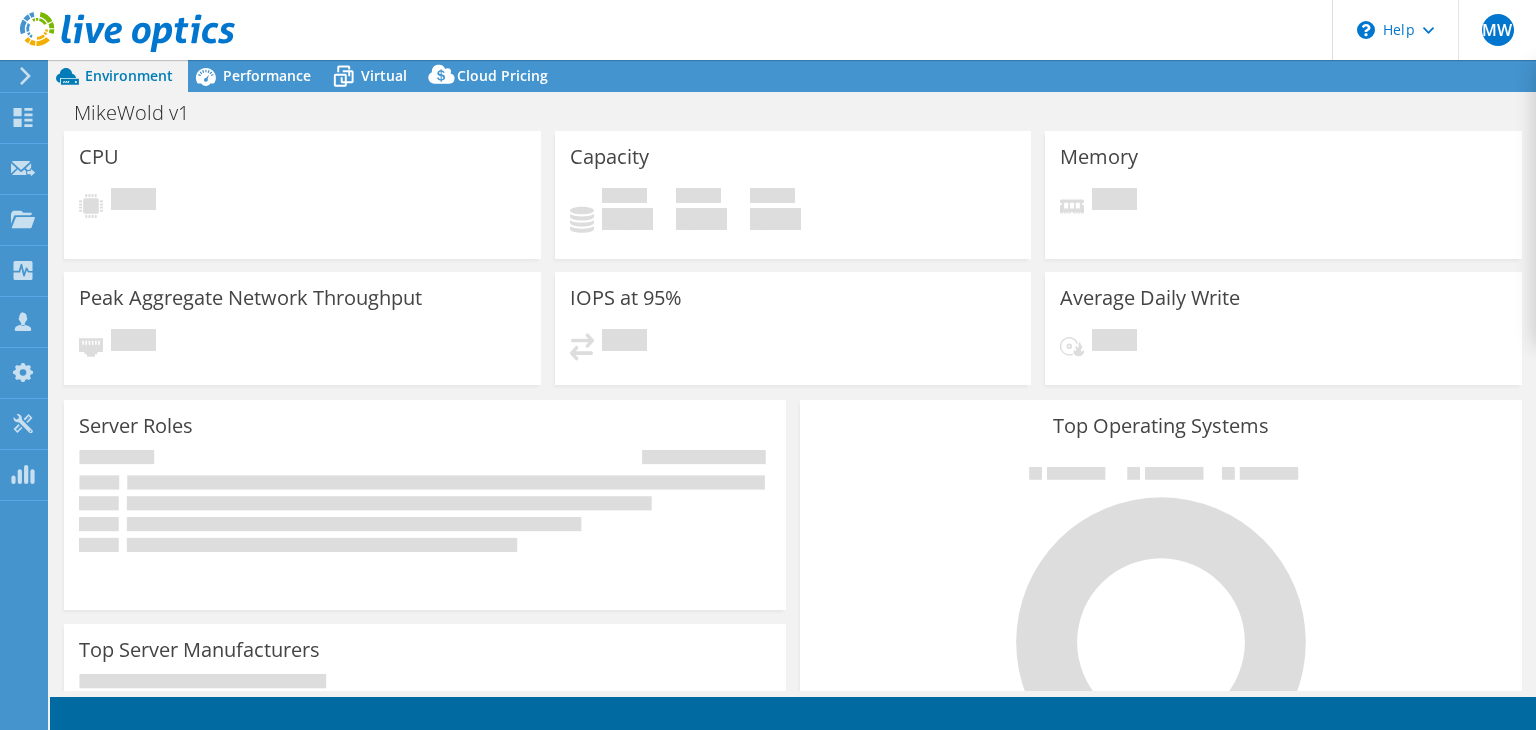 scroll, scrollTop: 0, scrollLeft: 0, axis: both 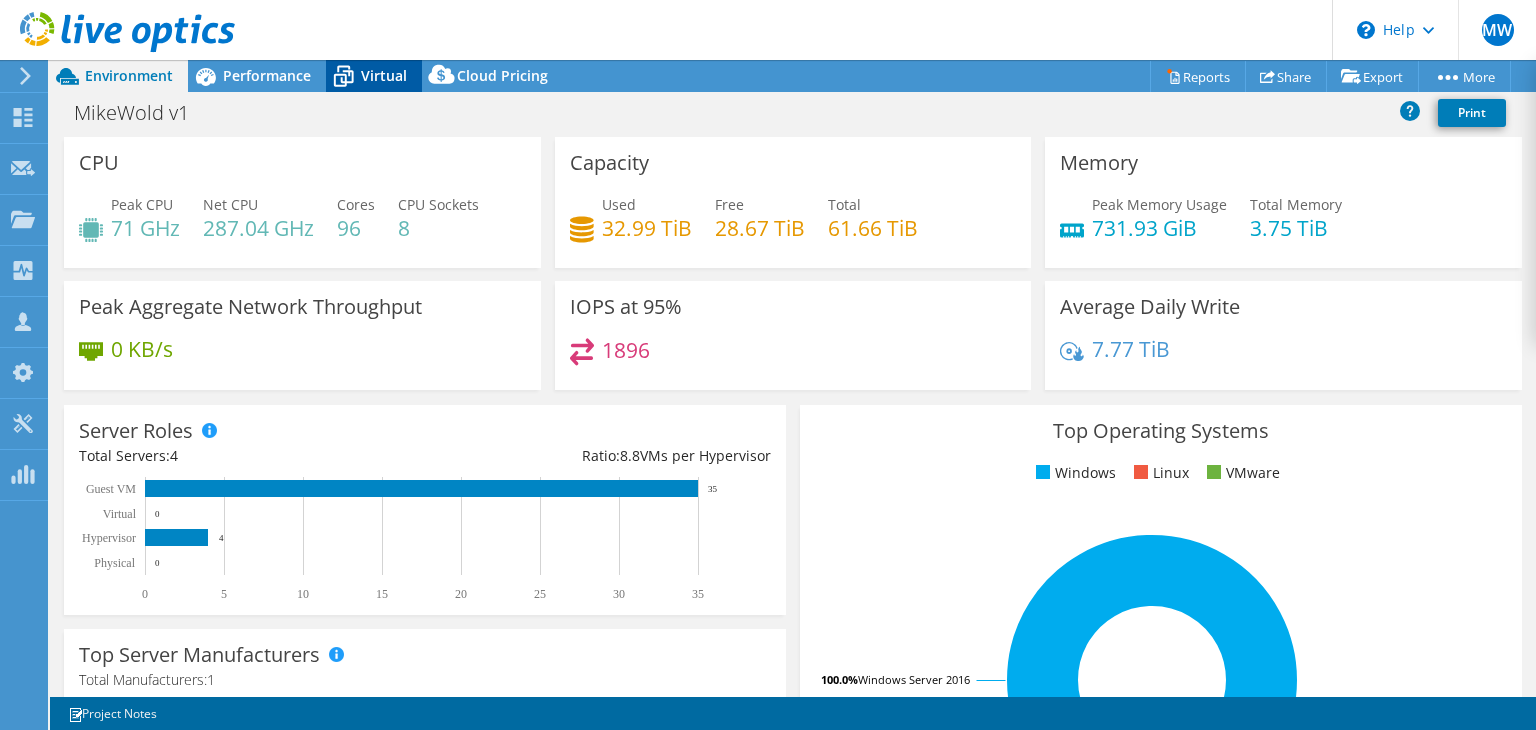 click on "Virtual" at bounding box center [384, 75] 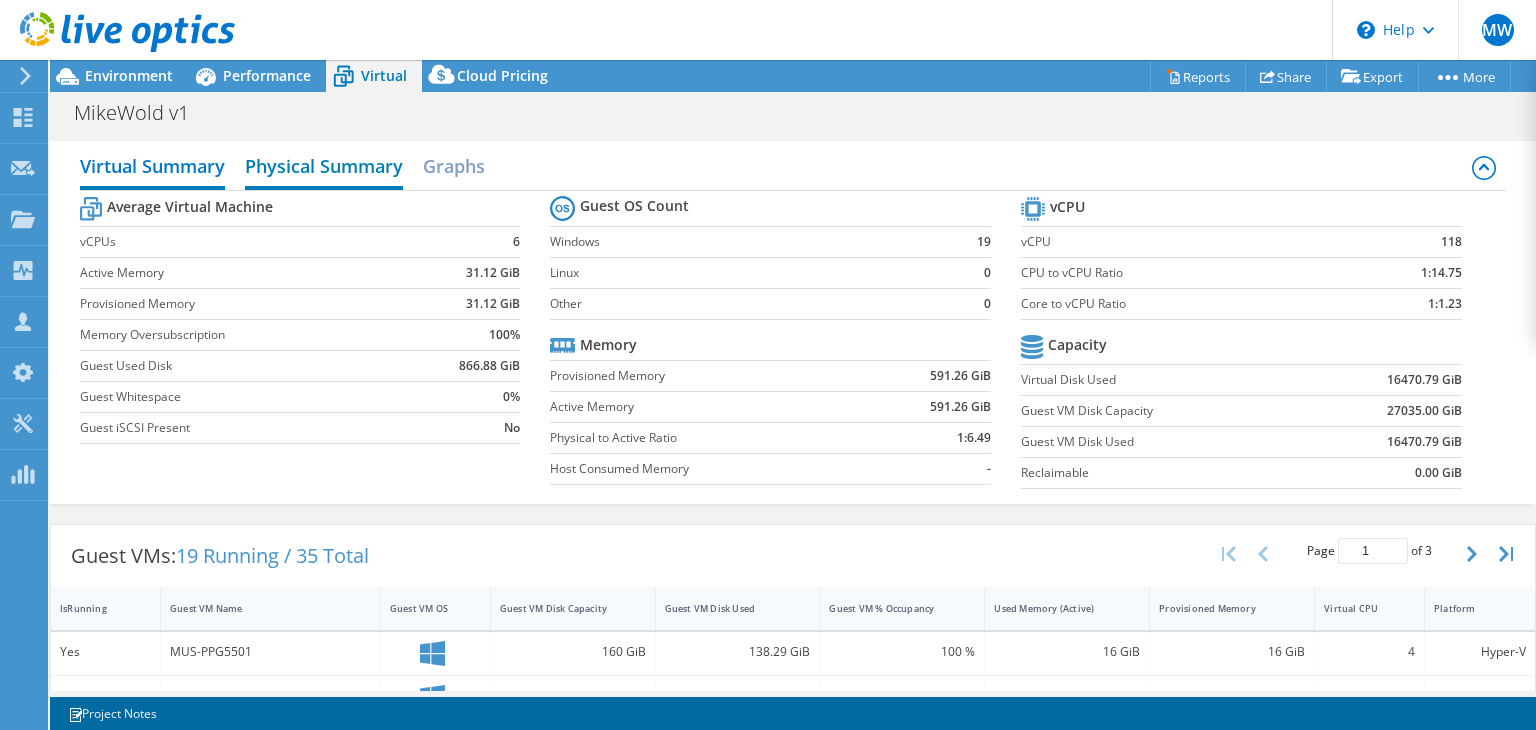 click on "Physical Summary" at bounding box center [324, 168] 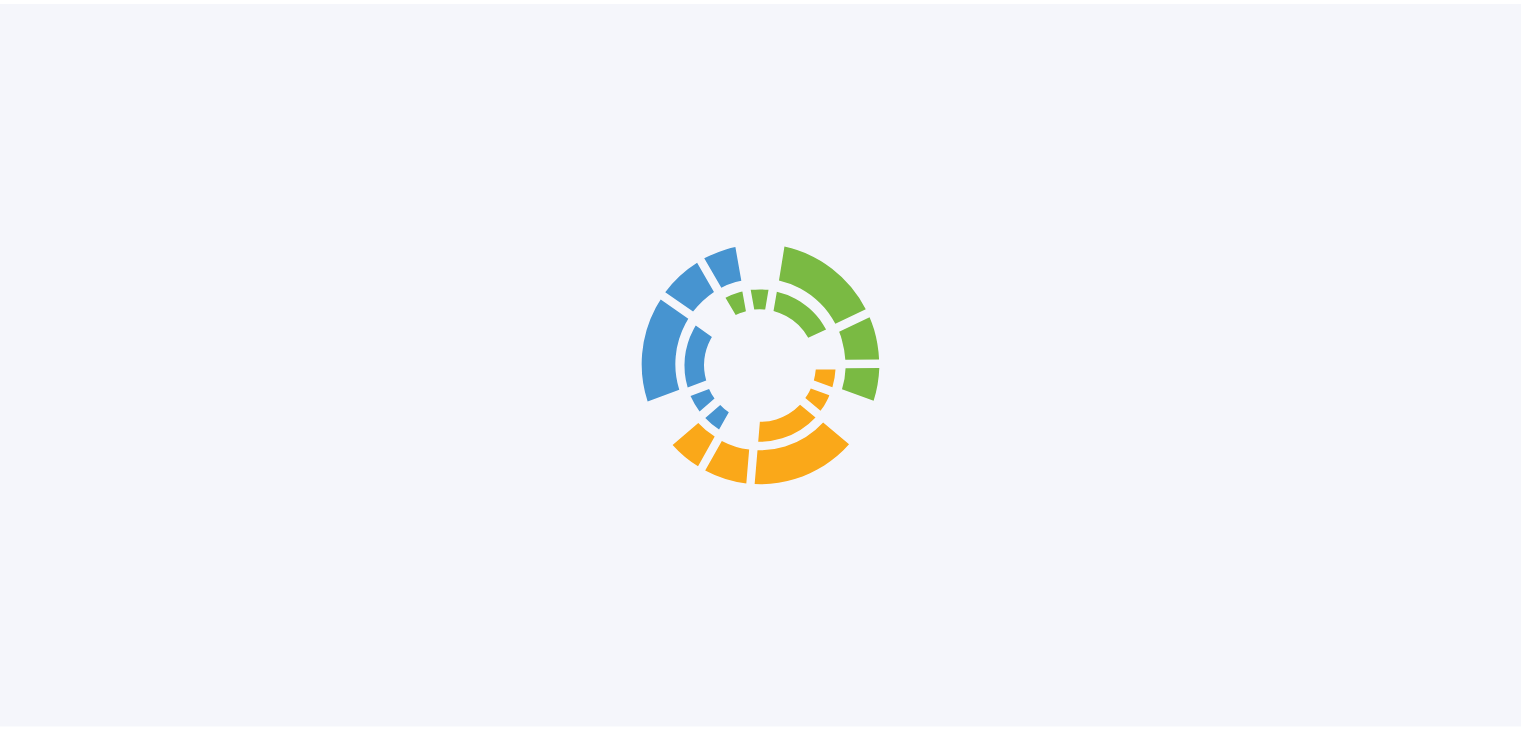 scroll, scrollTop: 0, scrollLeft: 0, axis: both 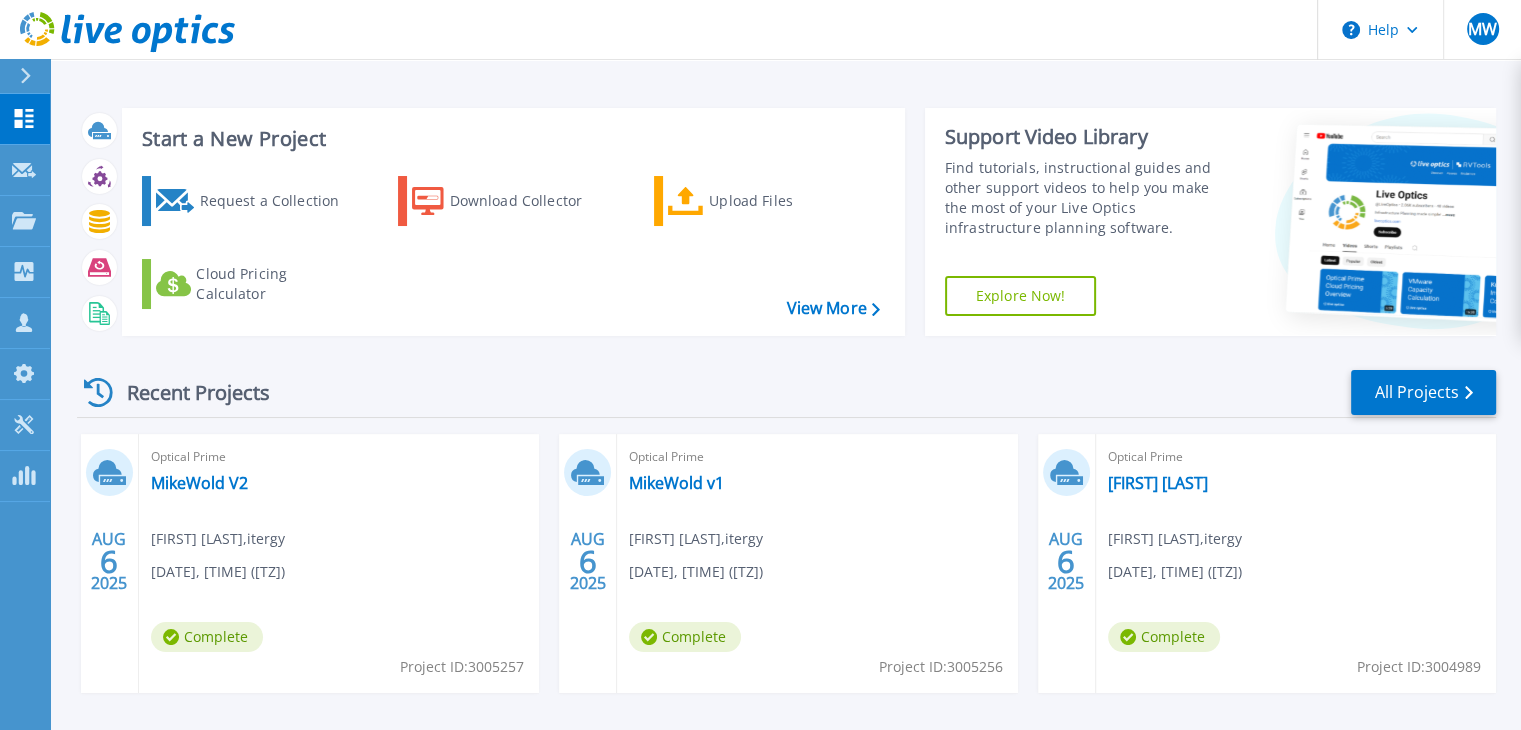 click on "Help MW Partner Team Member [FIRST] [LAST] [EMAIL] [COMPANY] My Profile Log Out" at bounding box center [760, 30] 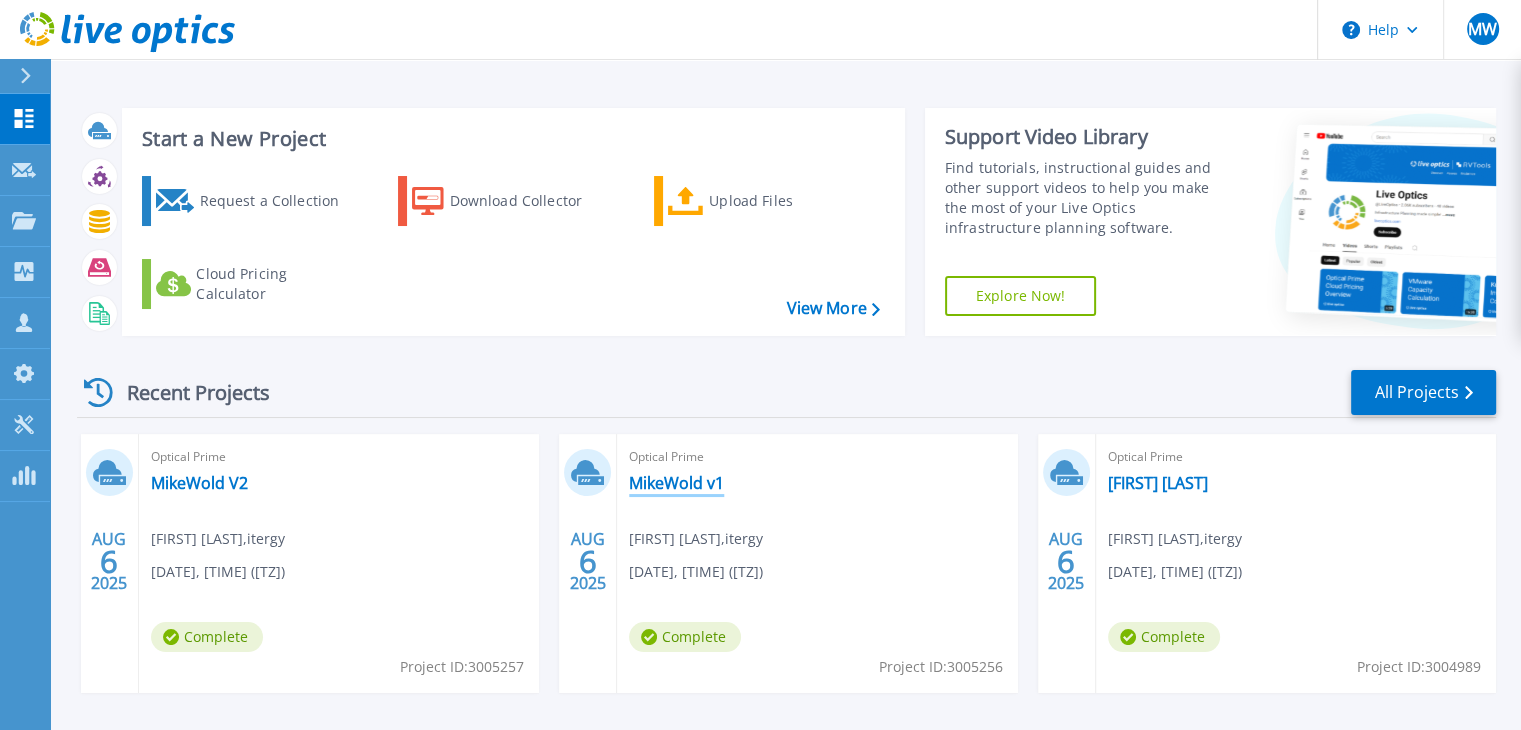 click on "MikeWold v1" at bounding box center [676, 483] 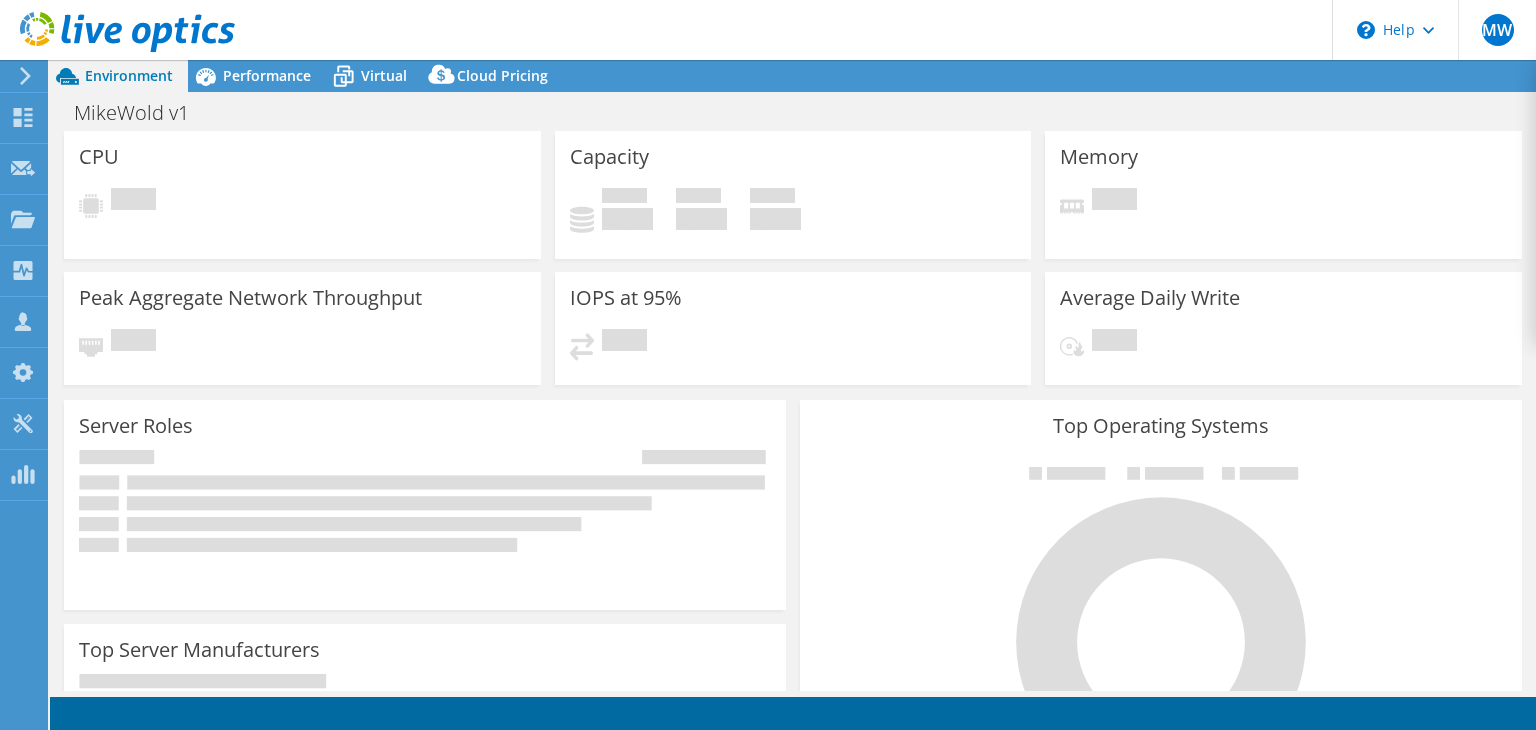 scroll, scrollTop: 0, scrollLeft: 0, axis: both 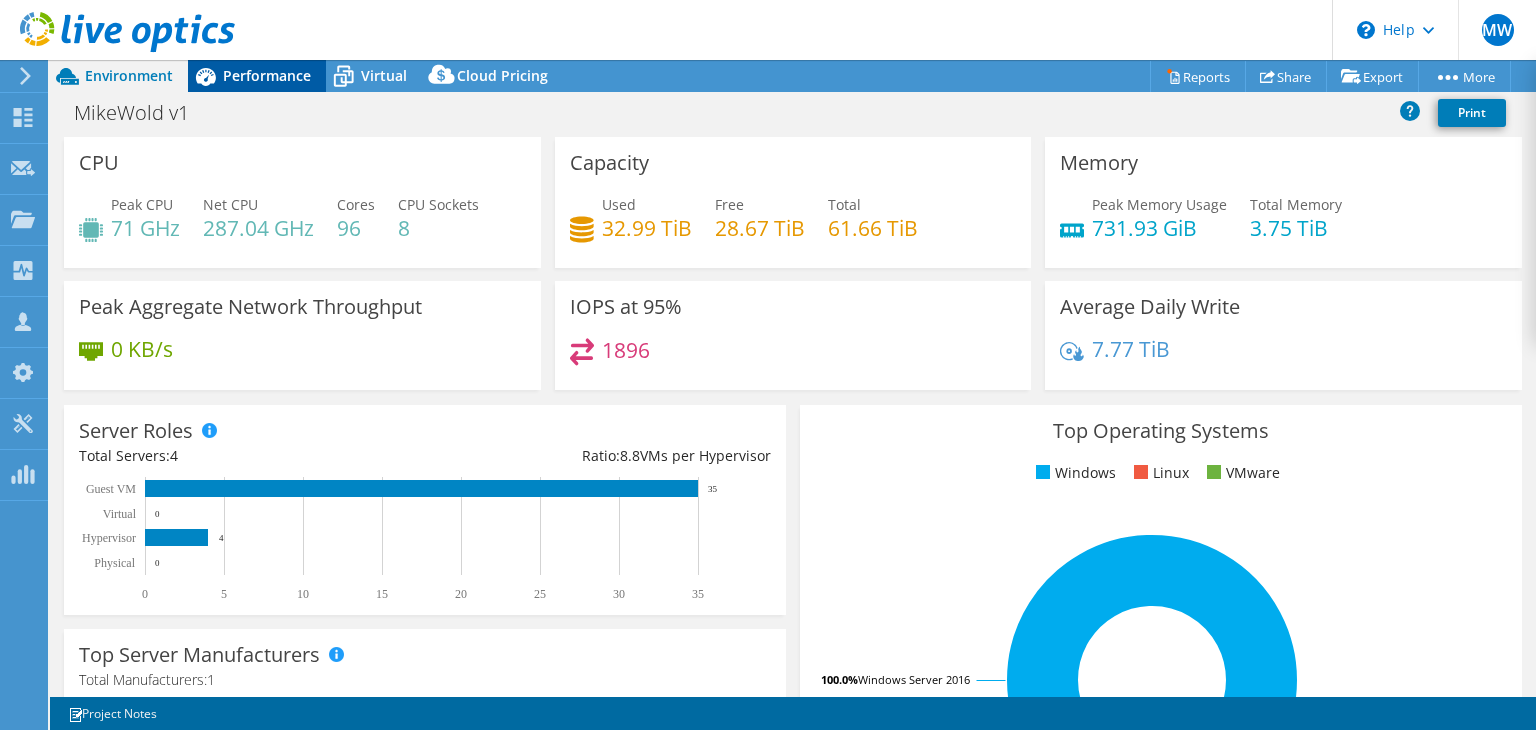 click on "Performance" at bounding box center [267, 75] 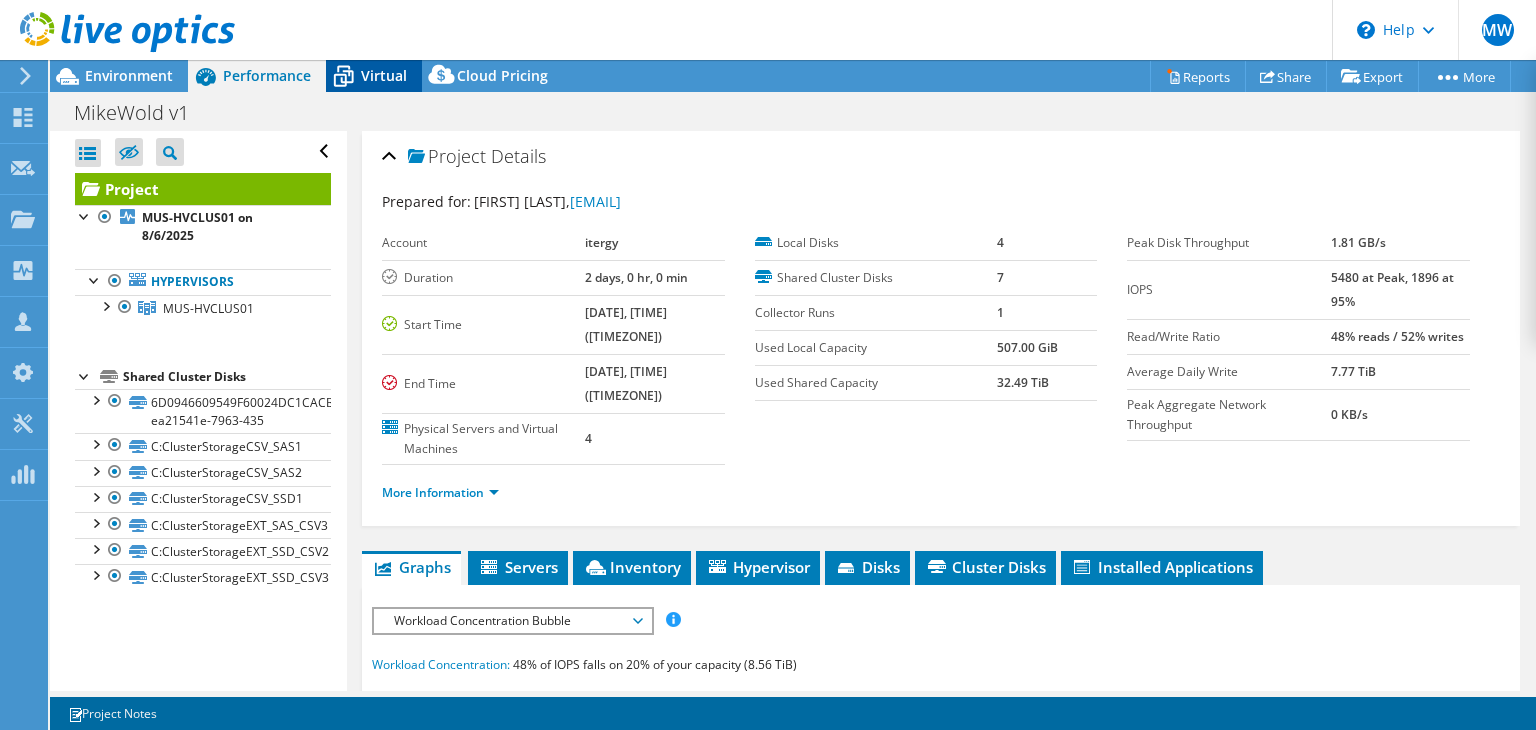 click on "Virtual" at bounding box center (384, 75) 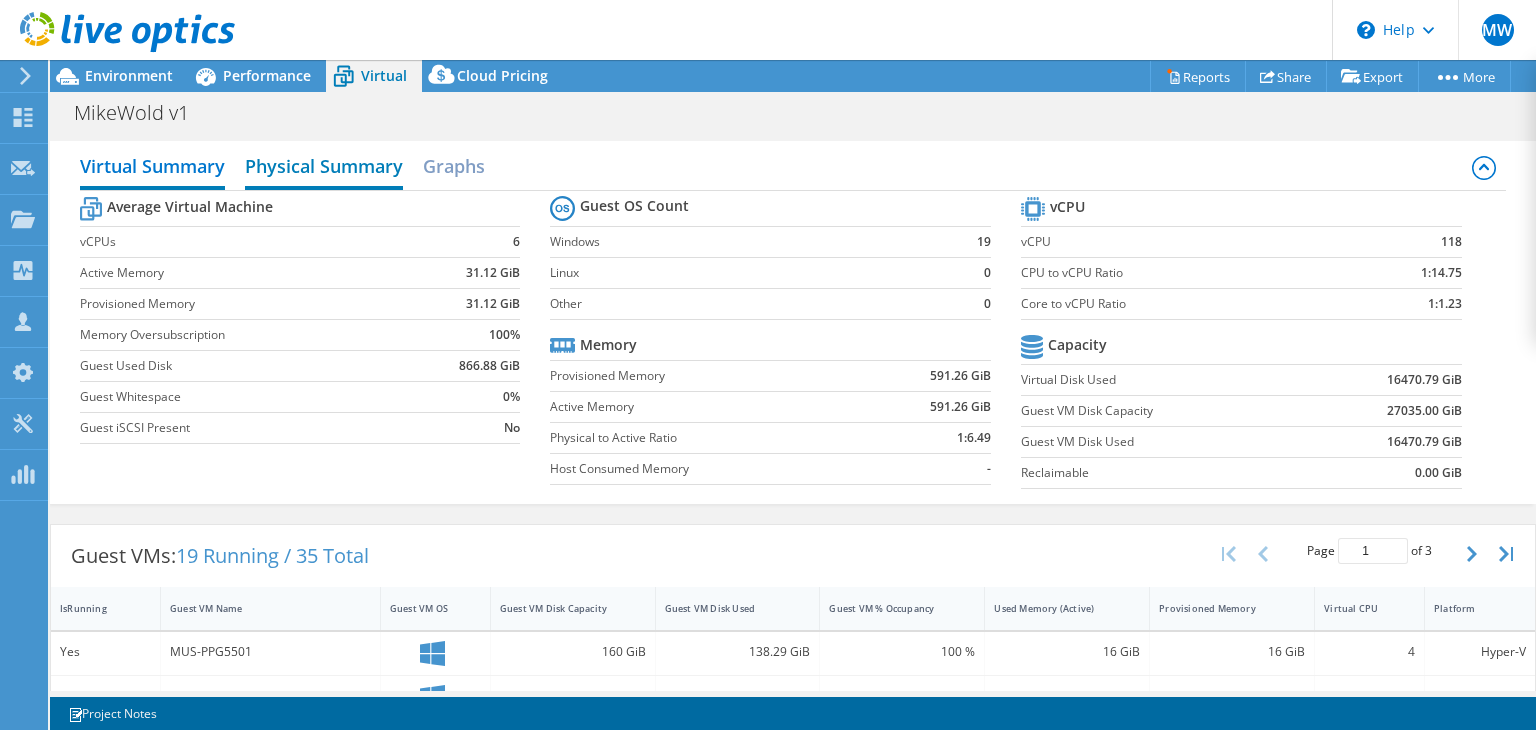 click on "Physical Summary" at bounding box center [324, 168] 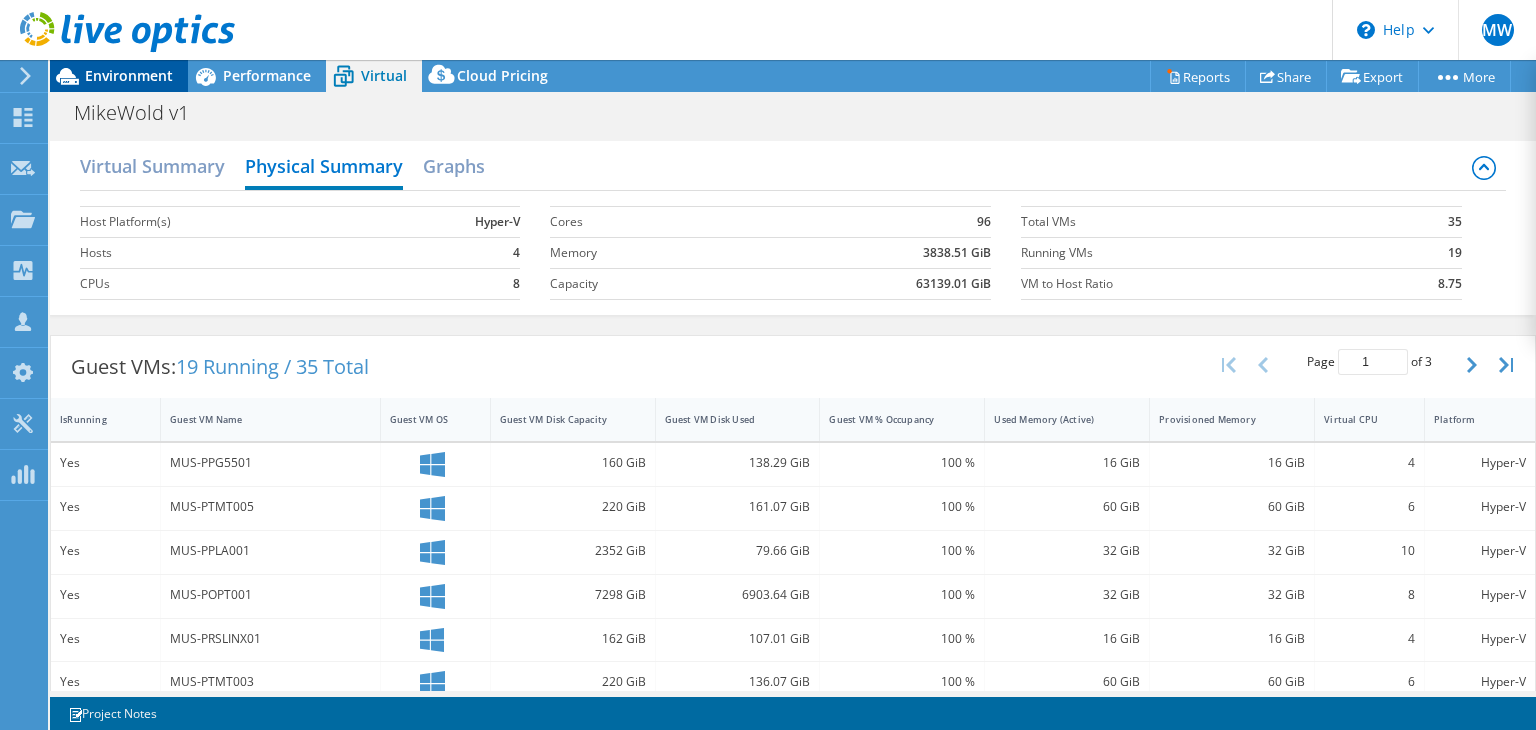 click on "Environment" at bounding box center (129, 75) 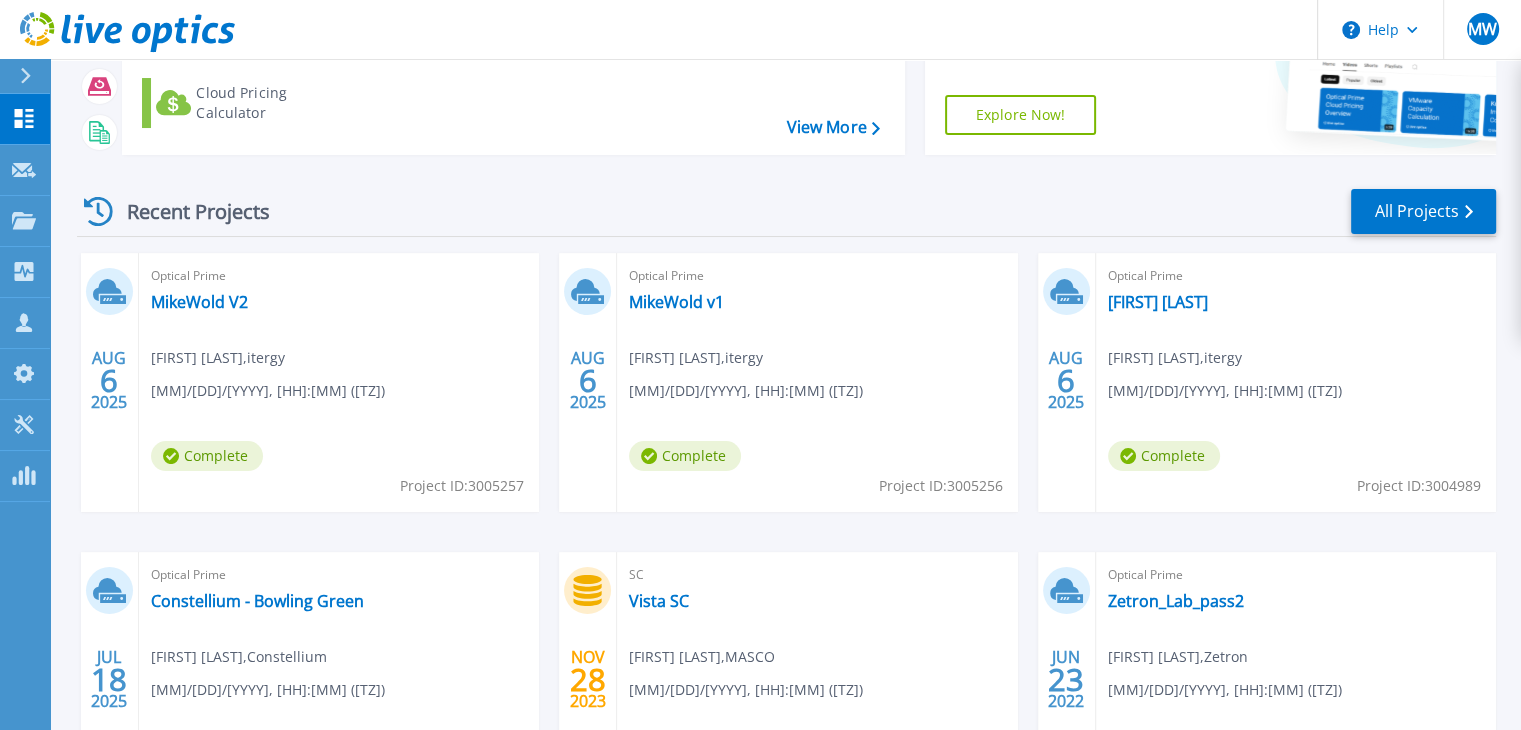scroll, scrollTop: 178, scrollLeft: 0, axis: vertical 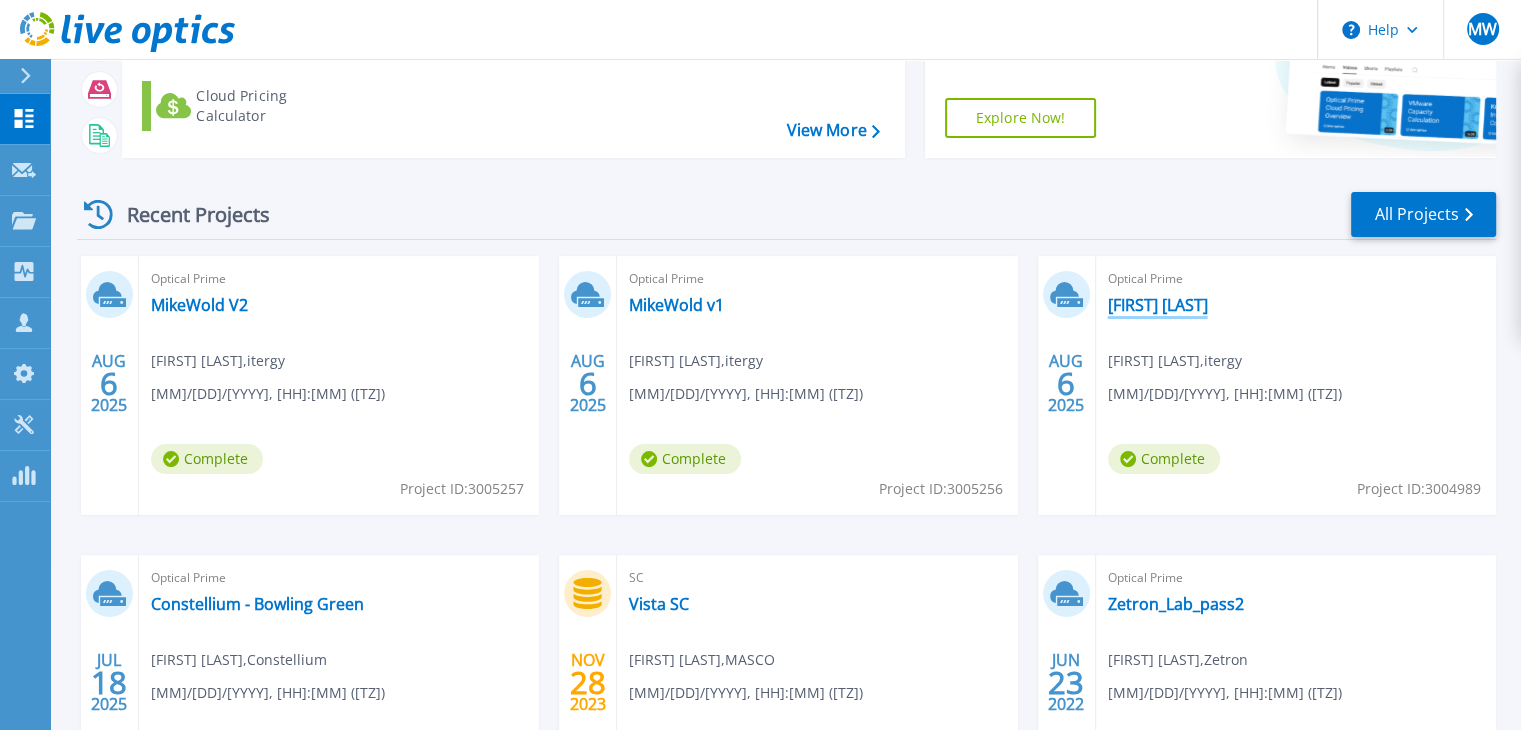 click on "[FIRST] [LAST]" at bounding box center [1158, 305] 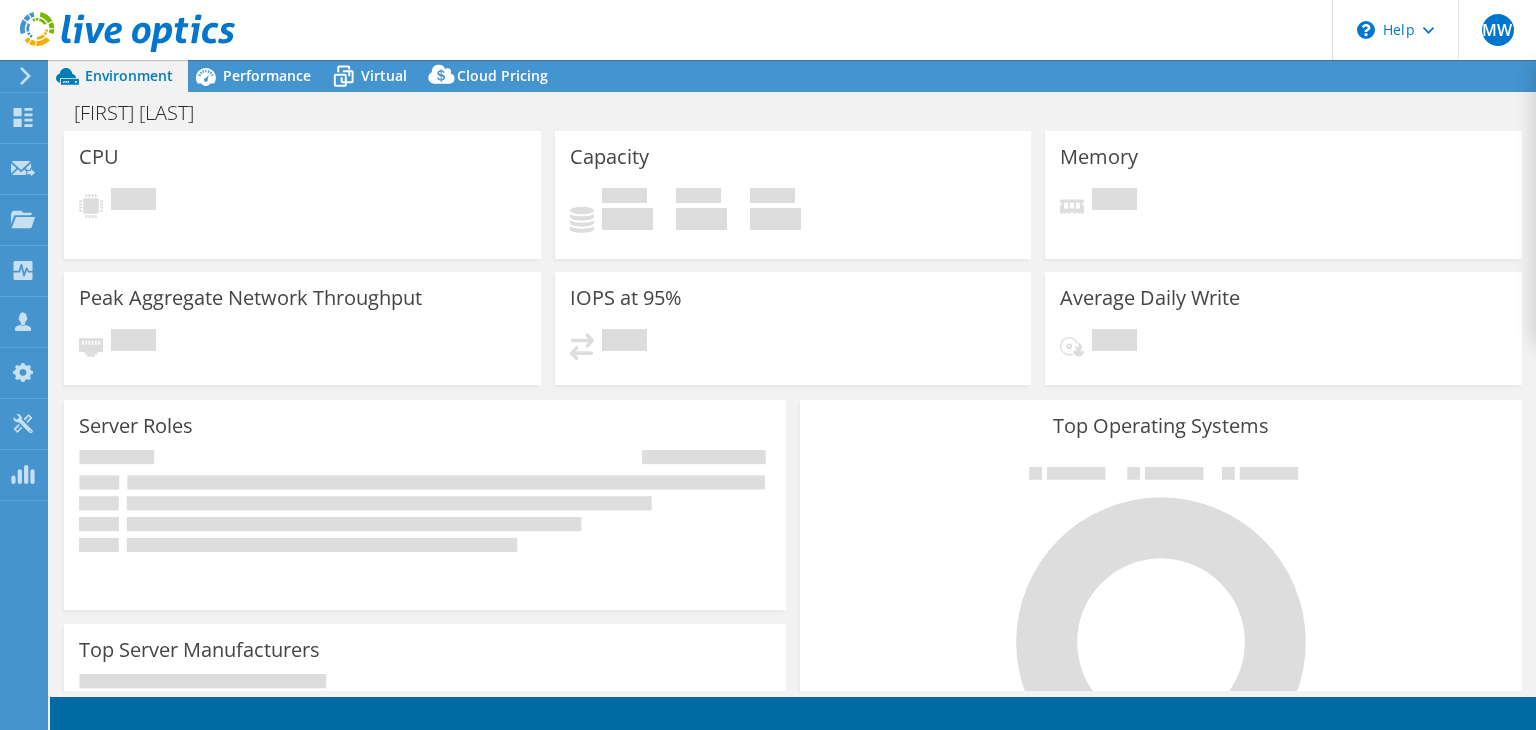 scroll, scrollTop: 0, scrollLeft: 0, axis: both 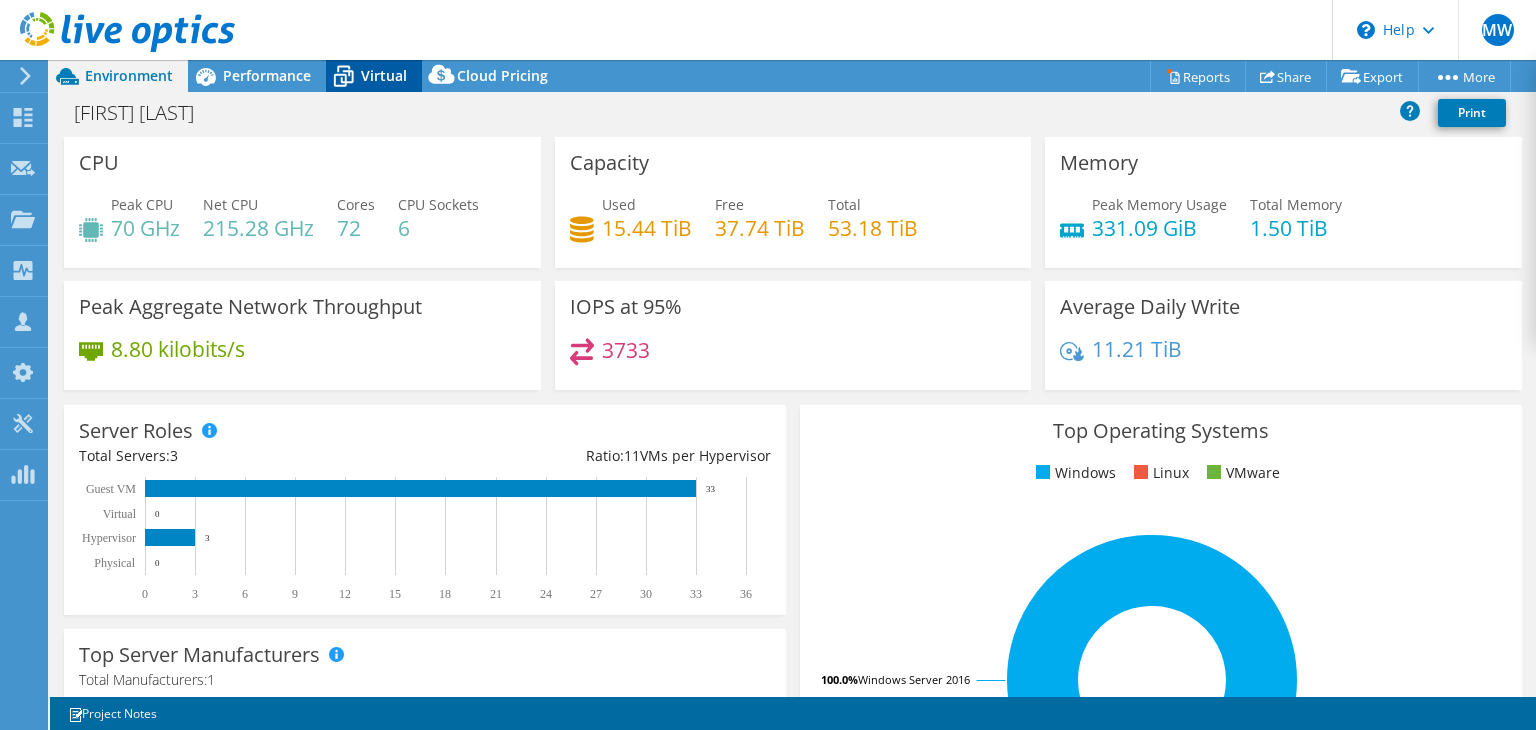 click on "Virtual" at bounding box center [384, 75] 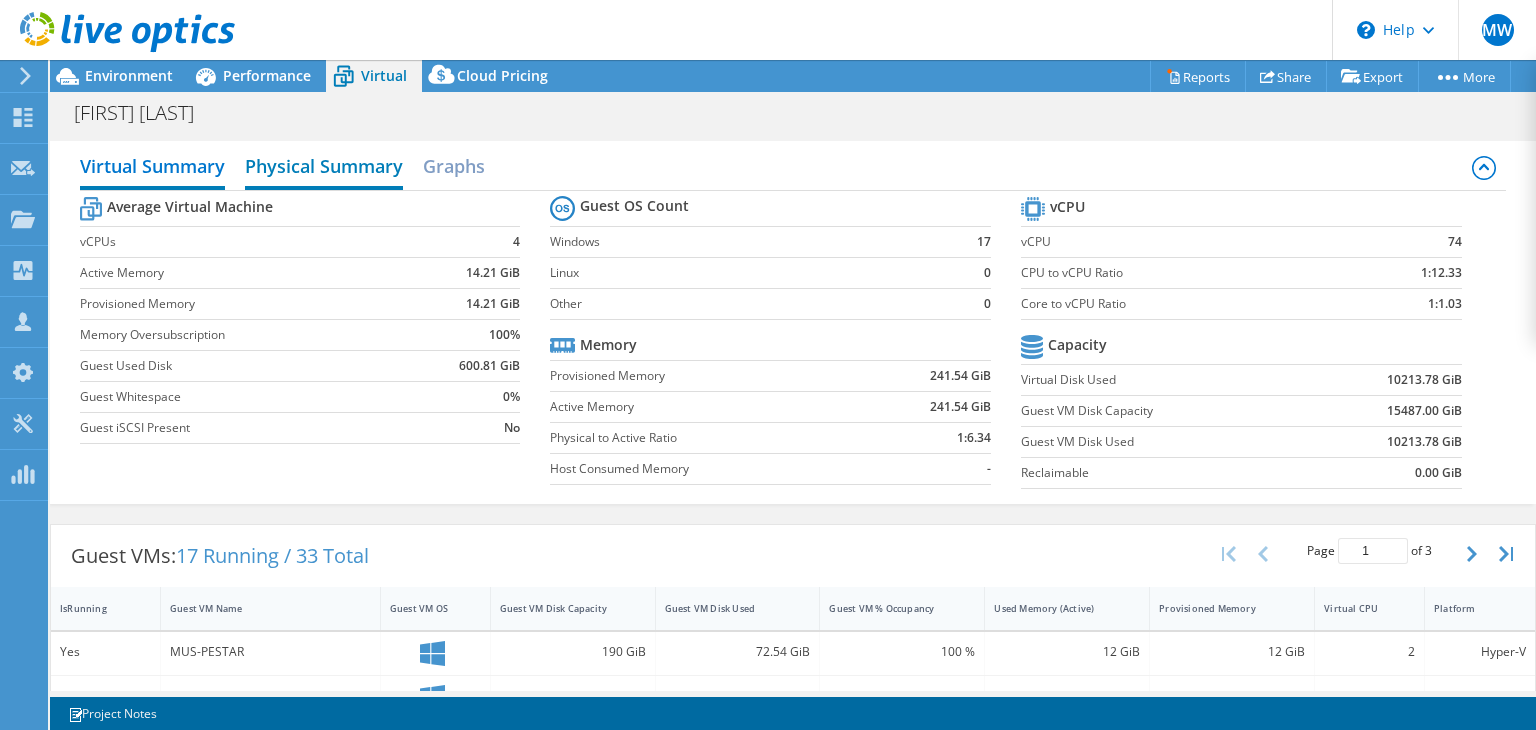 click on "Physical Summary" at bounding box center (324, 168) 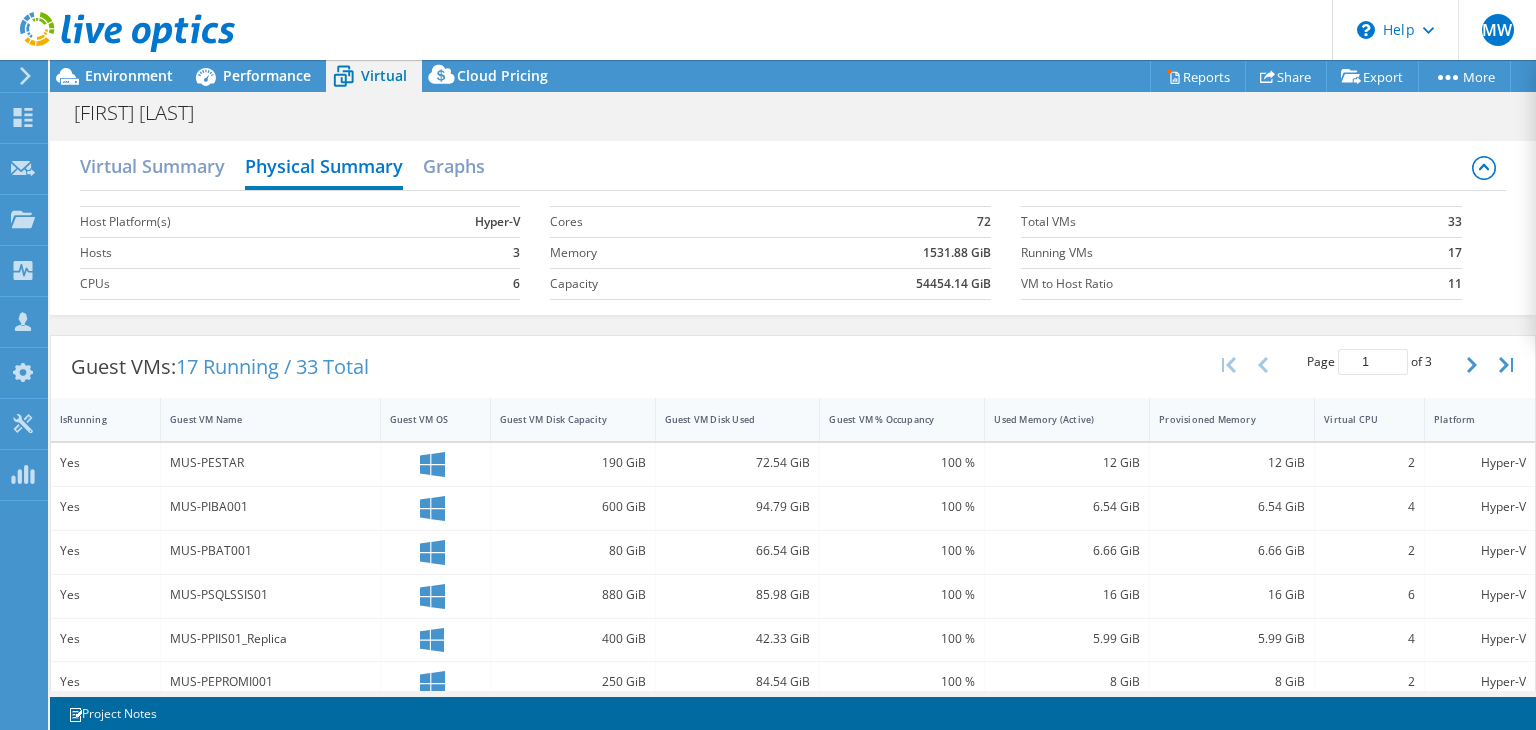 scroll, scrollTop: 789, scrollLeft: 0, axis: vertical 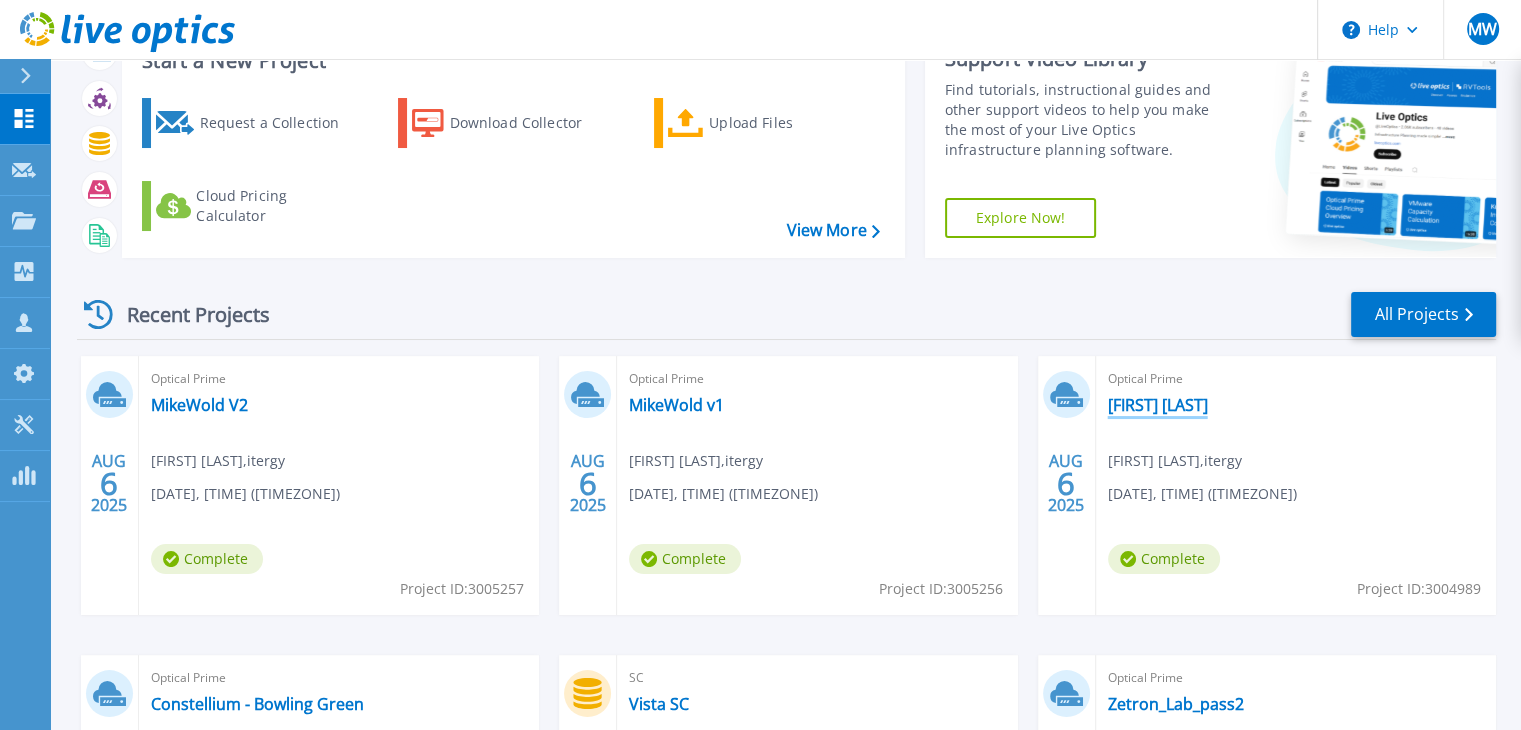 click on "[FIRST] [LAST]" at bounding box center (1158, 405) 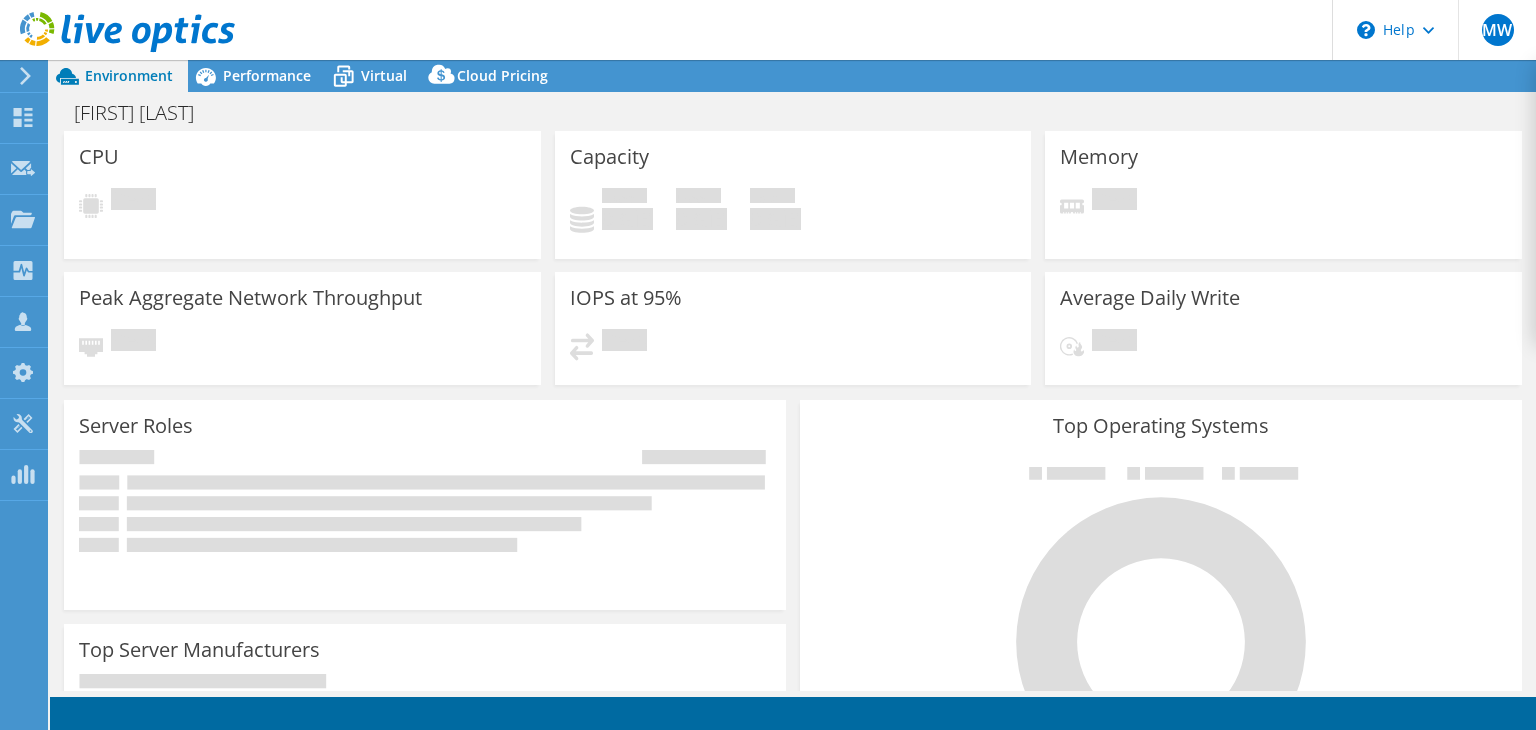 scroll, scrollTop: 0, scrollLeft: 0, axis: both 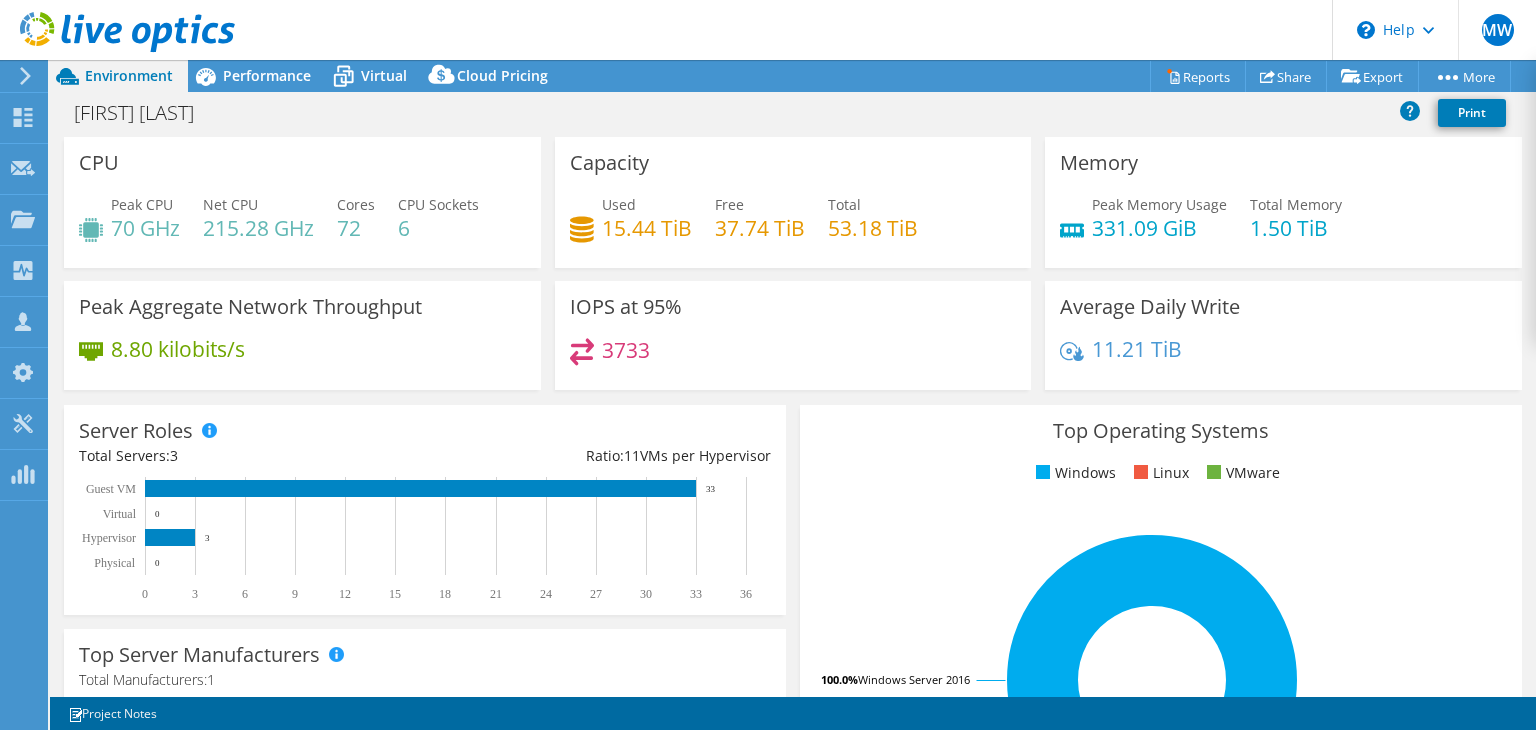 click on "CPU
Peak CPU
70 GHz
Net CPU
215.28 GHz
Cores
72
CPU Sockets
6
Capacity
Used
15.44 TiB
Free 37.74 TiB" at bounding box center (793, 719) 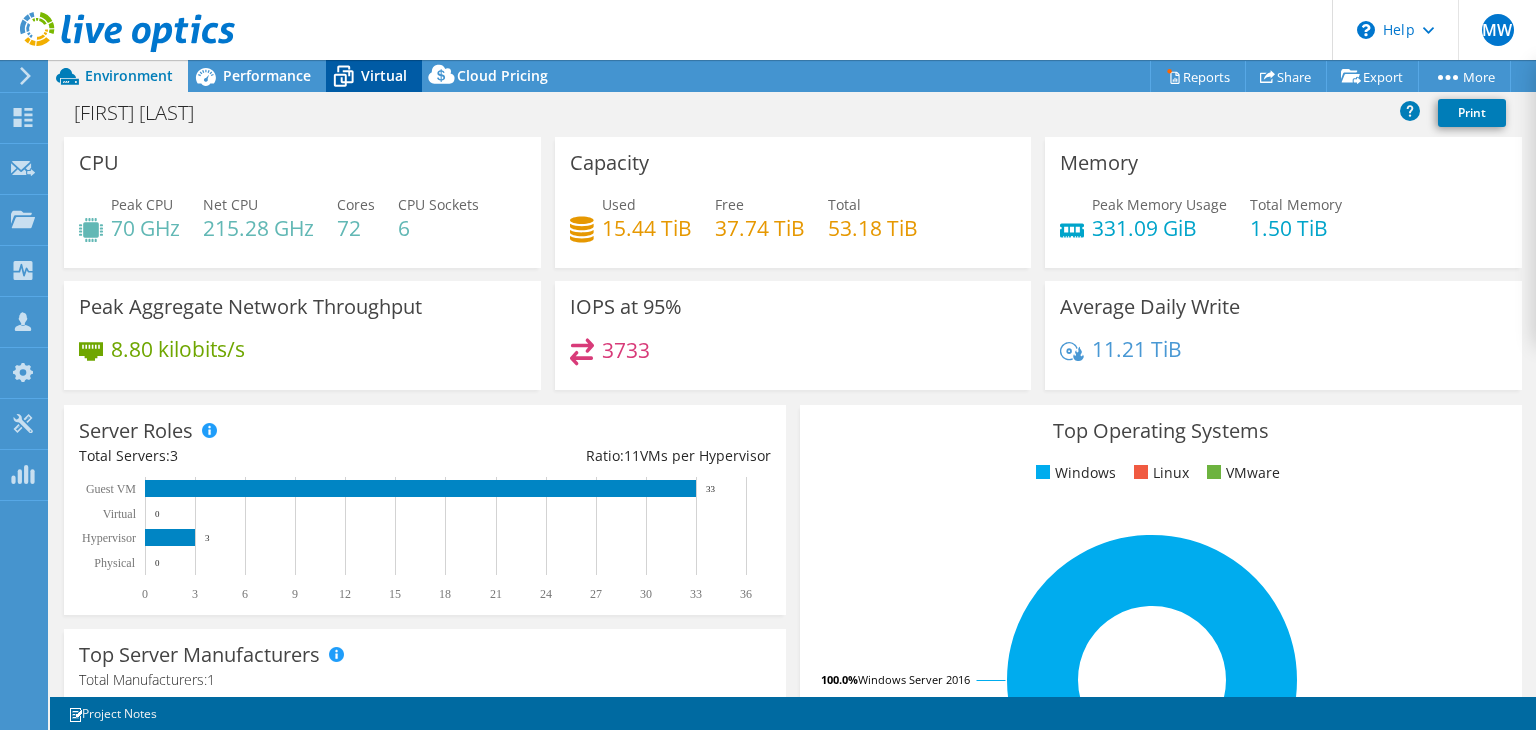 click on "Virtual" at bounding box center [384, 75] 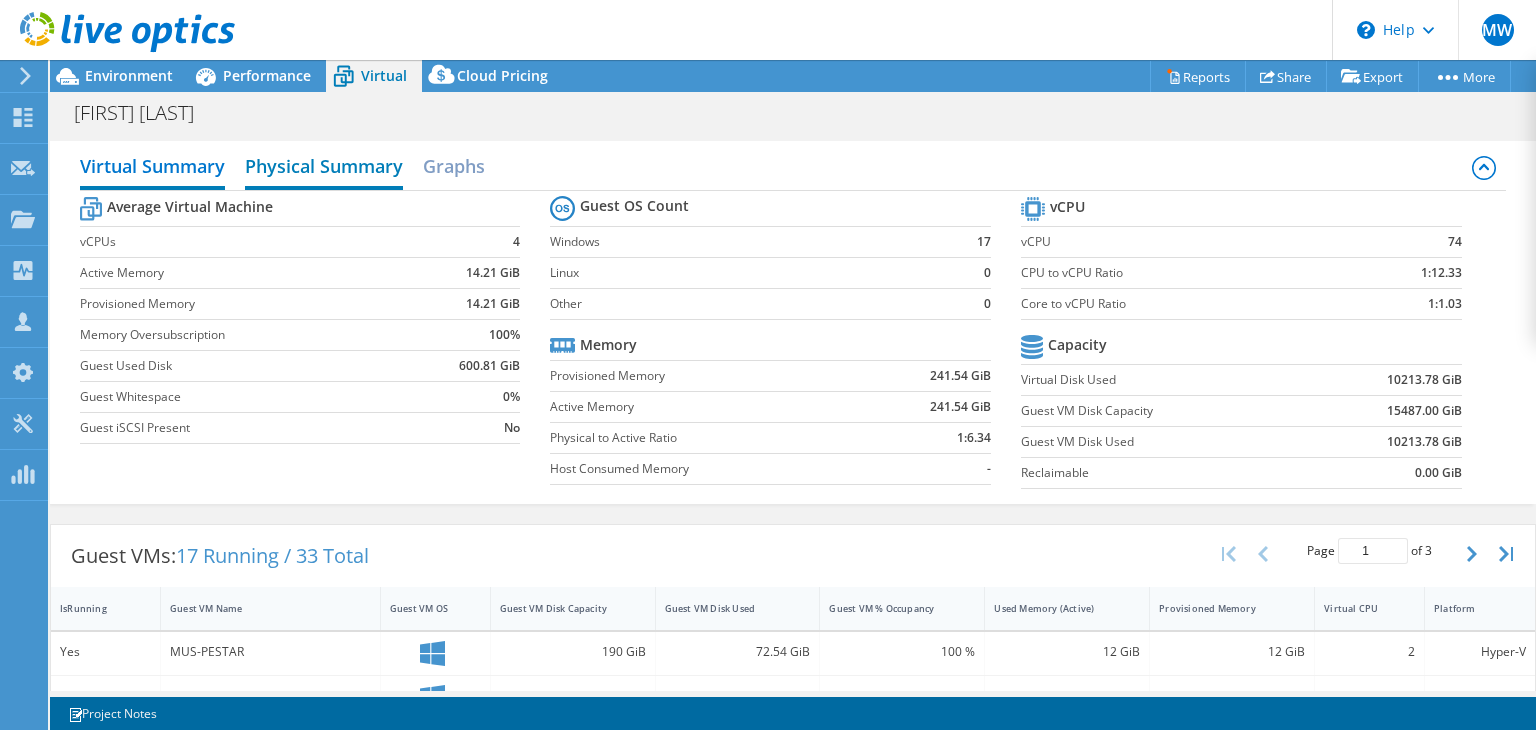 click on "Physical Summary" at bounding box center (324, 168) 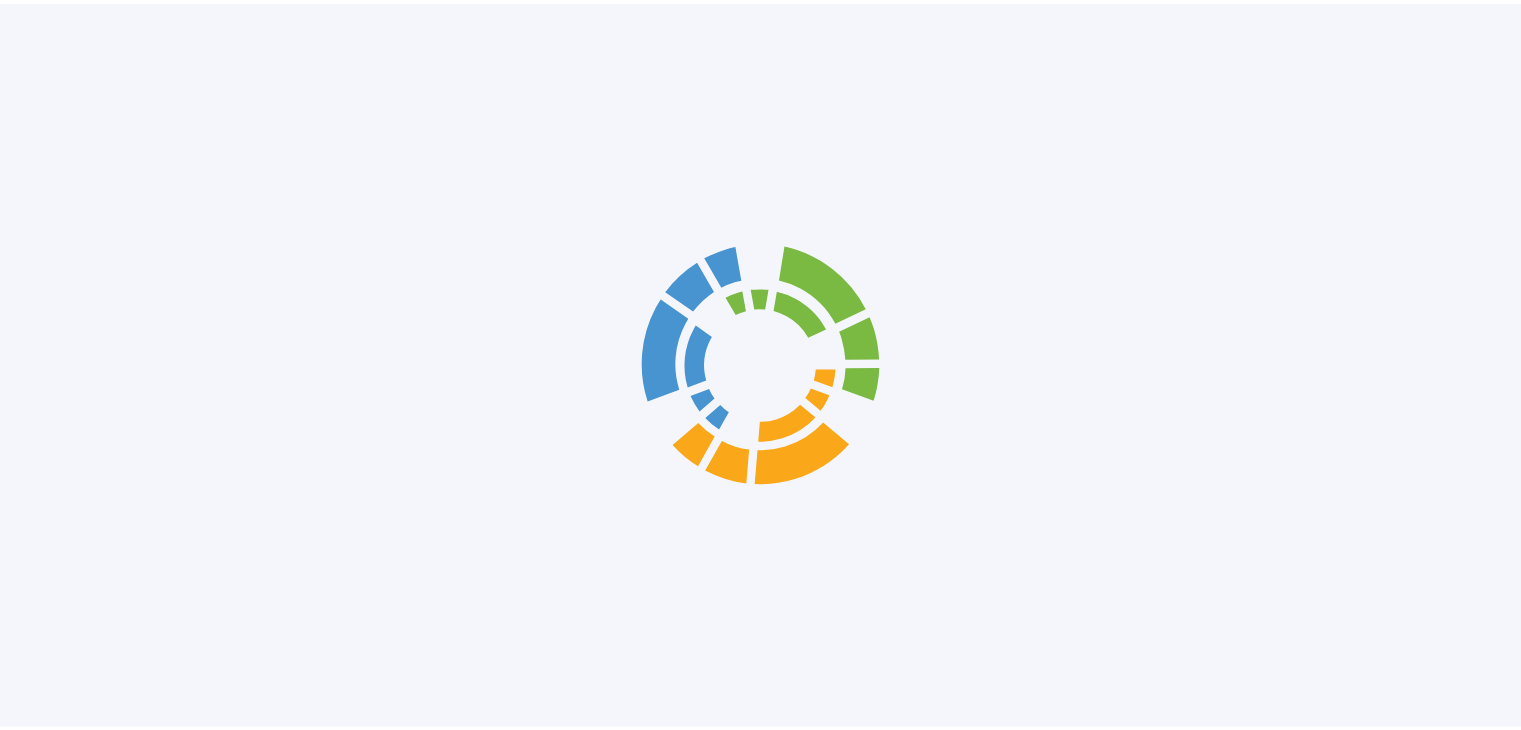 scroll, scrollTop: 0, scrollLeft: 0, axis: both 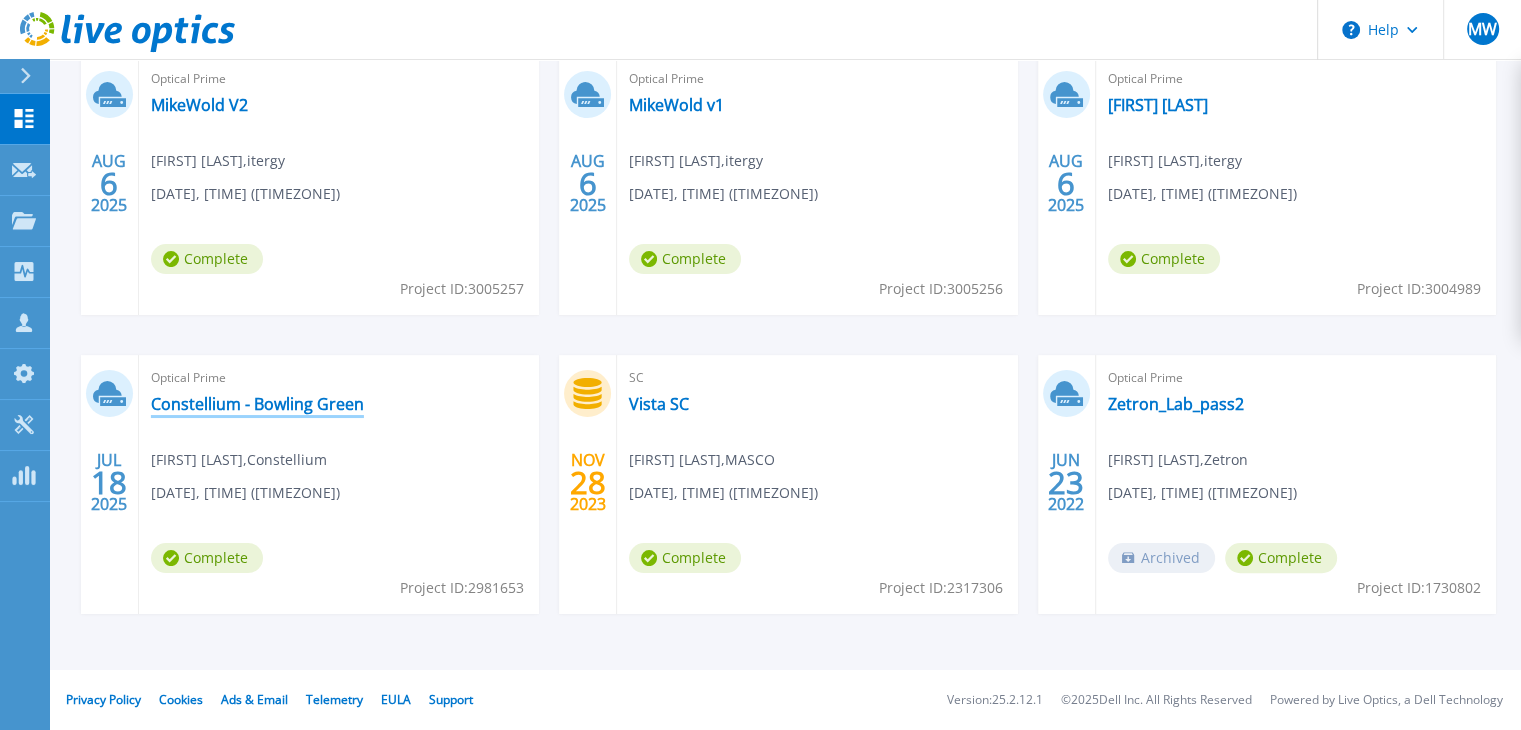 click on "Constellium - Bowling Green" at bounding box center [257, 404] 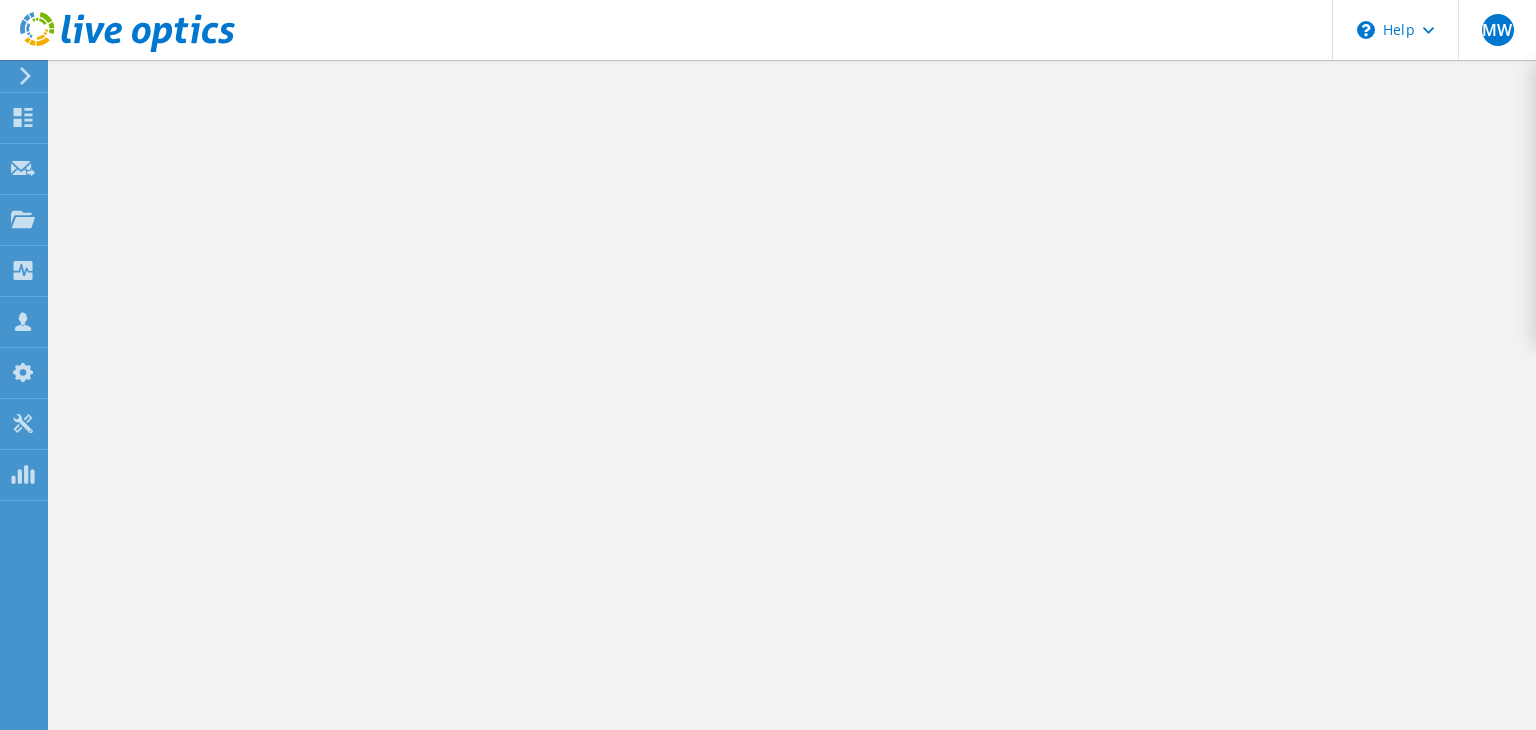 scroll, scrollTop: 0, scrollLeft: 0, axis: both 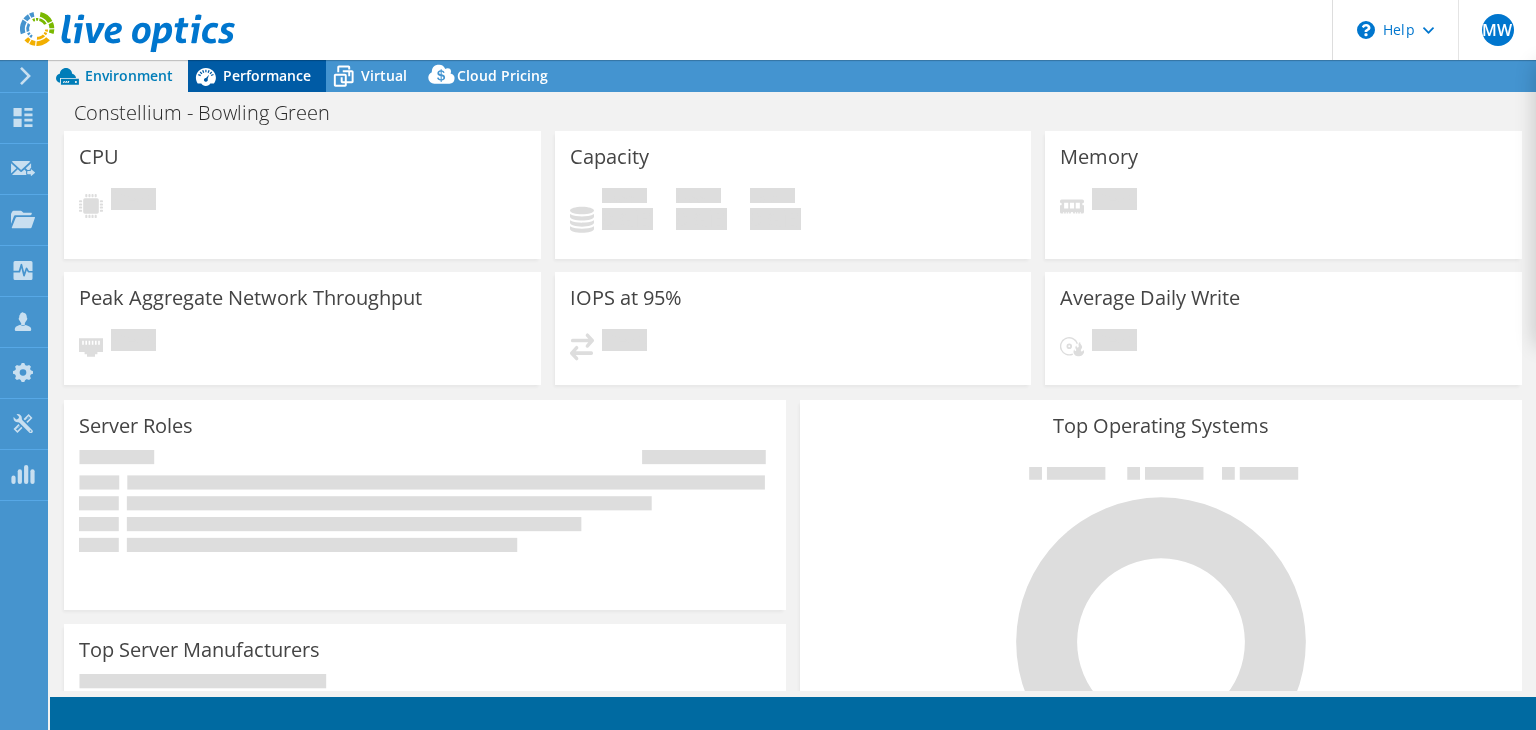 select on "USD" 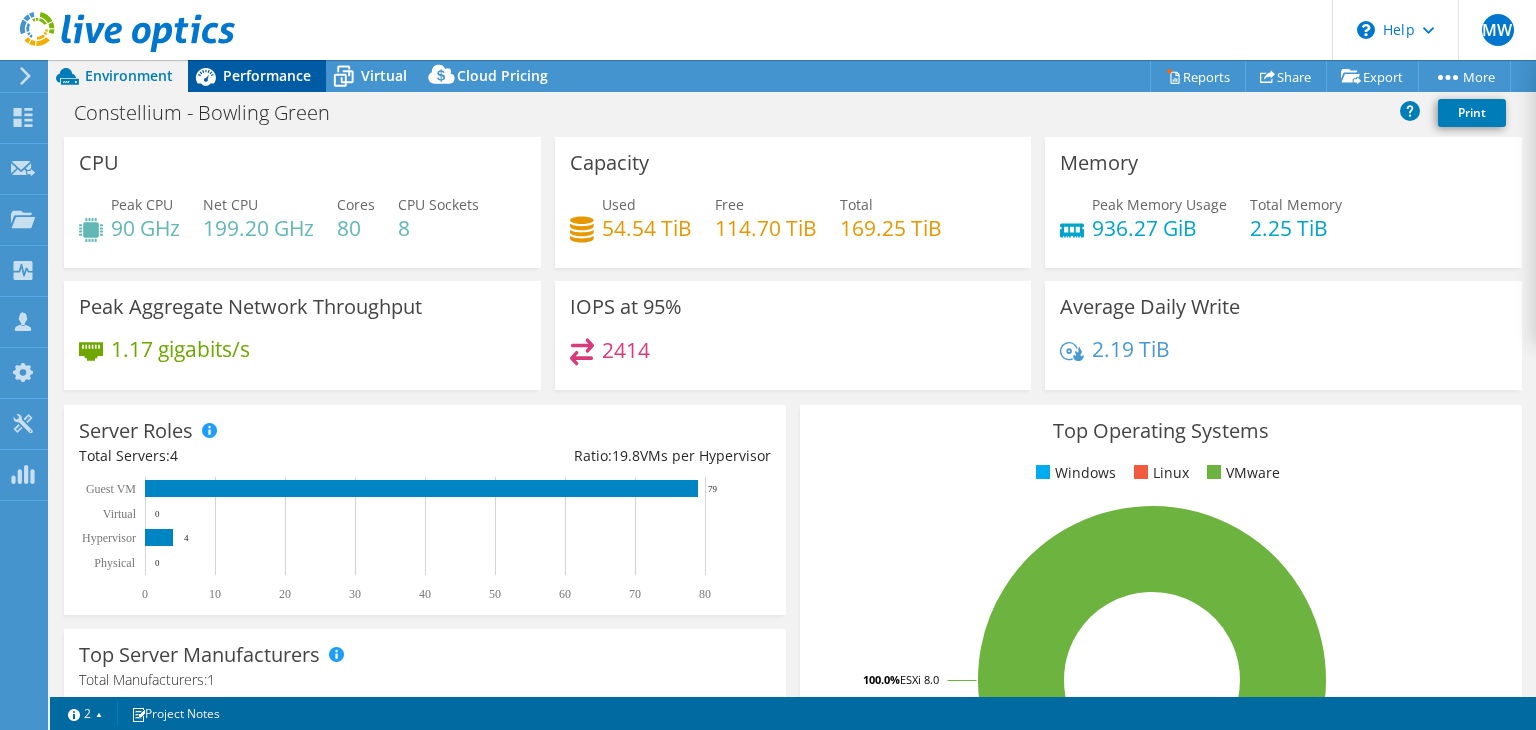 click 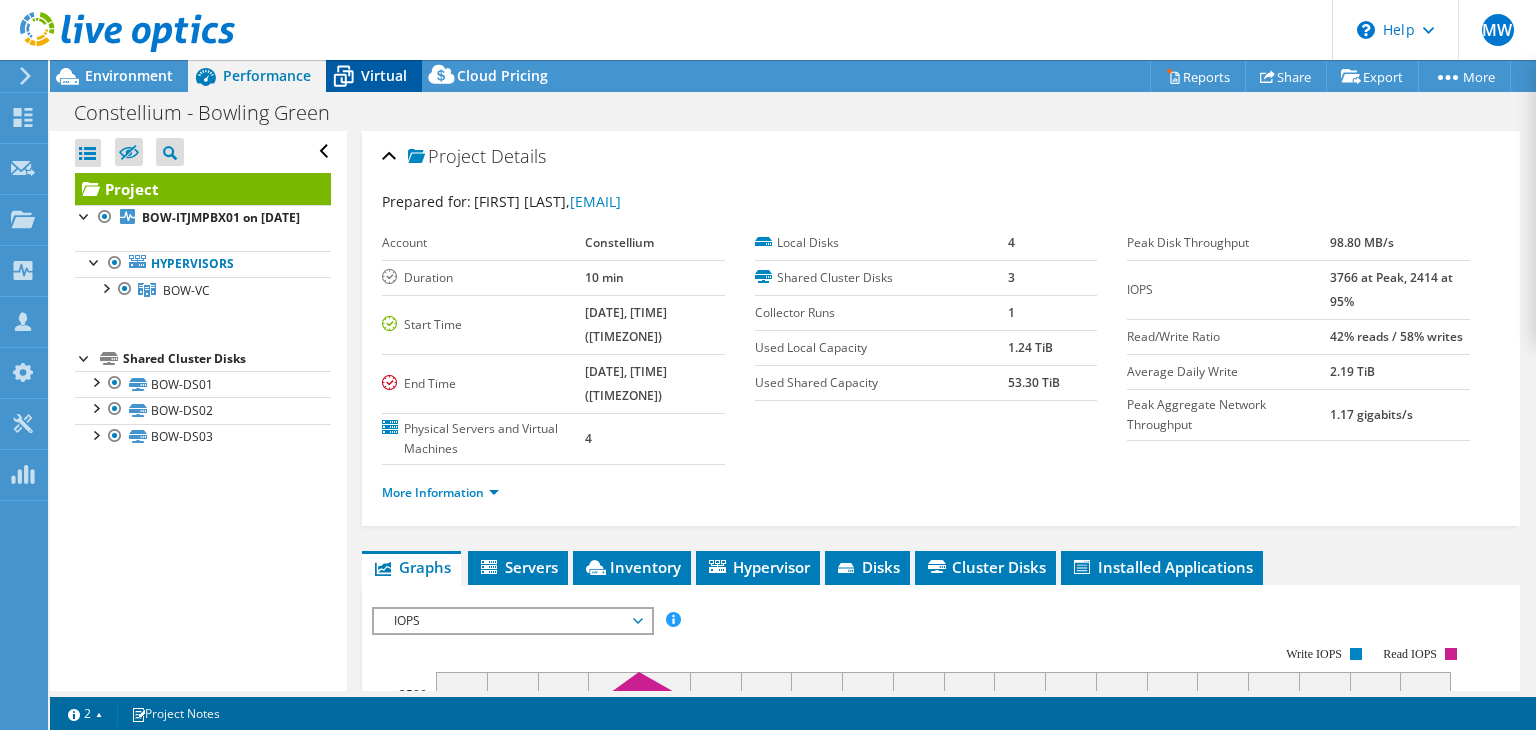 click on "Virtual" at bounding box center (384, 75) 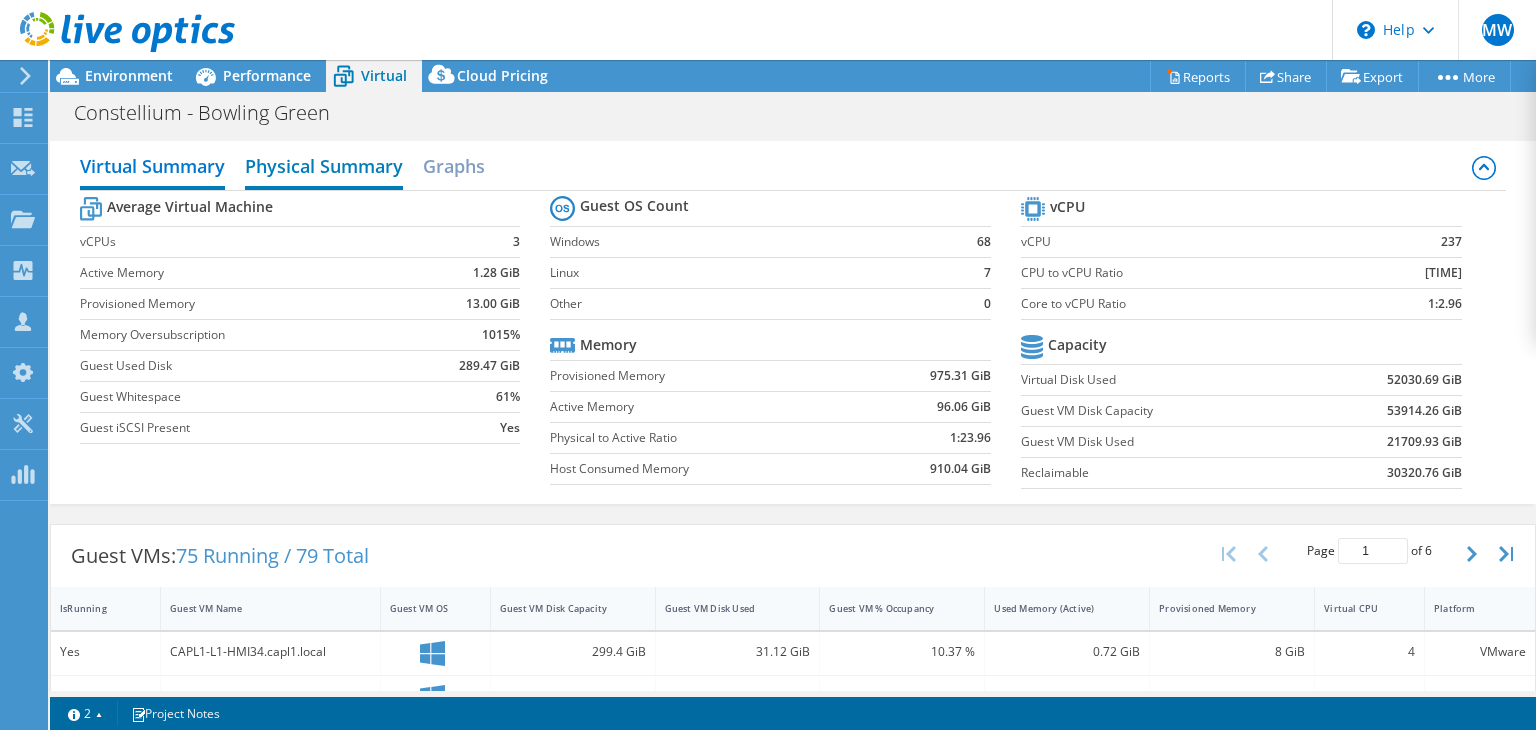click on "Physical Summary" at bounding box center (324, 168) 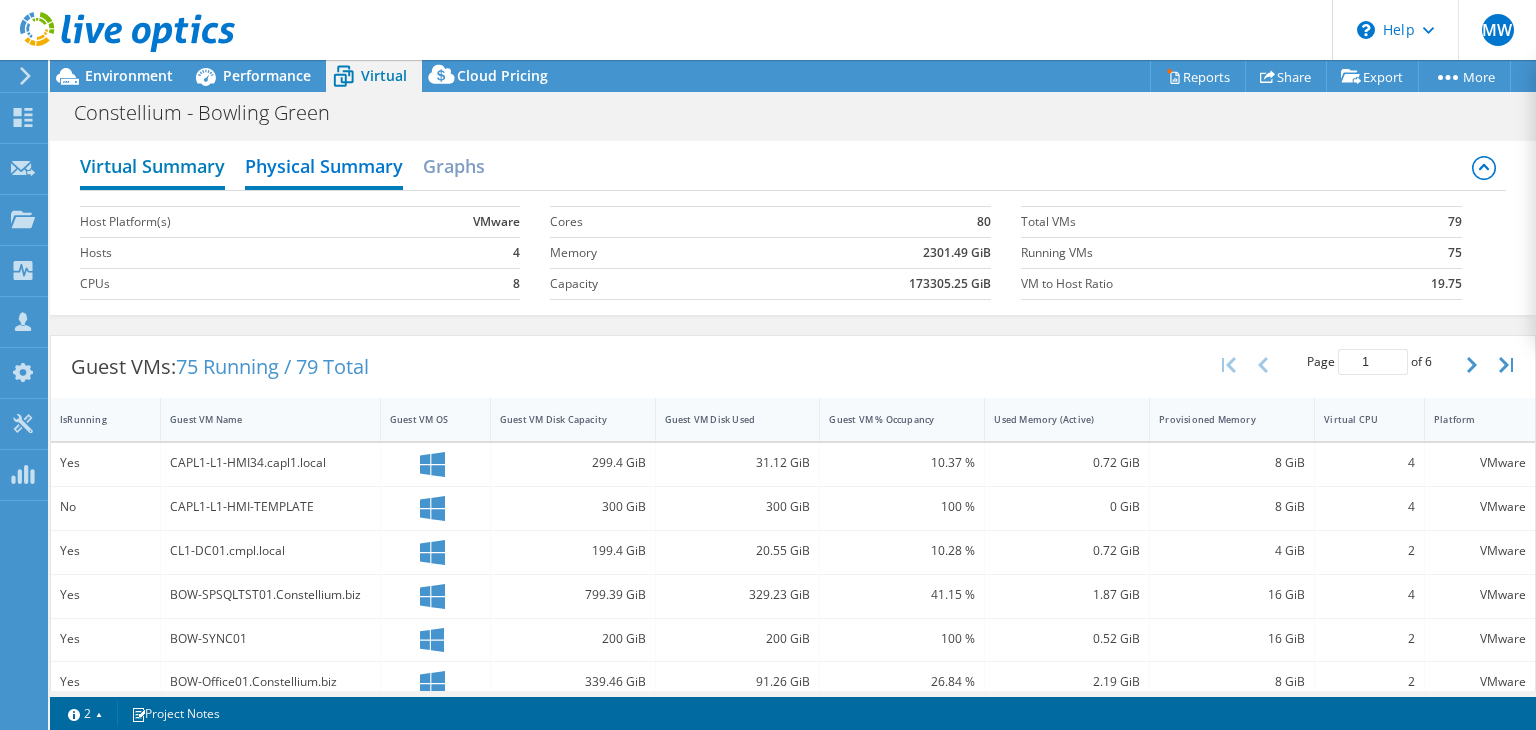 click on "Virtual Summary" at bounding box center (152, 168) 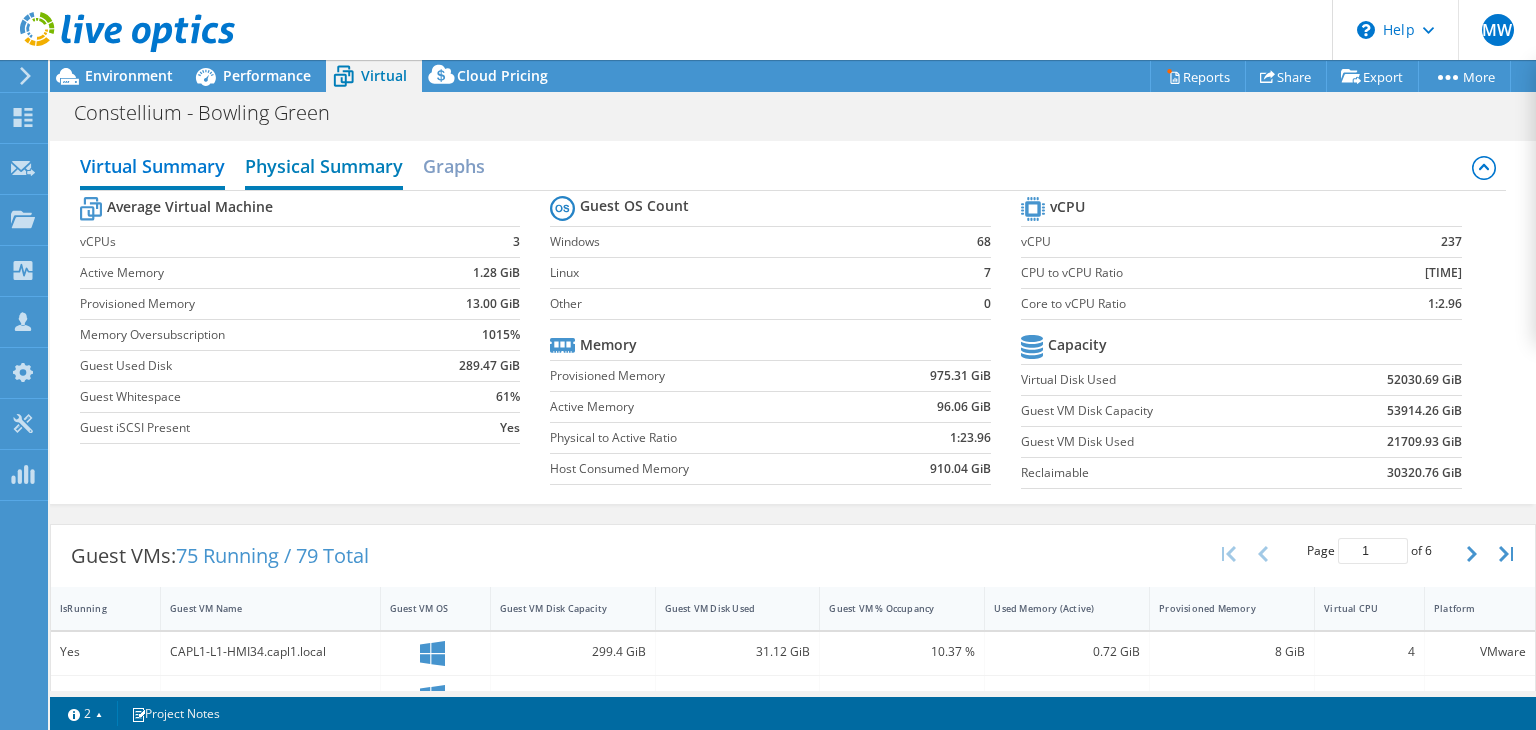 click on "Physical Summary" at bounding box center (324, 168) 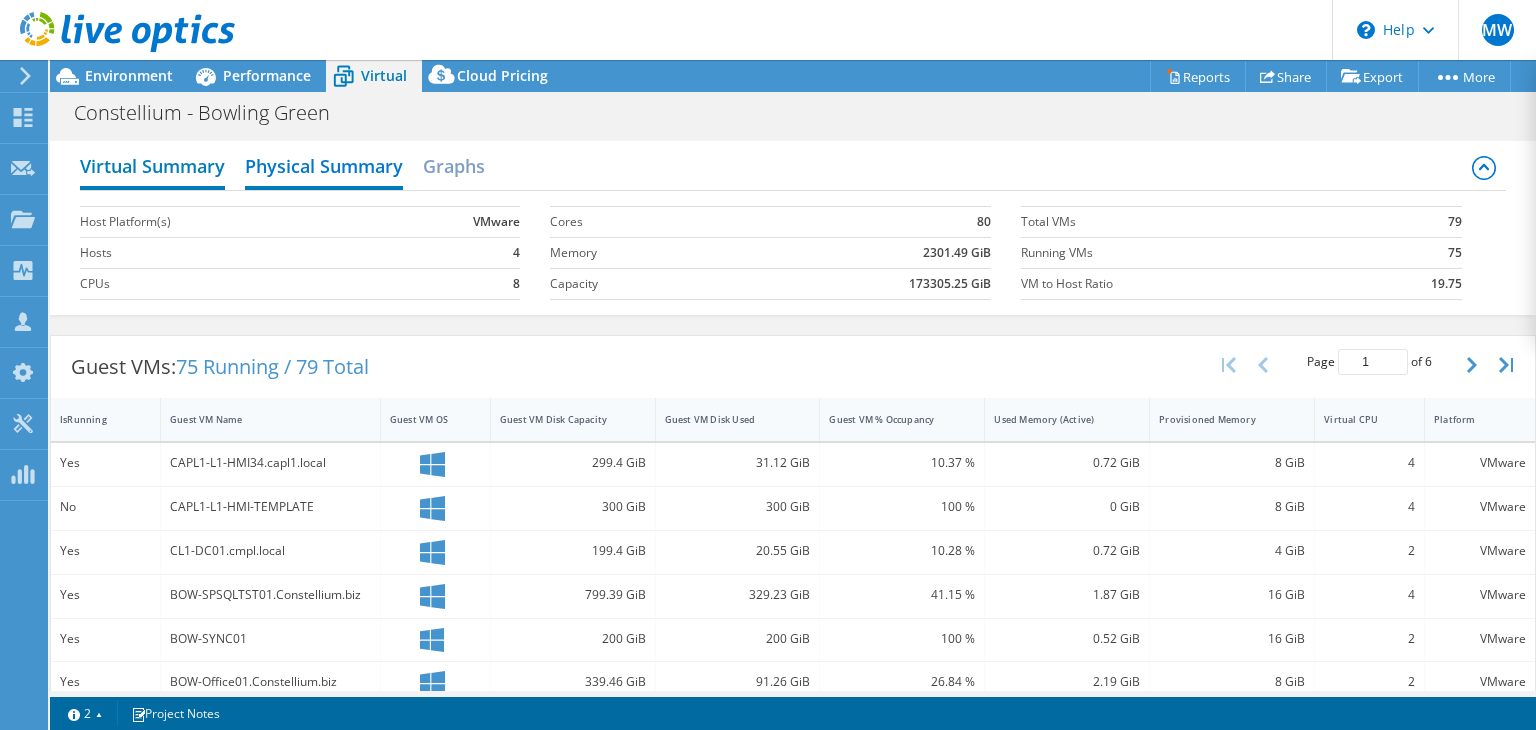click on "Virtual Summary" at bounding box center (152, 168) 